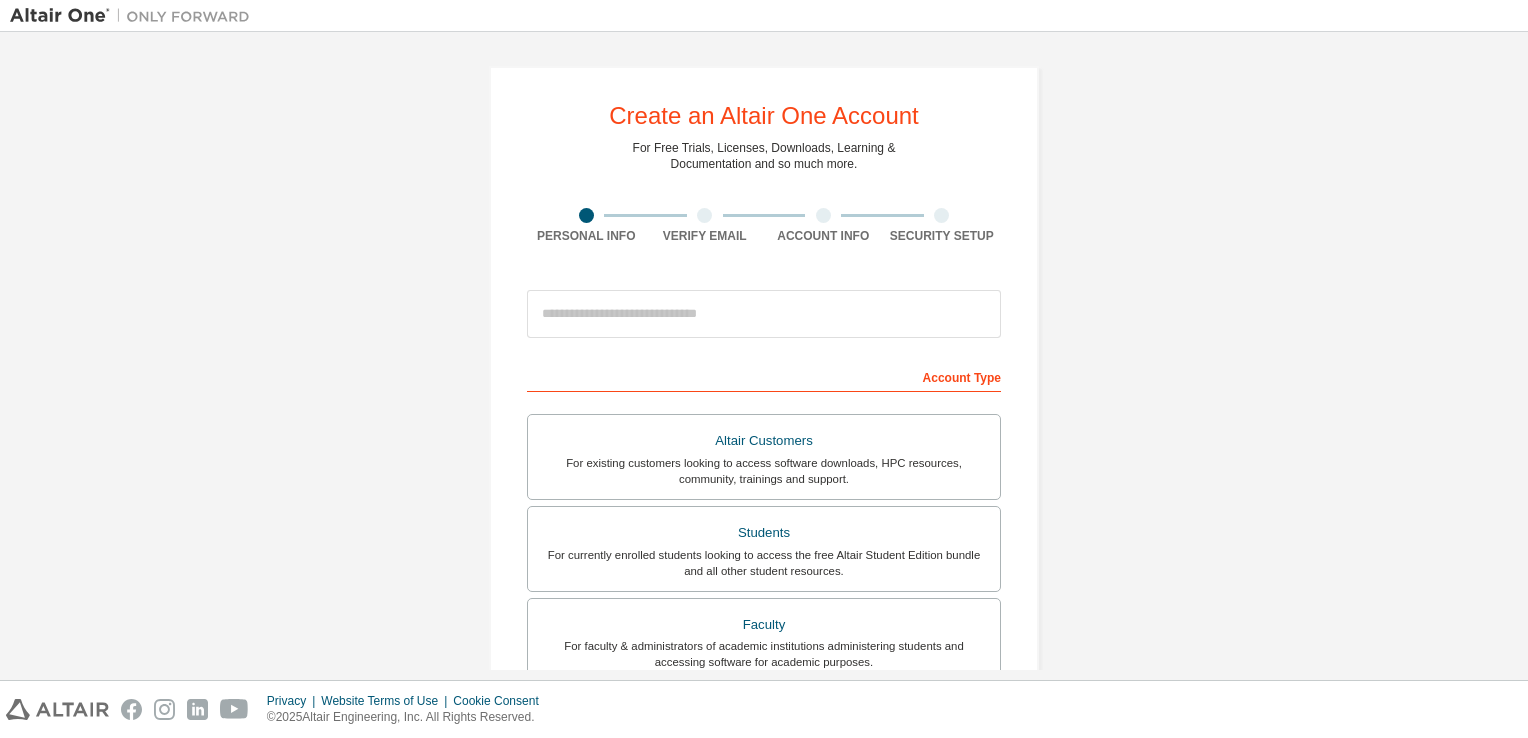 scroll, scrollTop: 0, scrollLeft: 0, axis: both 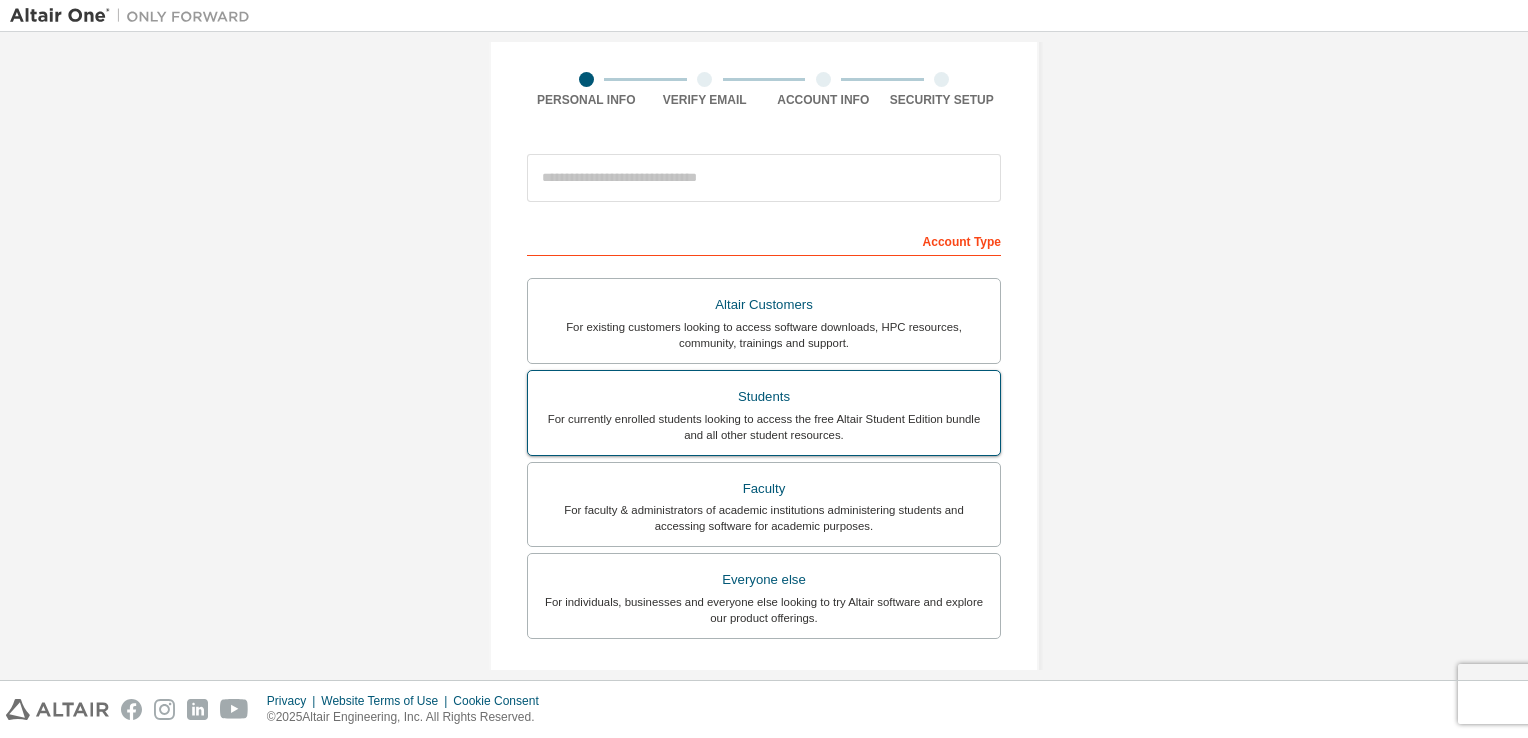 click on "Students" at bounding box center (764, 397) 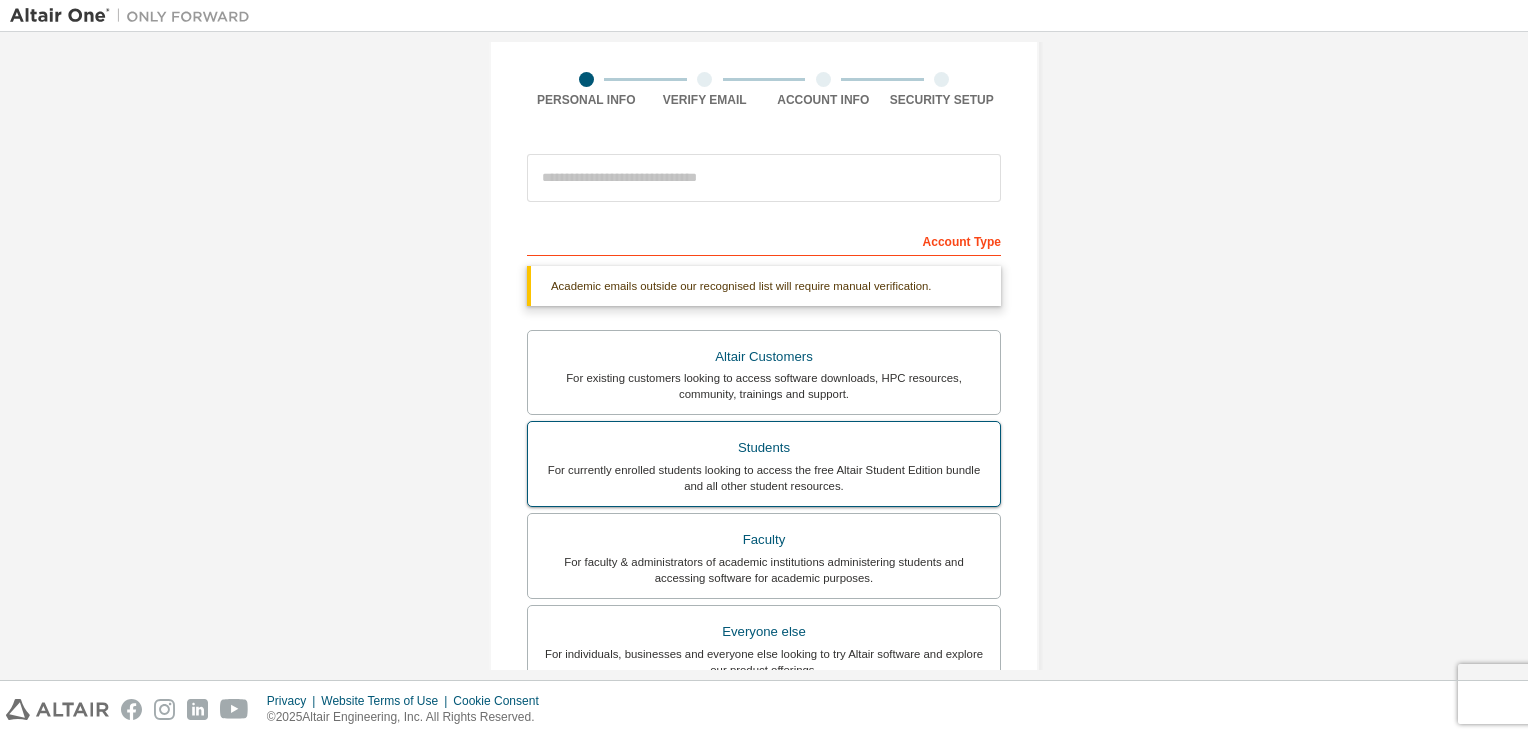 click on "For currently enrolled students looking to access the free Altair Student Edition bundle and all other student resources." at bounding box center [764, 478] 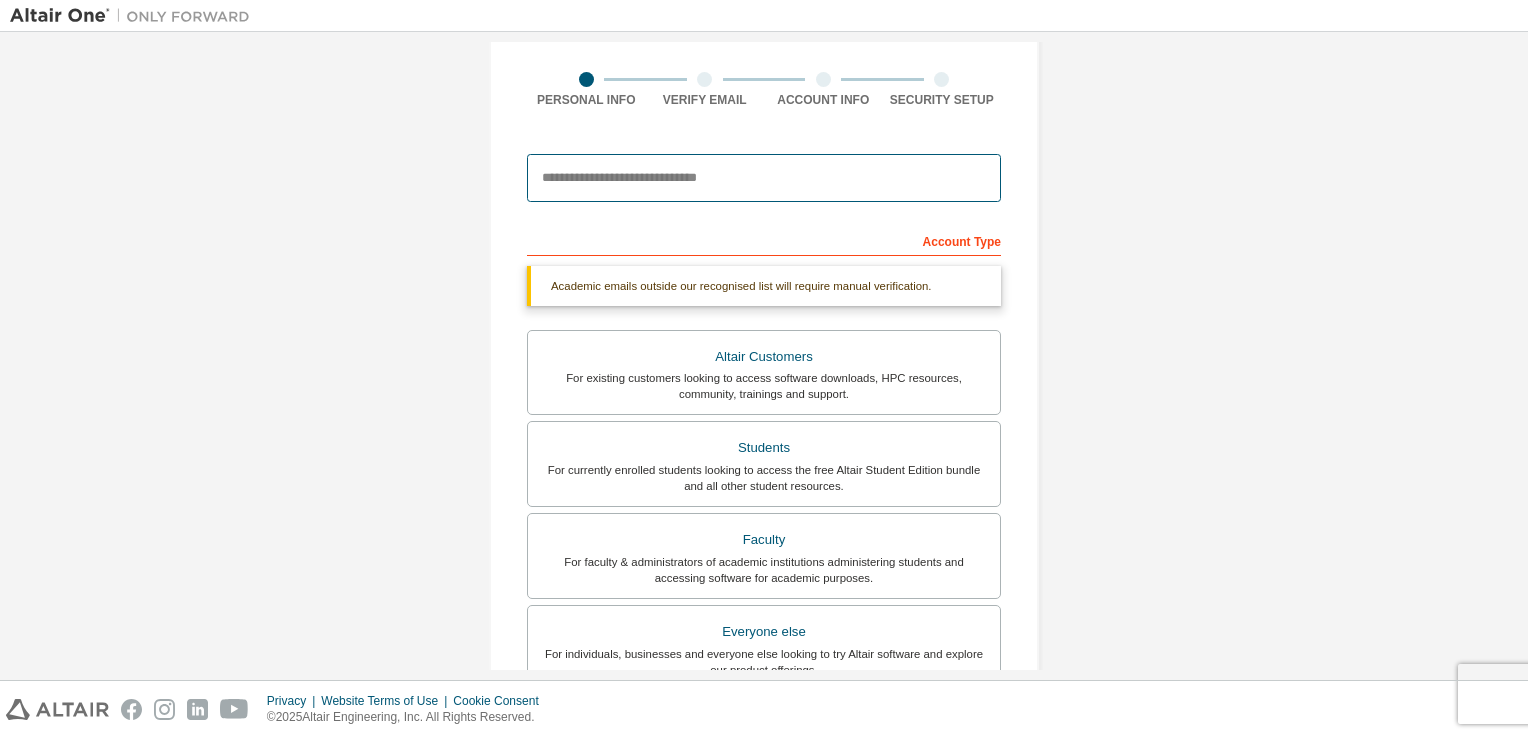 click at bounding box center (764, 178) 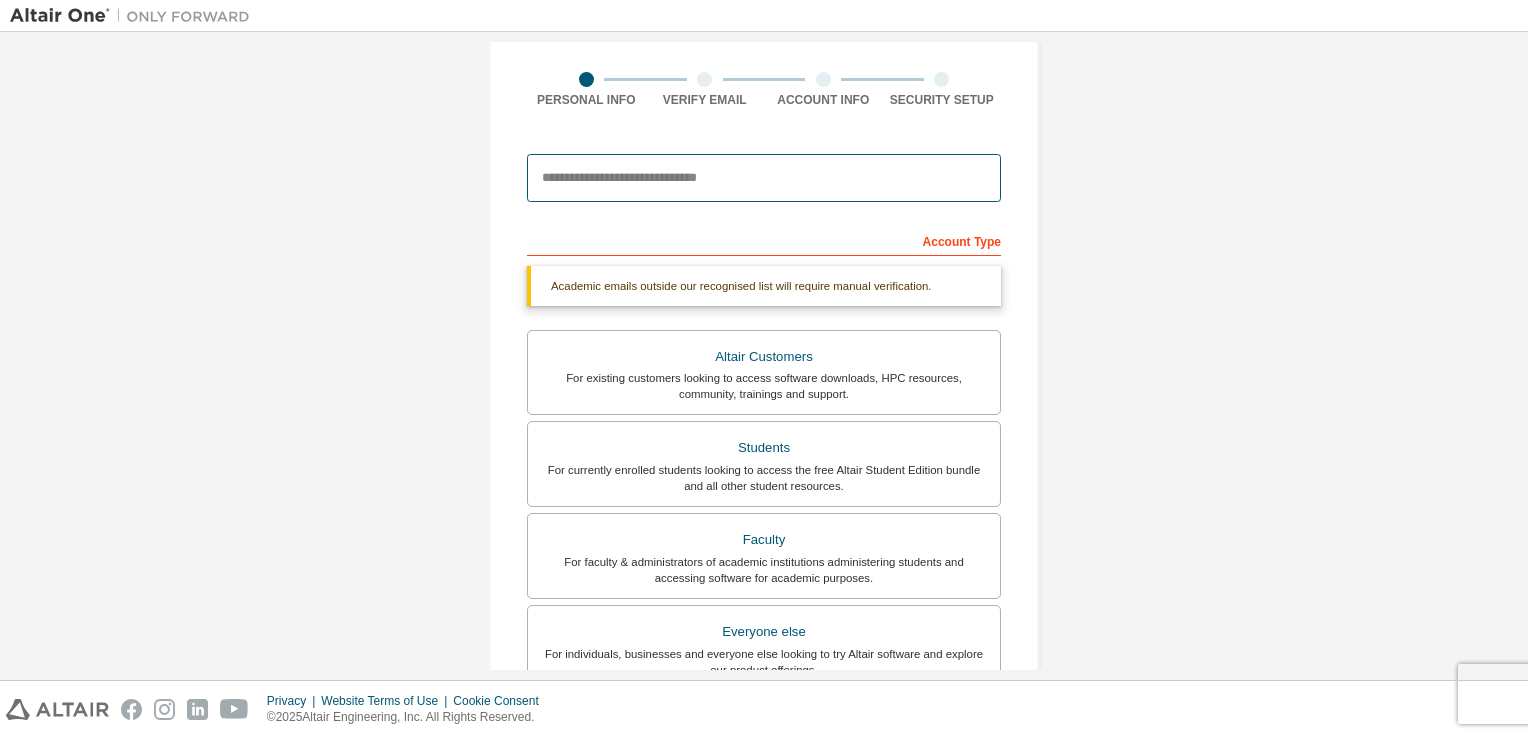 type on "**********" 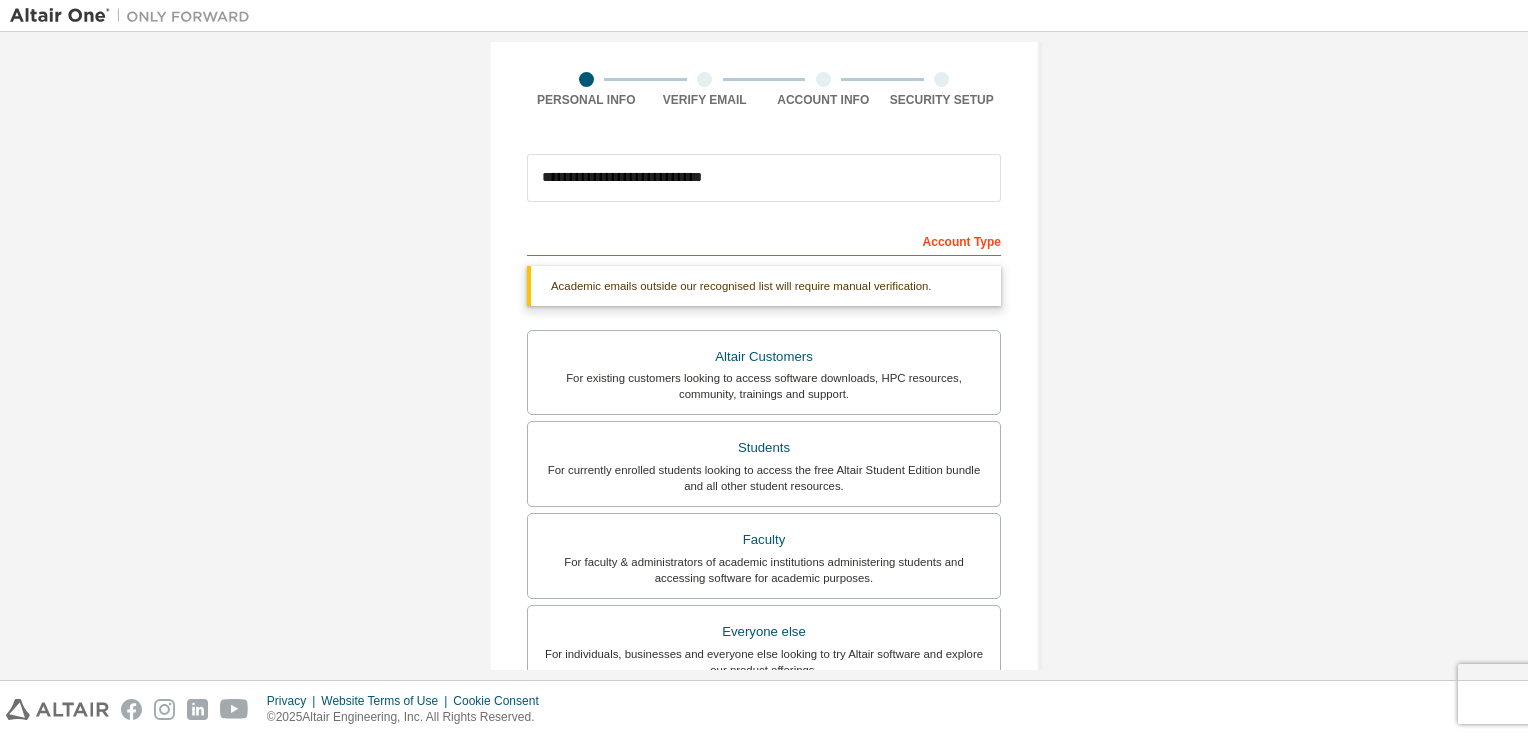 type on "*********" 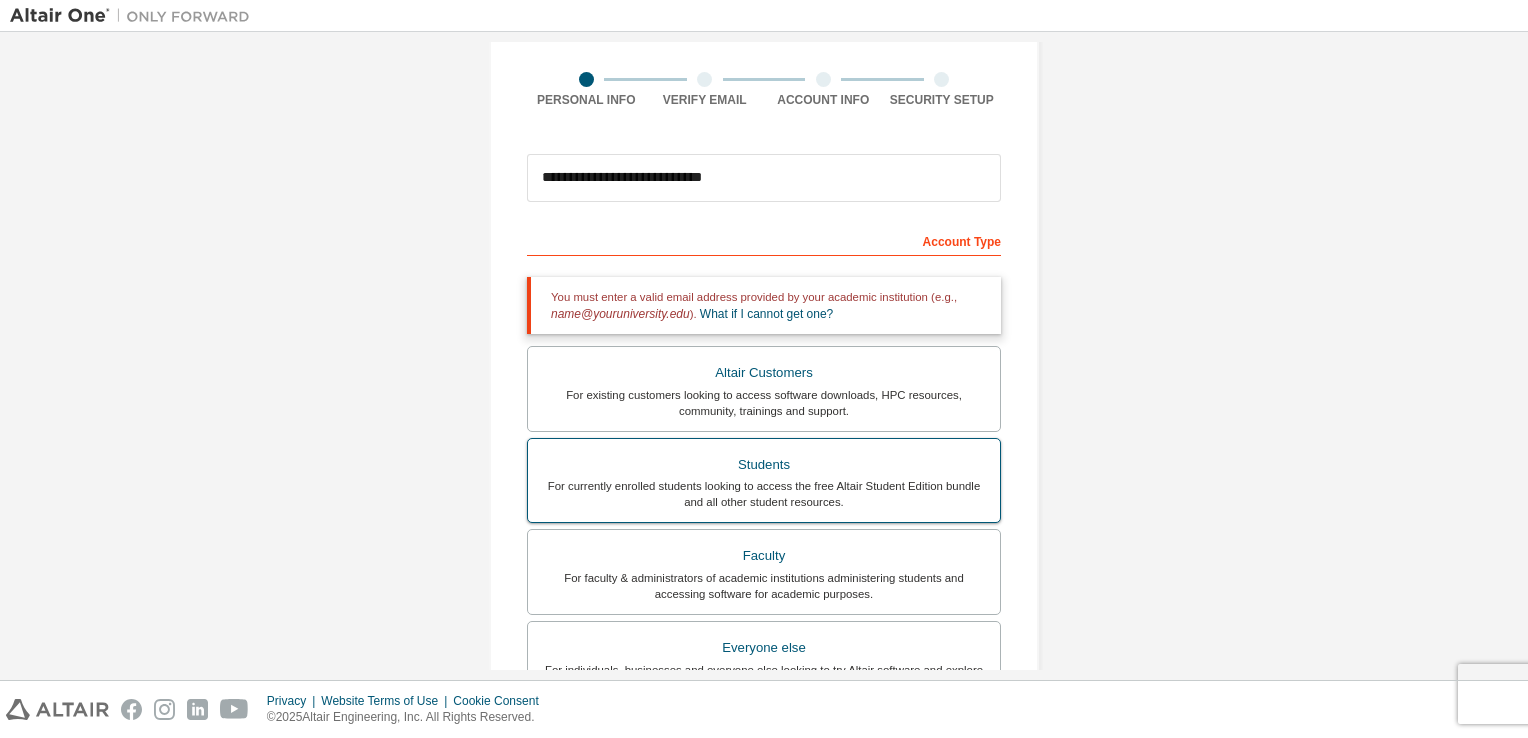 click on "Students" at bounding box center (764, 465) 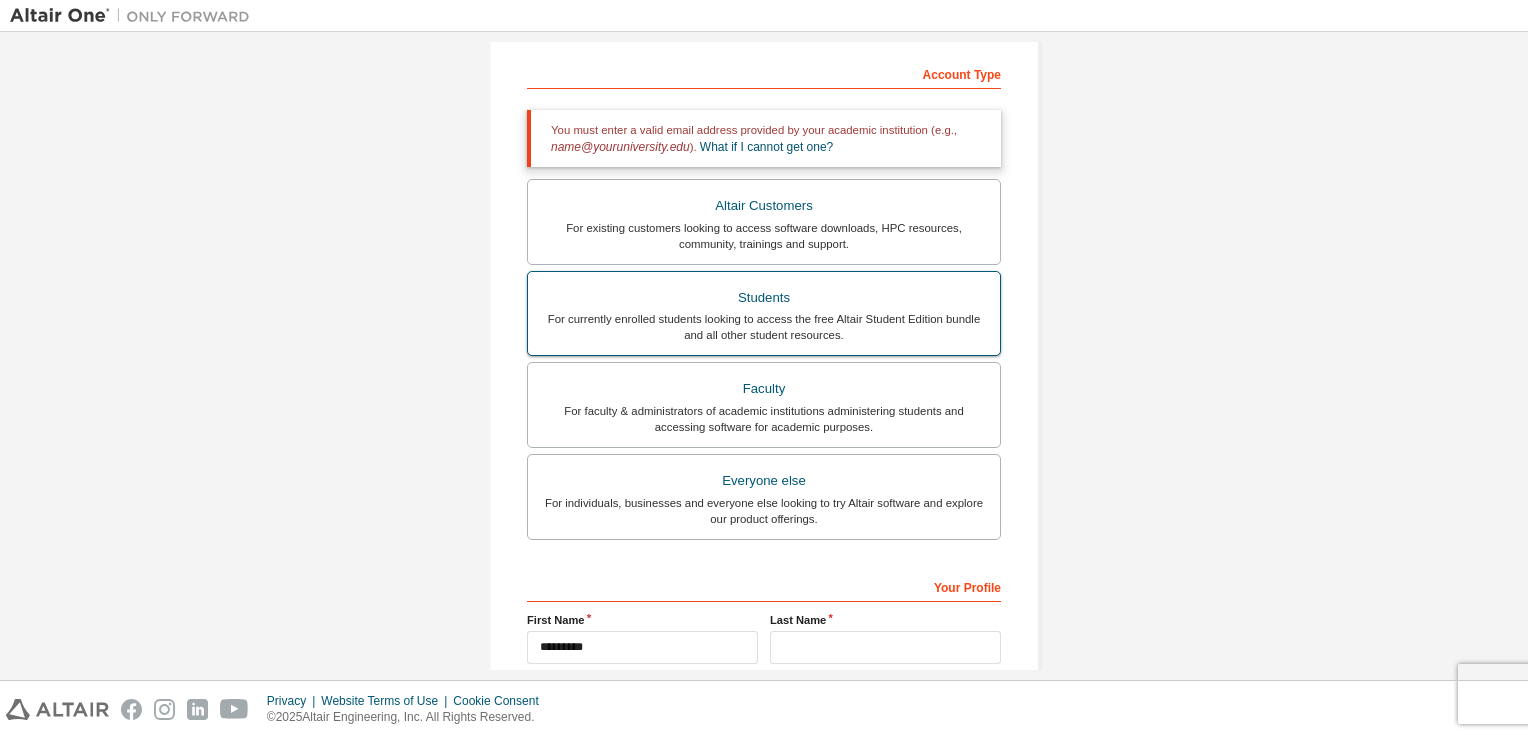 scroll, scrollTop: 495, scrollLeft: 0, axis: vertical 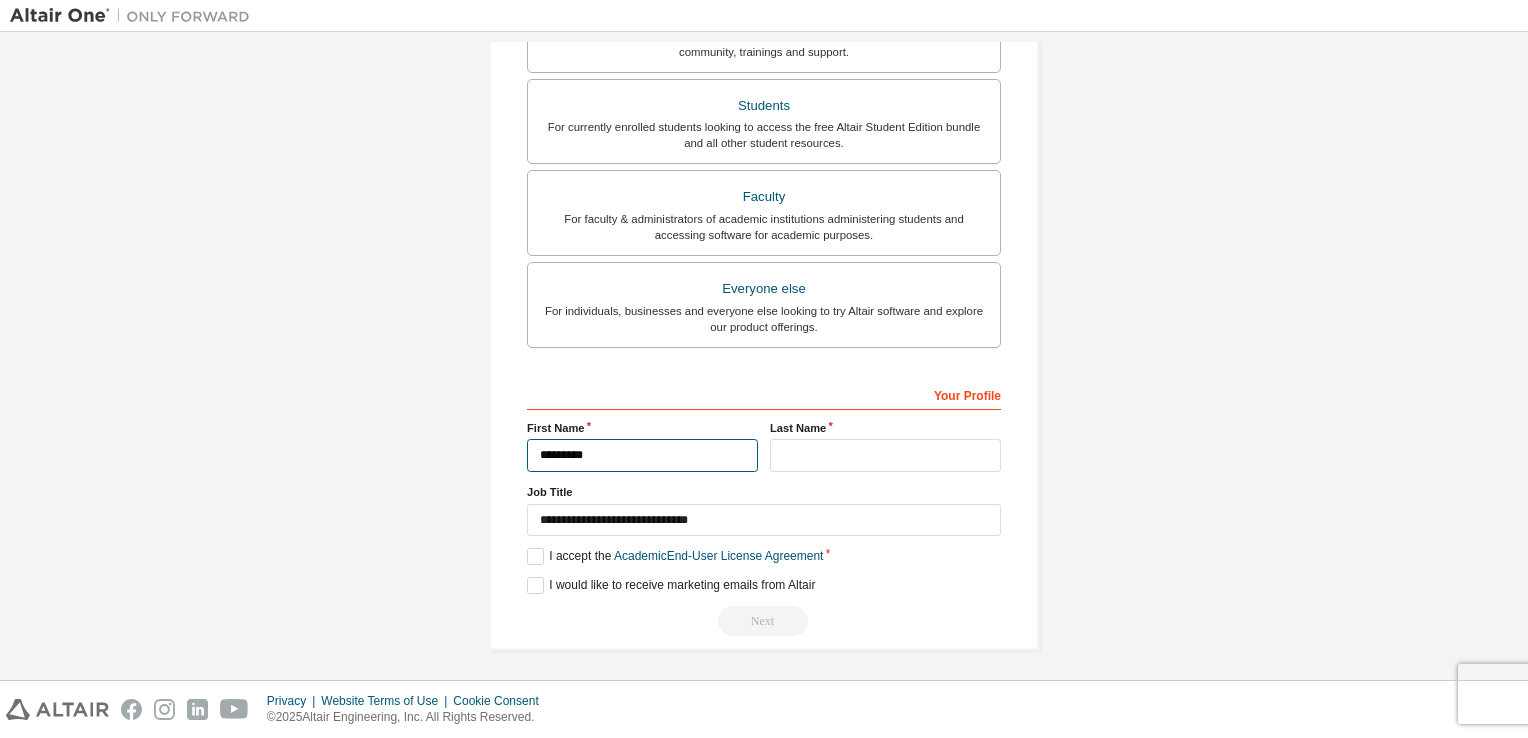 click on "*********" at bounding box center [642, 455] 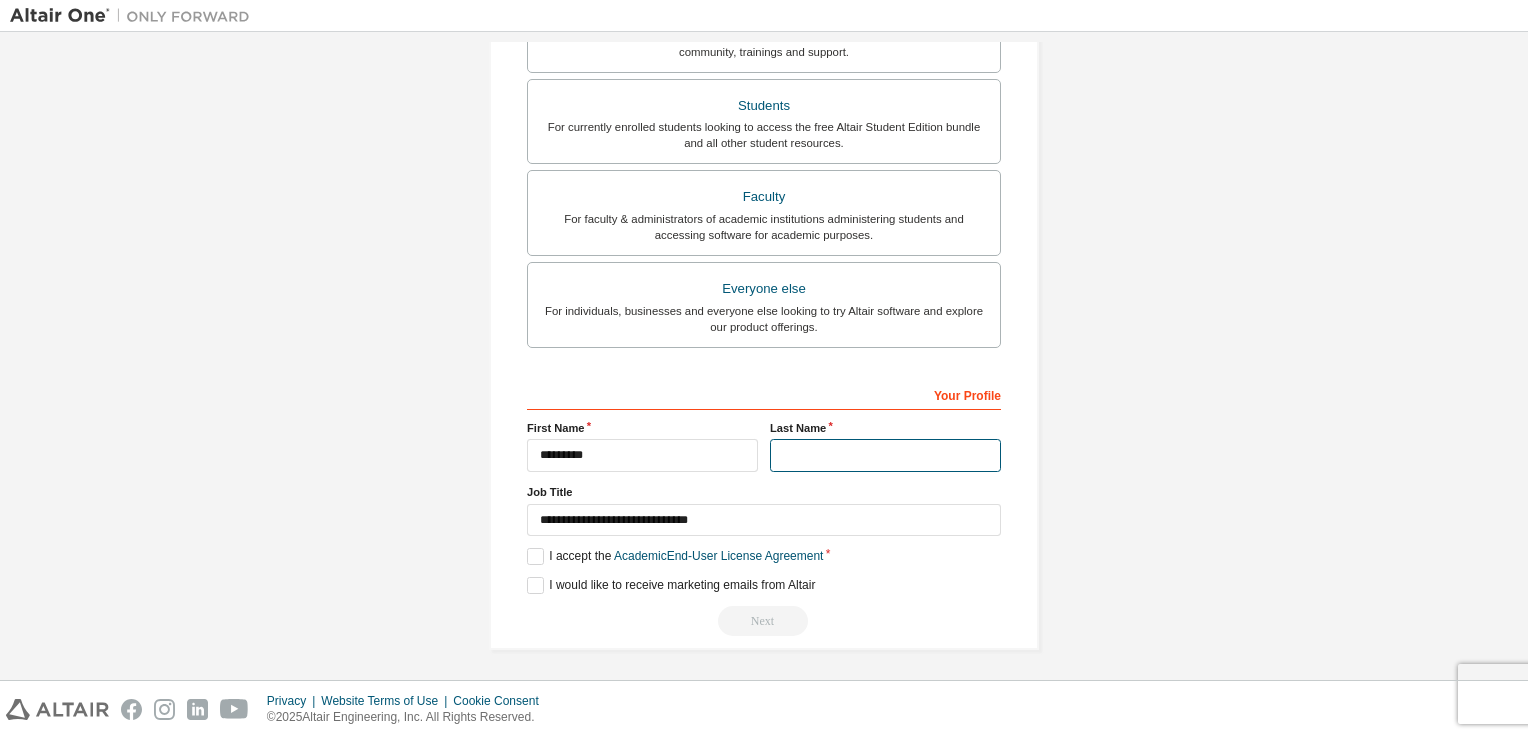 type on "******" 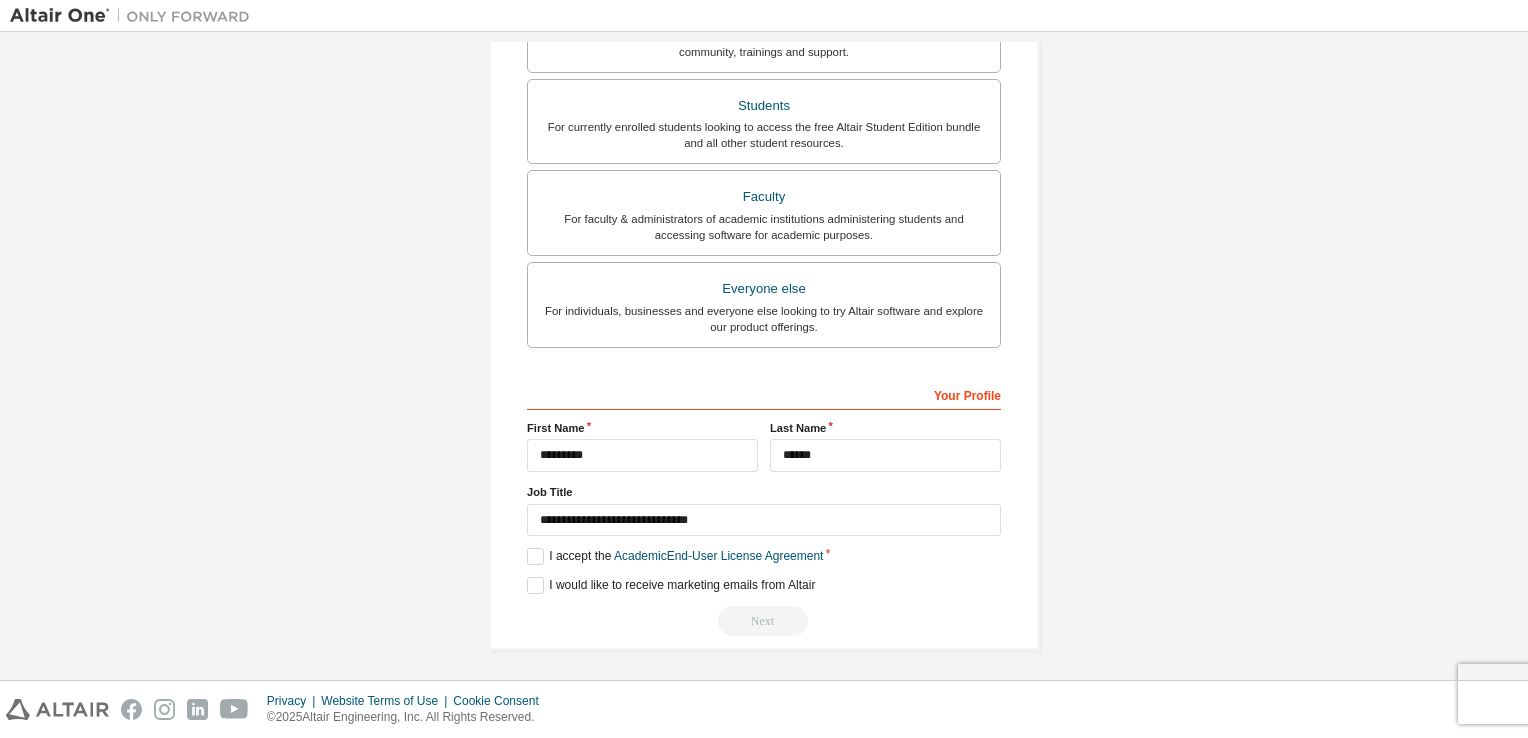 click on "*********" at bounding box center [642, 455] 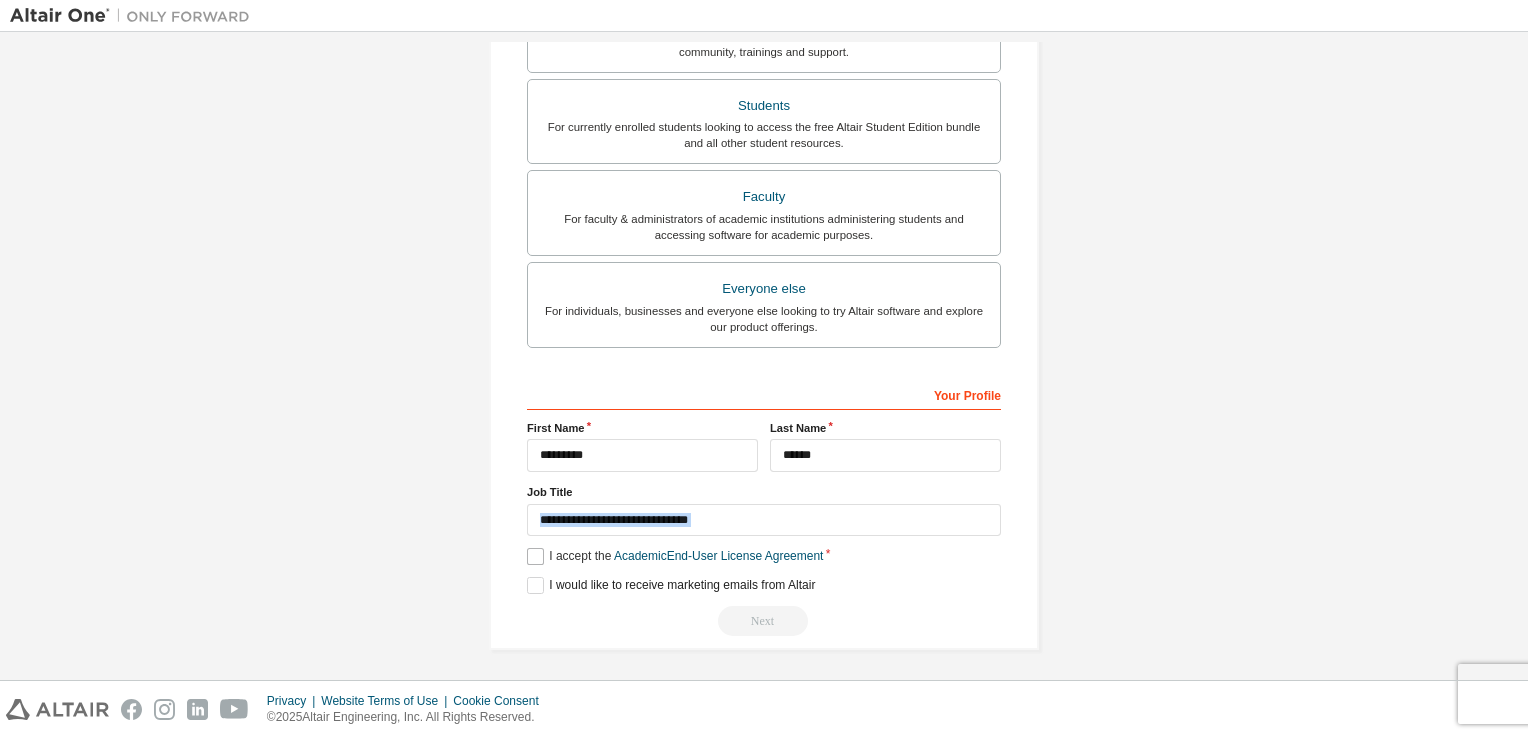 drag, startPoint x: 528, startPoint y: 498, endPoint x: 537, endPoint y: 550, distance: 52.773098 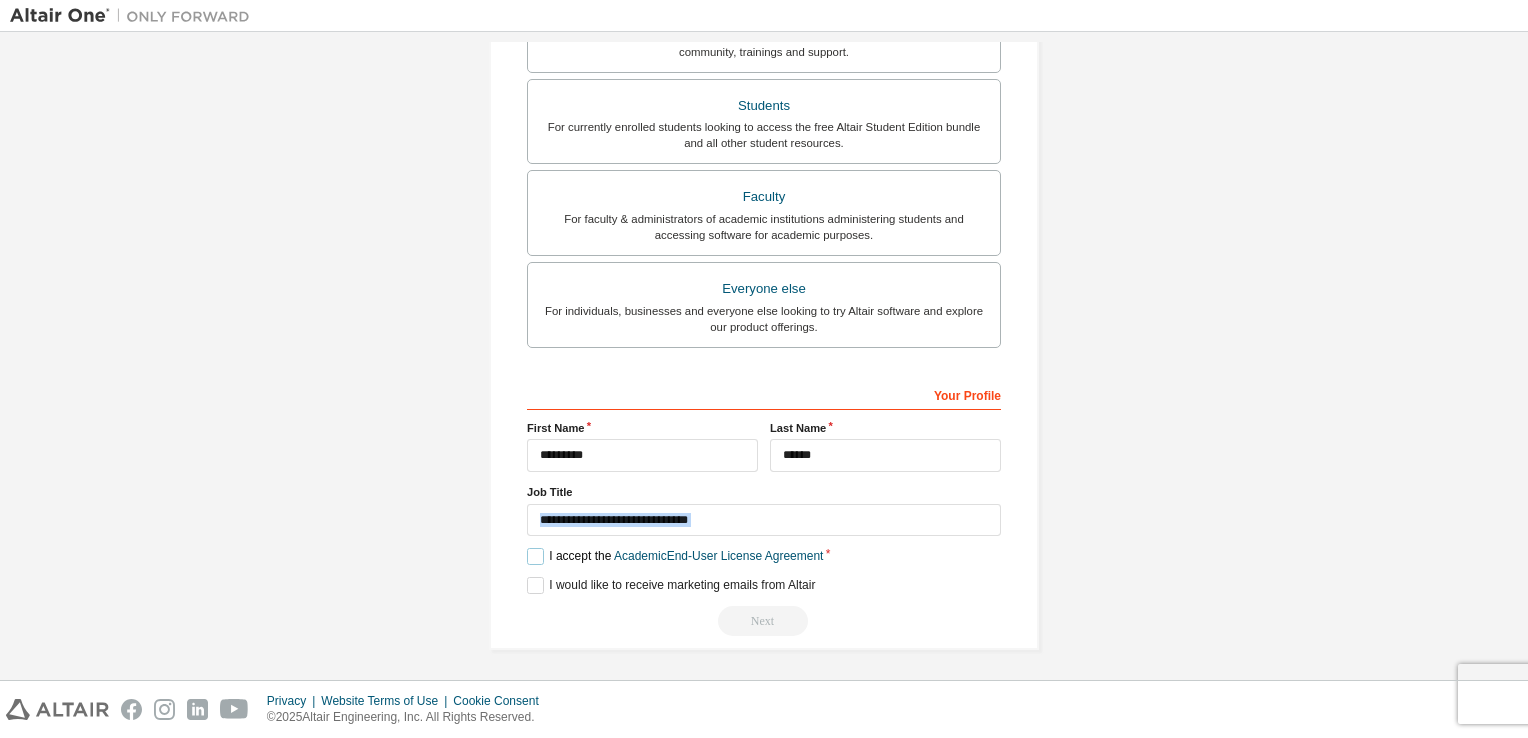 click on "I accept the   Academic   End-User License Agreement" at bounding box center [675, 556] 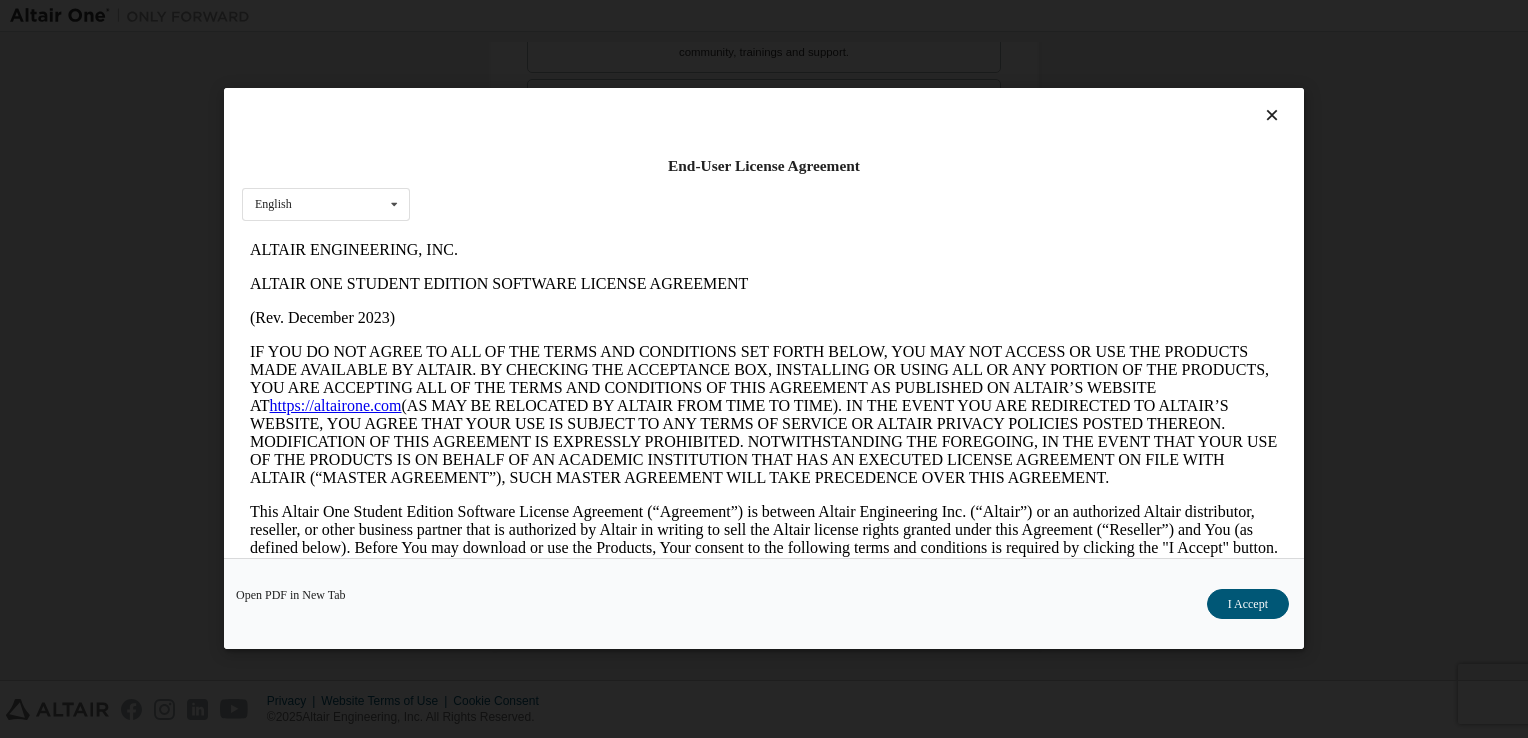 scroll, scrollTop: 0, scrollLeft: 0, axis: both 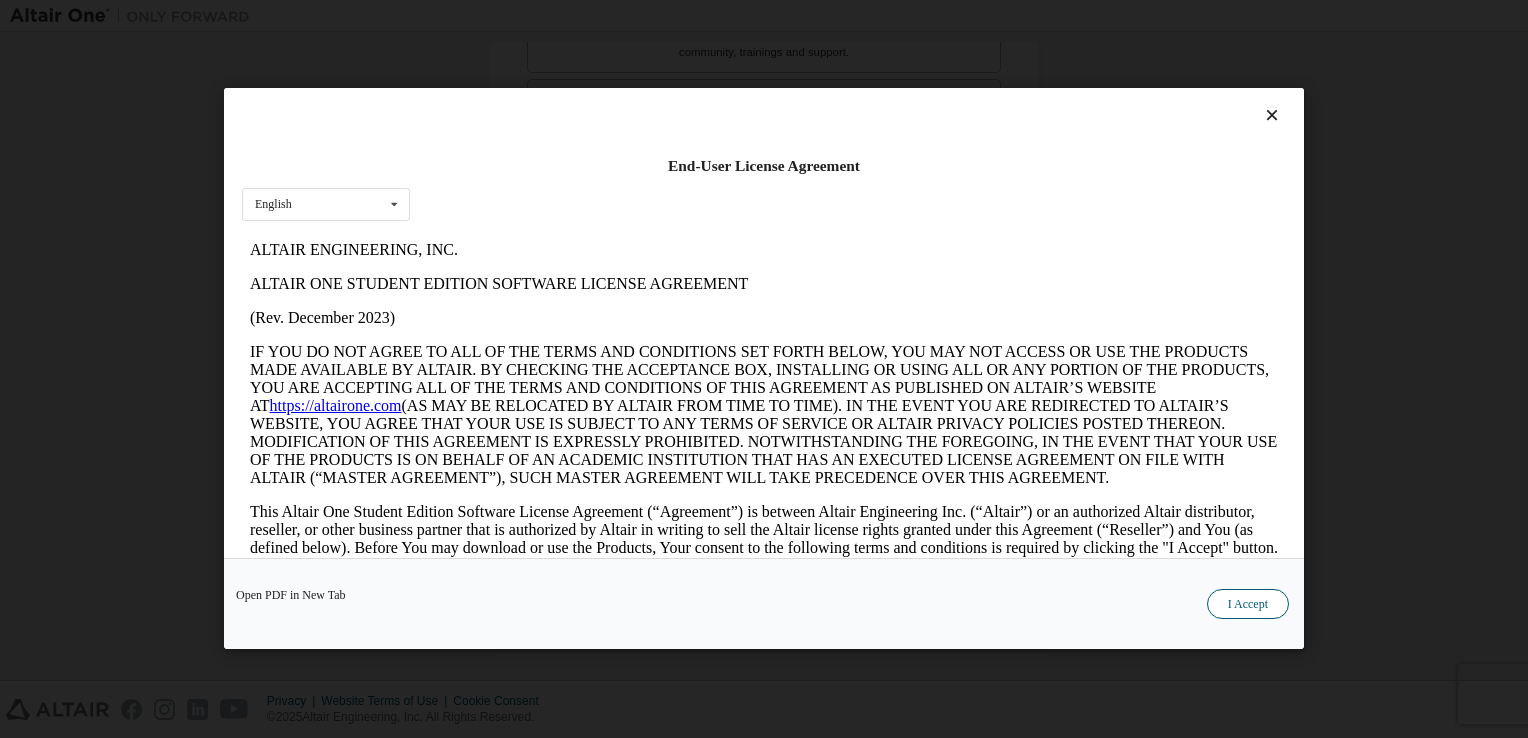 click on "I Accept" at bounding box center [1248, 605] 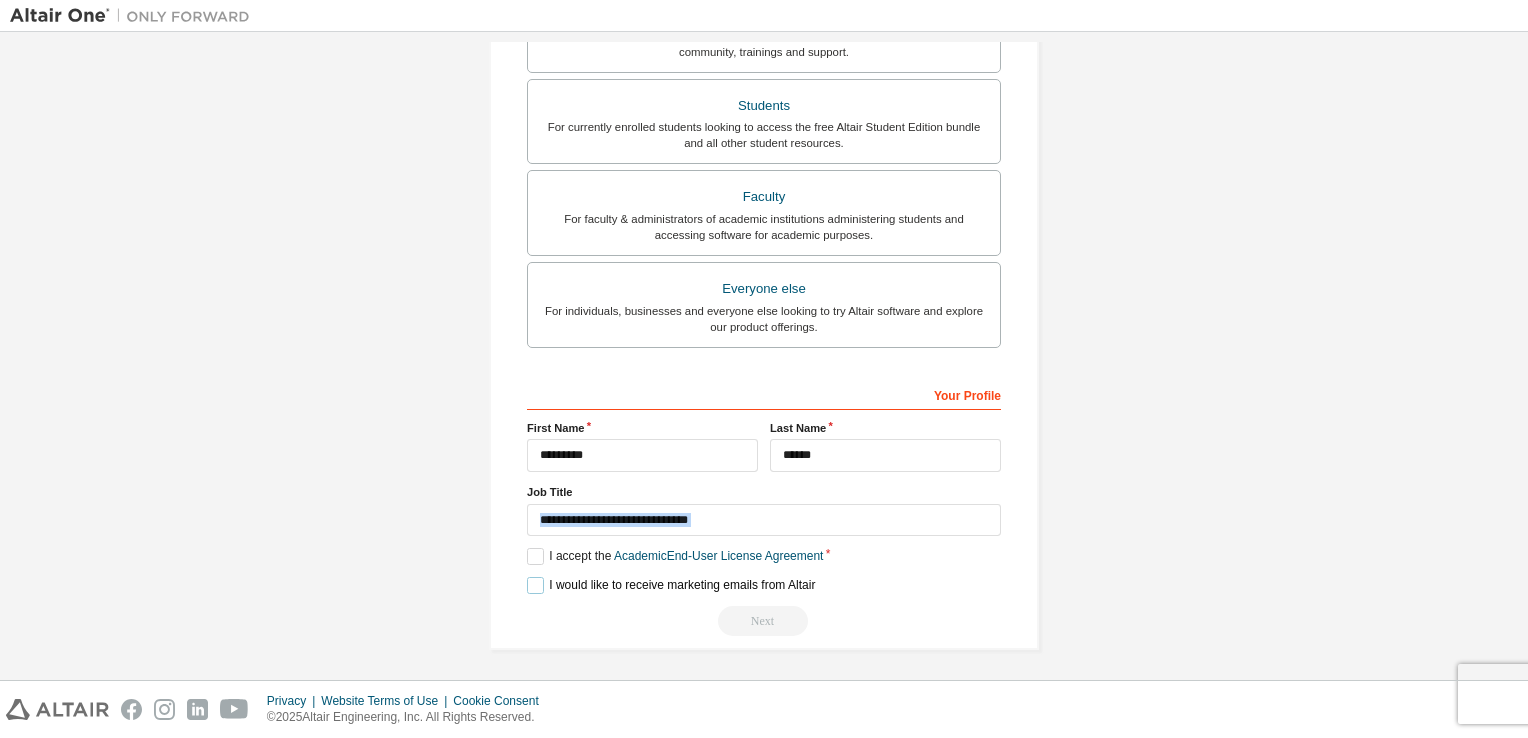 click on "I would like to receive marketing emails from Altair" at bounding box center (671, 585) 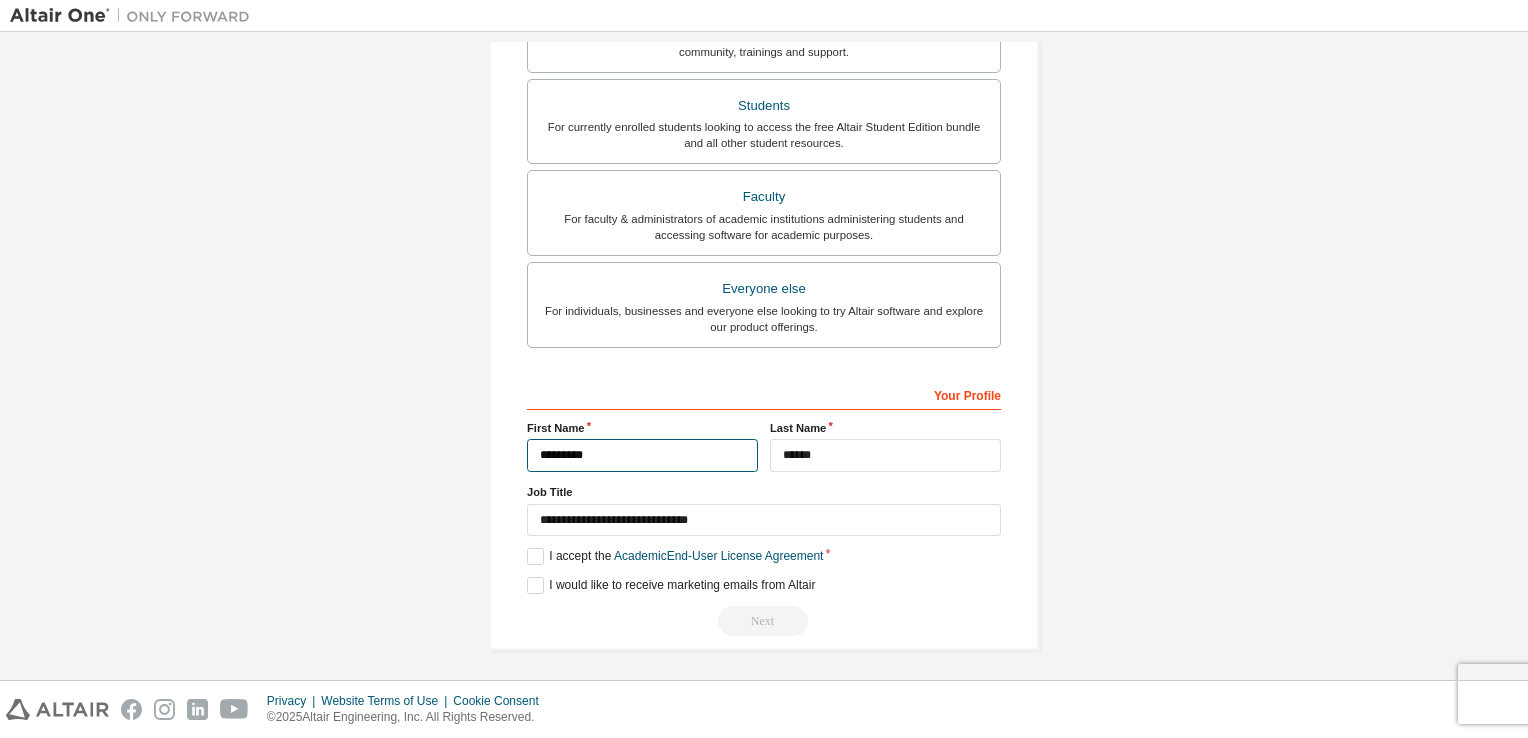 click on "*********" at bounding box center (642, 455) 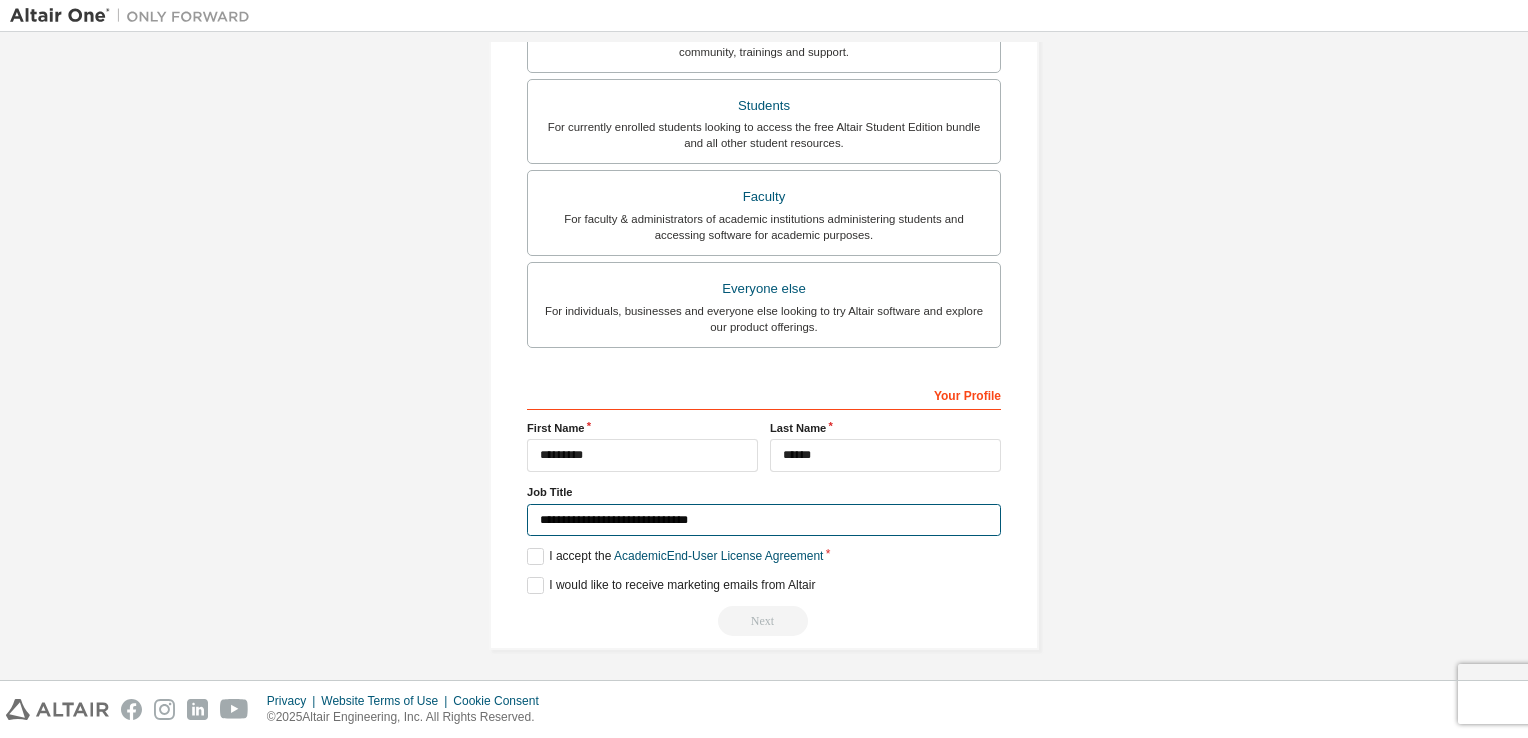 click on "**********" at bounding box center (764, 520) 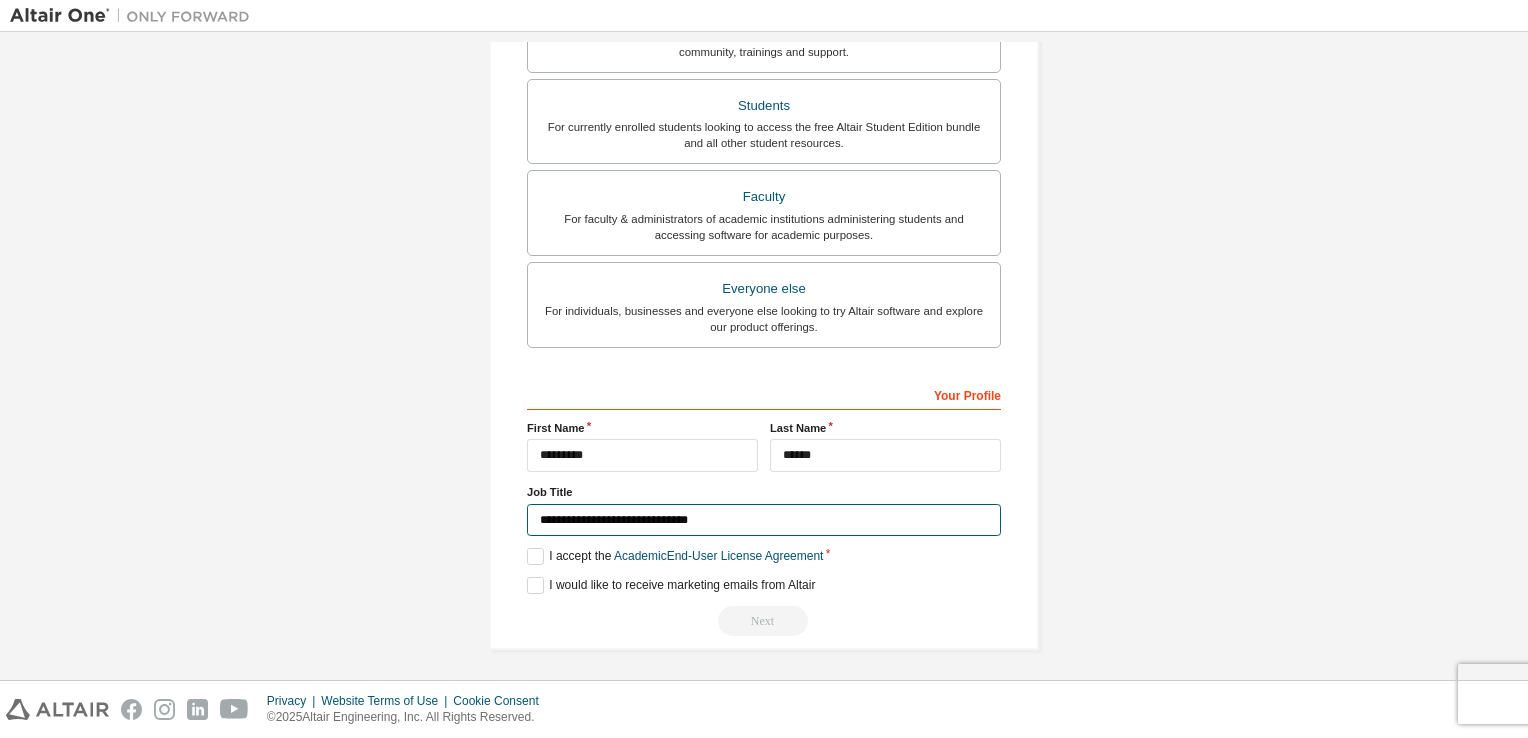 type 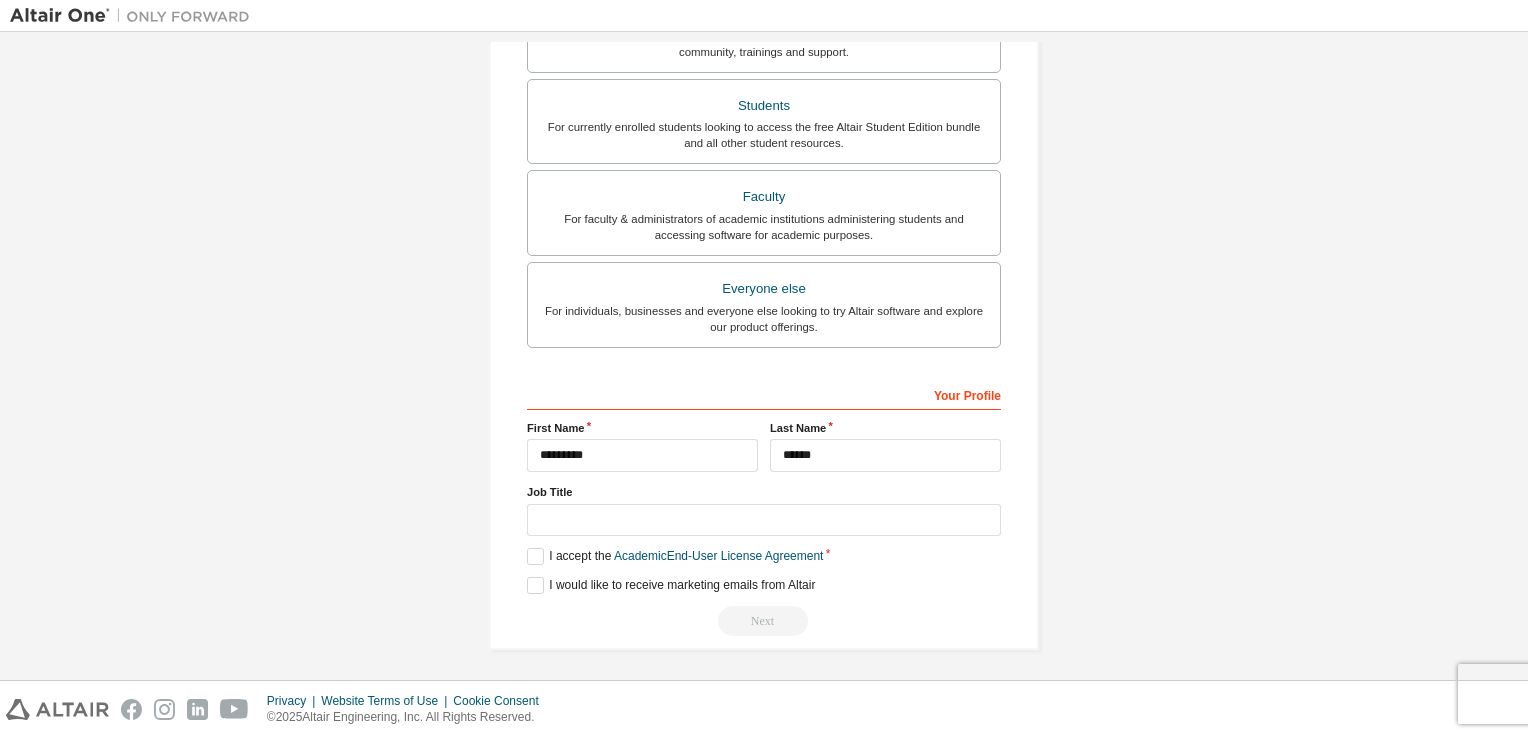 type 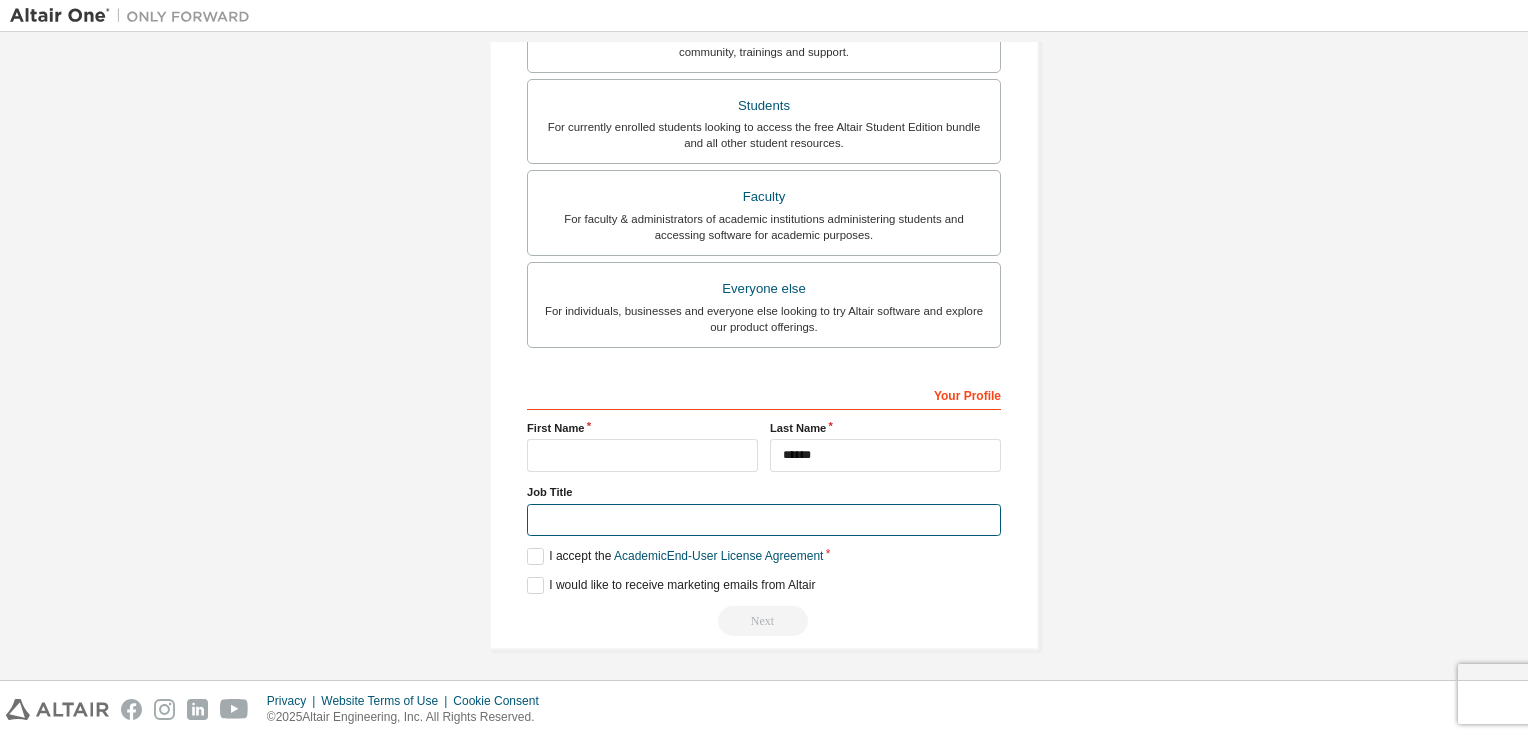 scroll, scrollTop: 478, scrollLeft: 0, axis: vertical 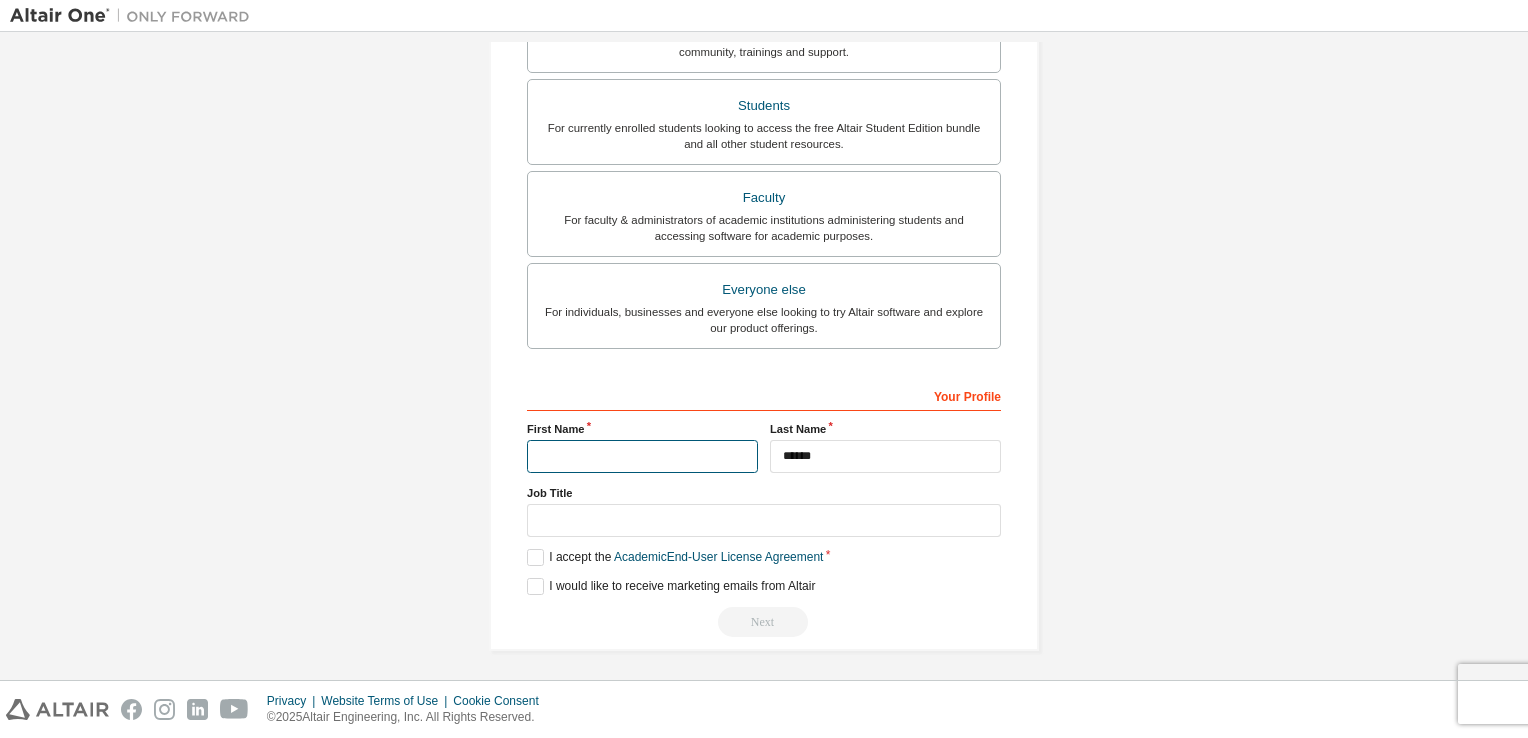 click at bounding box center [642, 456] 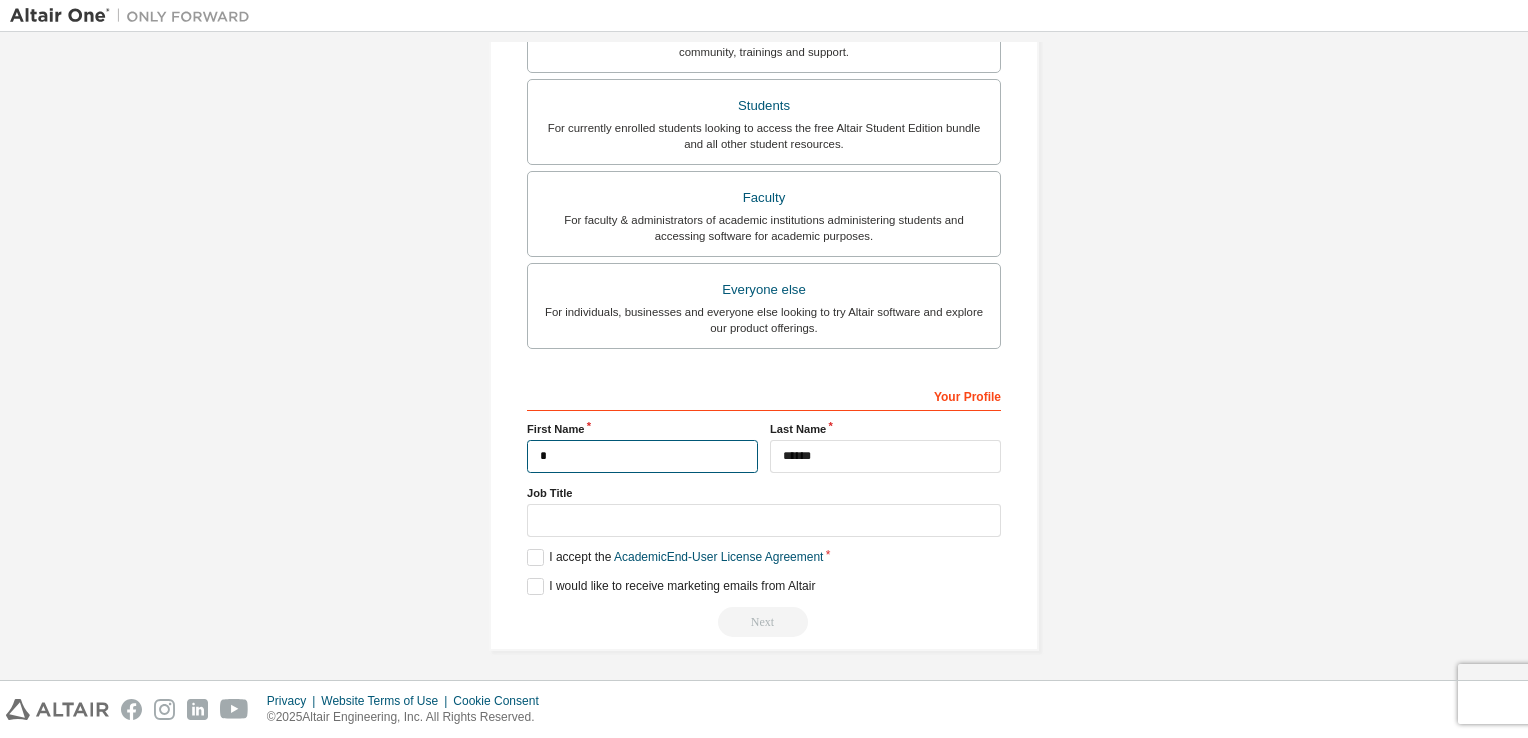 type on "*********" 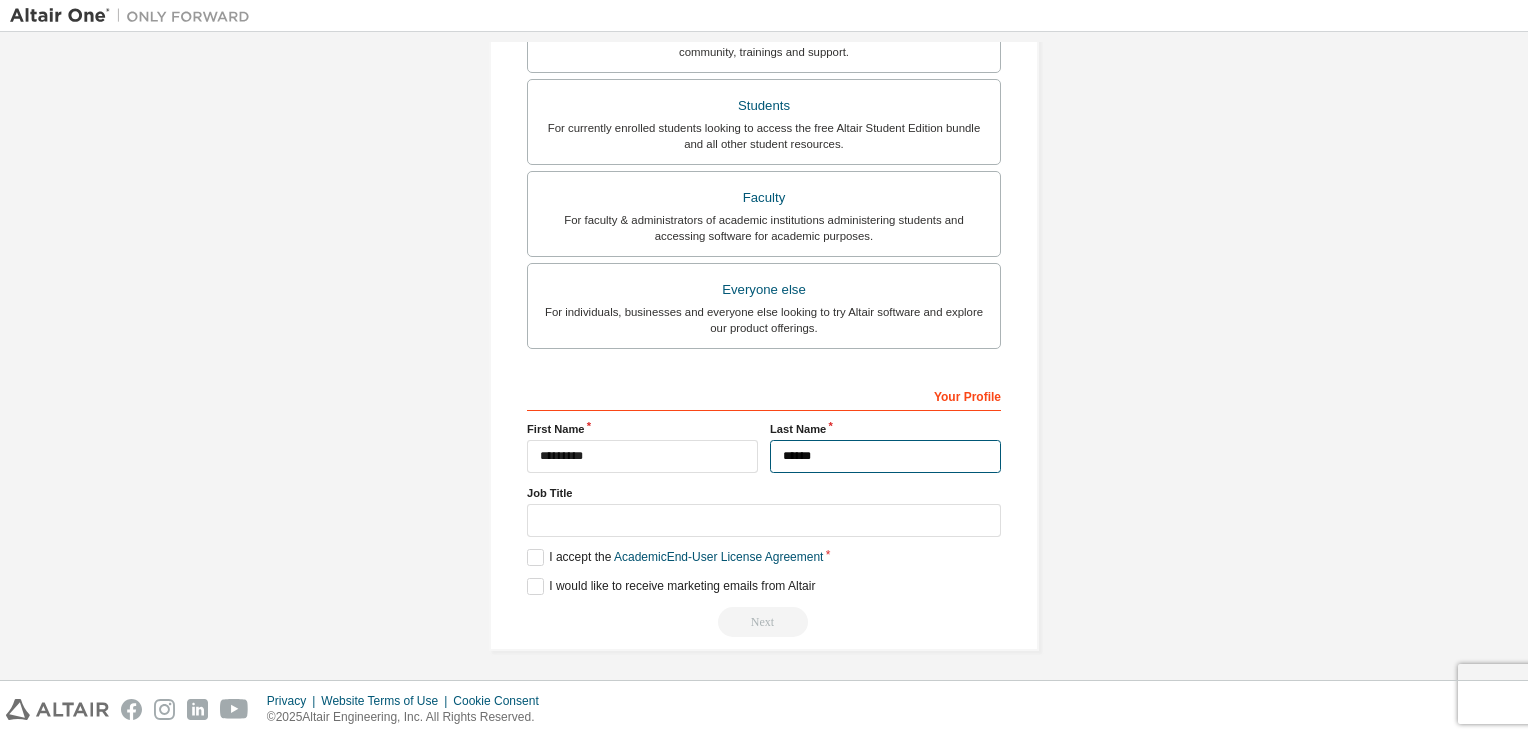 click on "******" at bounding box center (885, 456) 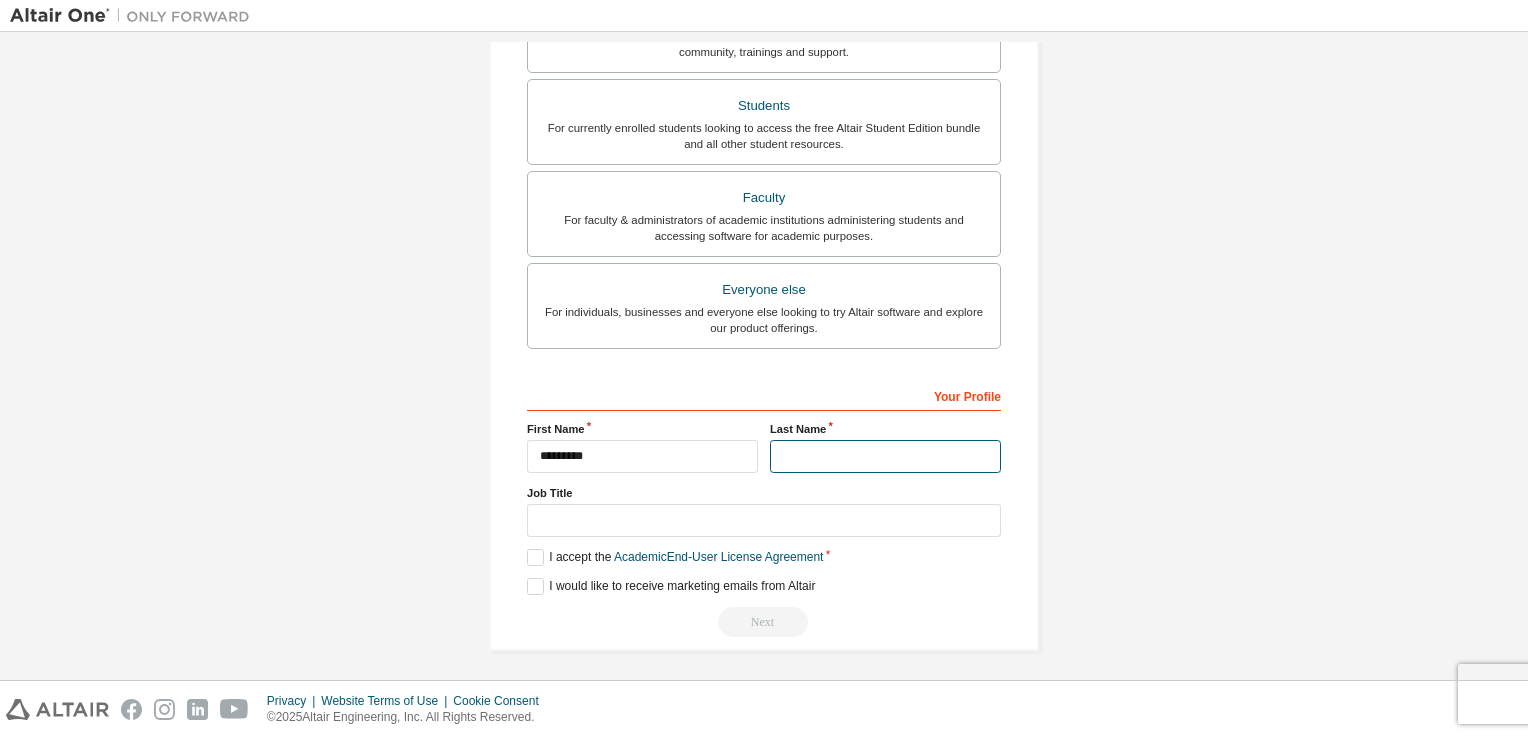 click at bounding box center [885, 456] 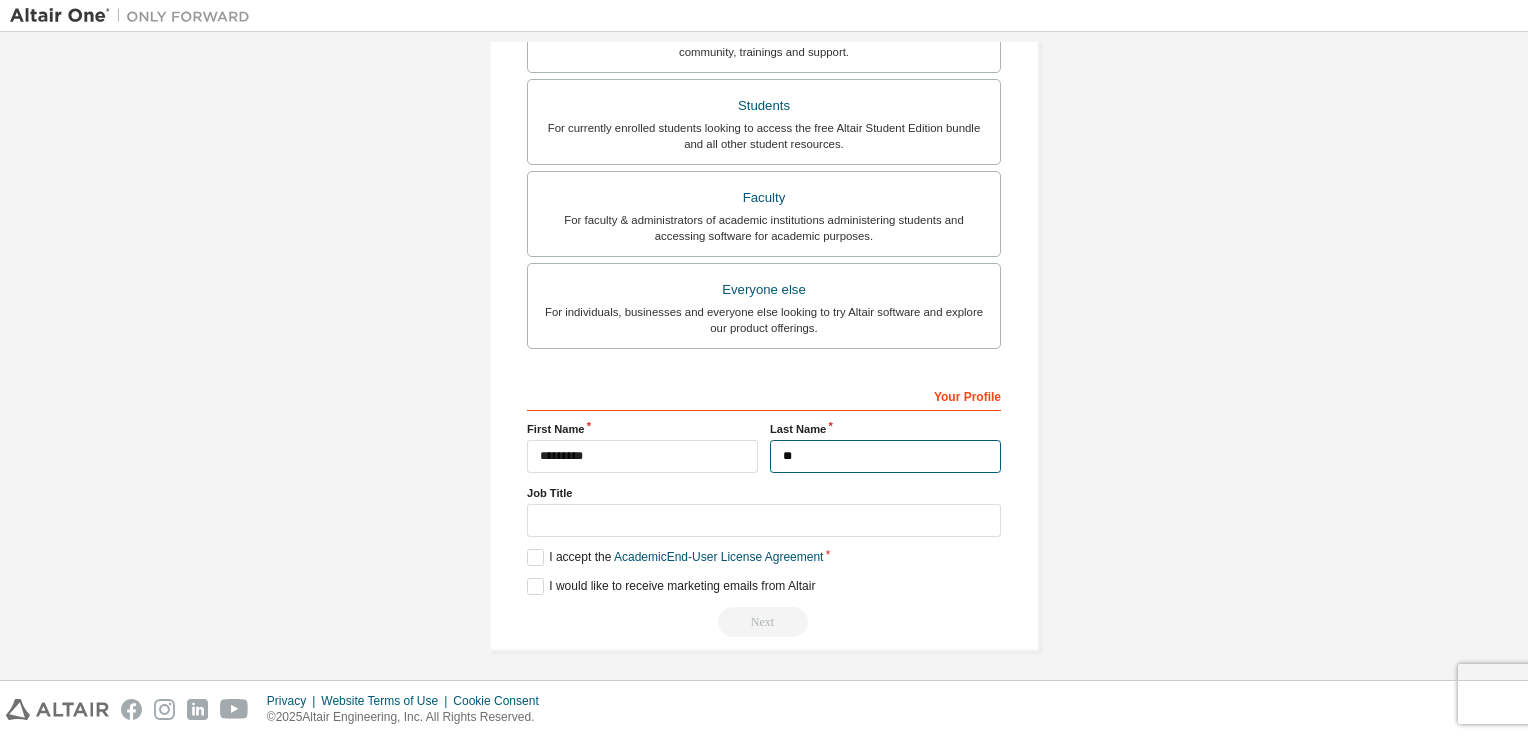 type on "******" 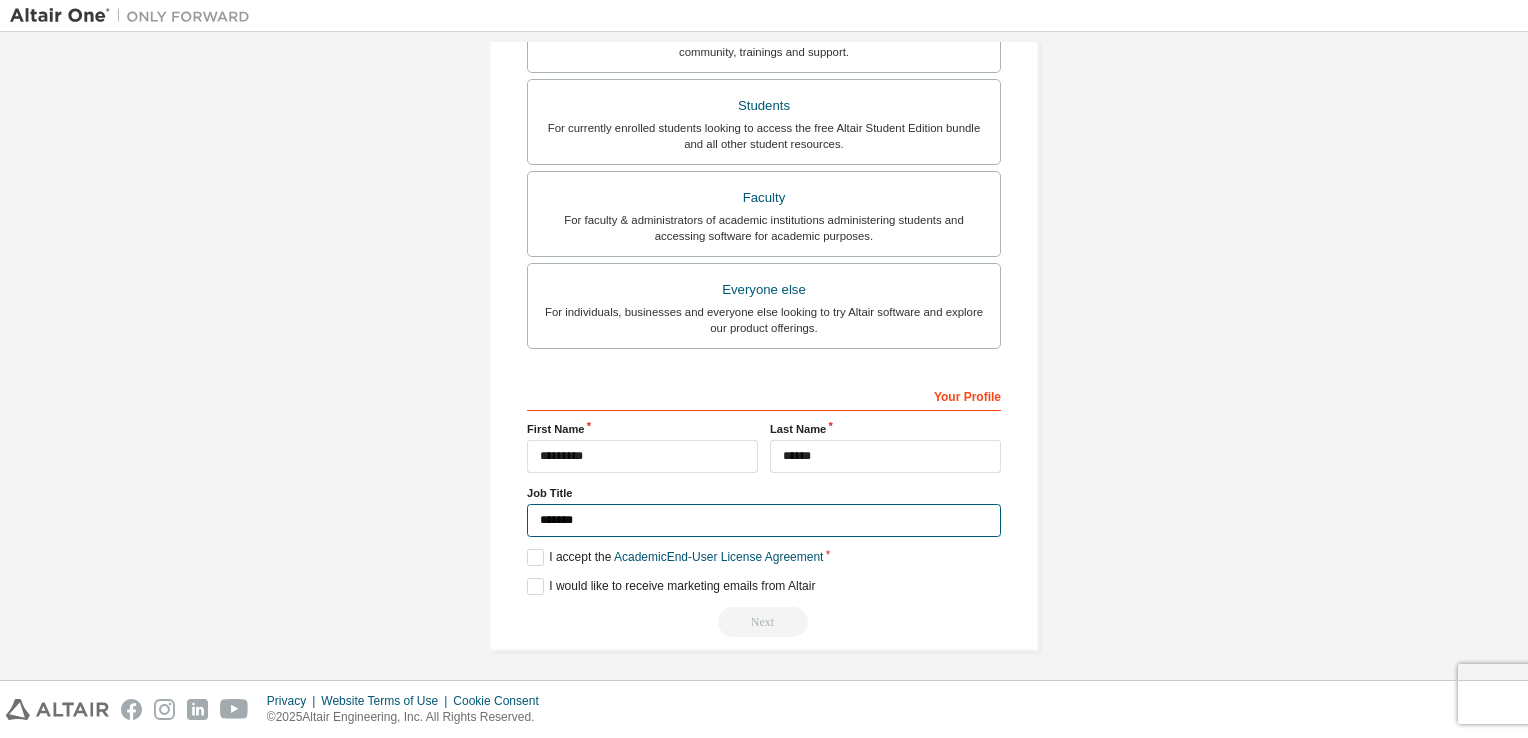 type on "*******" 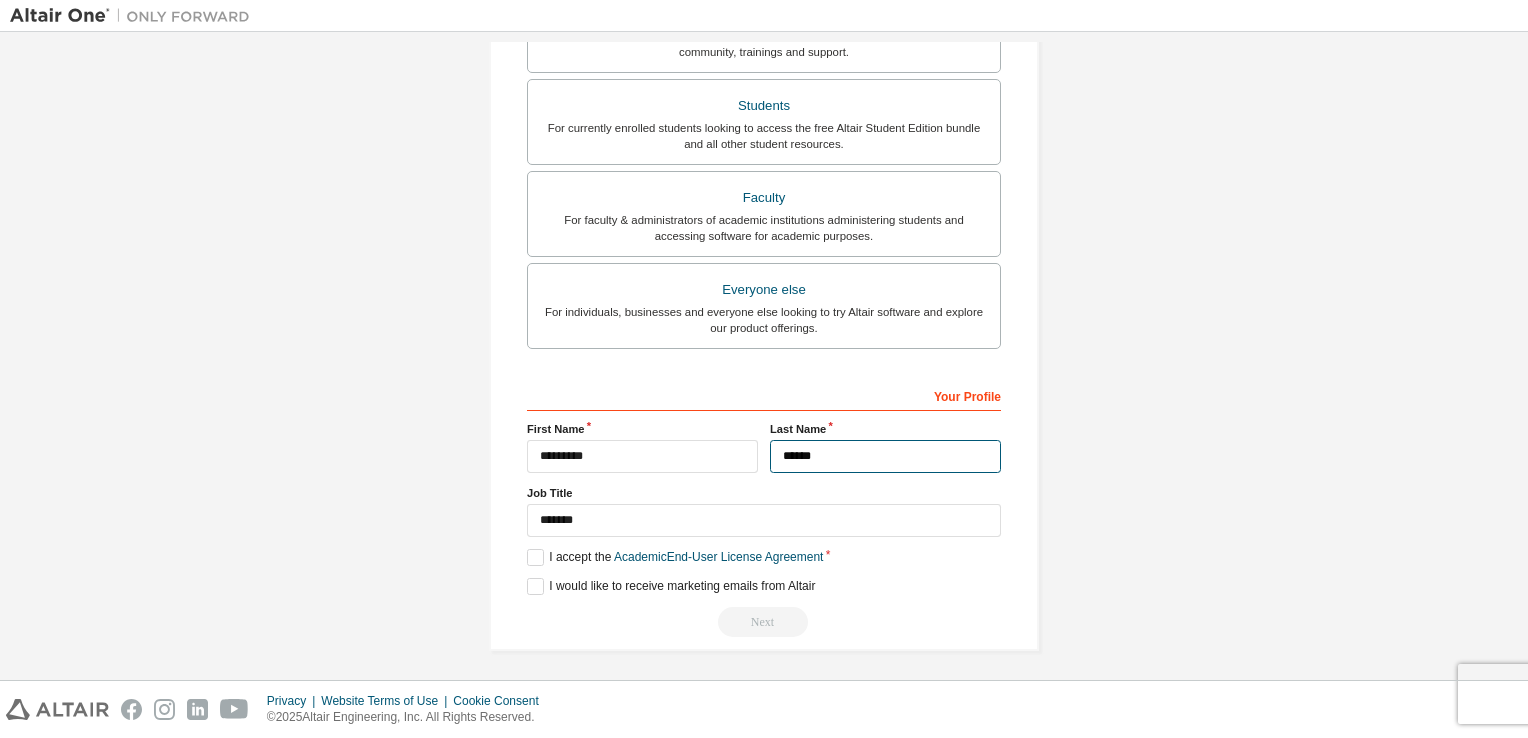 click on "******" at bounding box center (885, 456) 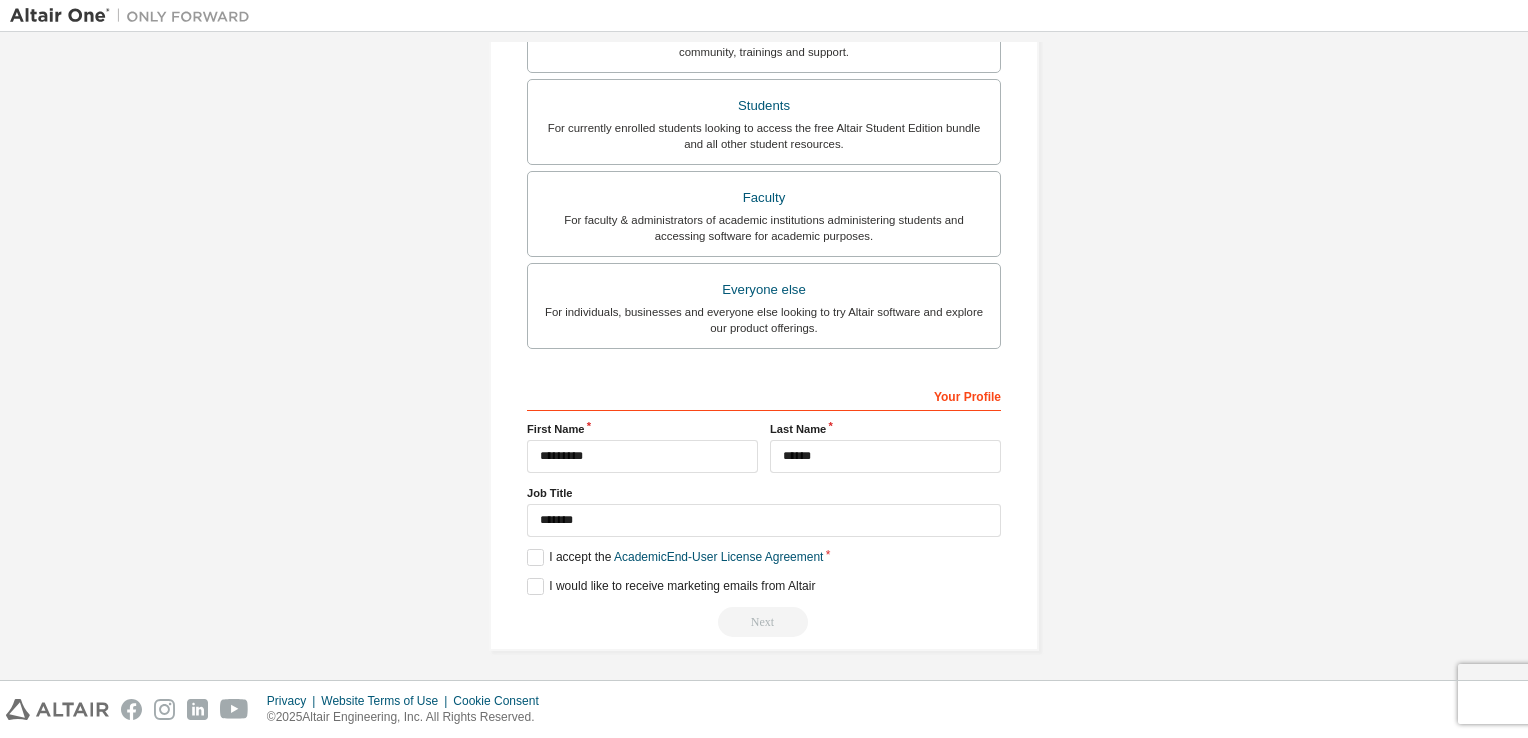 drag, startPoint x: 747, startPoint y: 612, endPoint x: 697, endPoint y: 594, distance: 53.14132 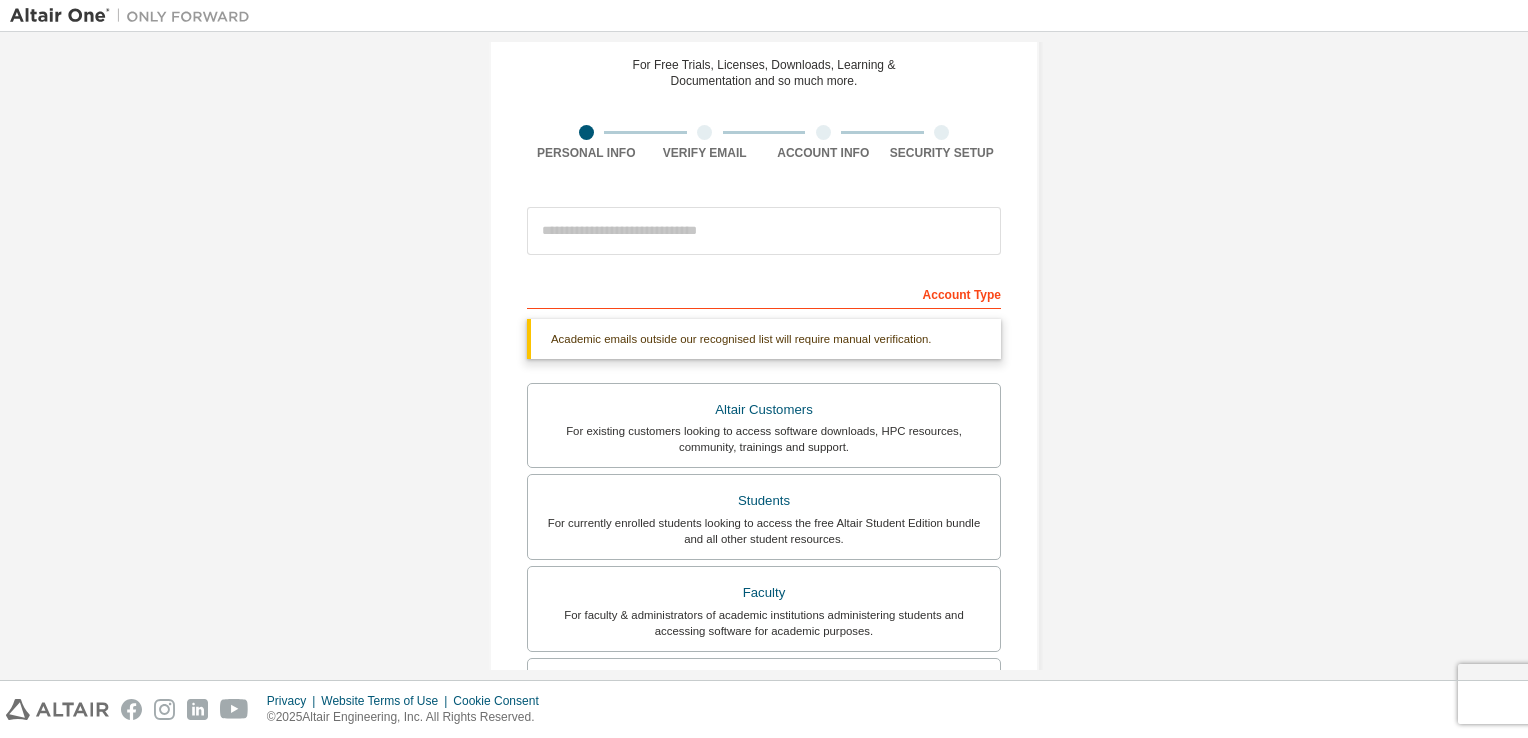 scroll, scrollTop: 0, scrollLeft: 0, axis: both 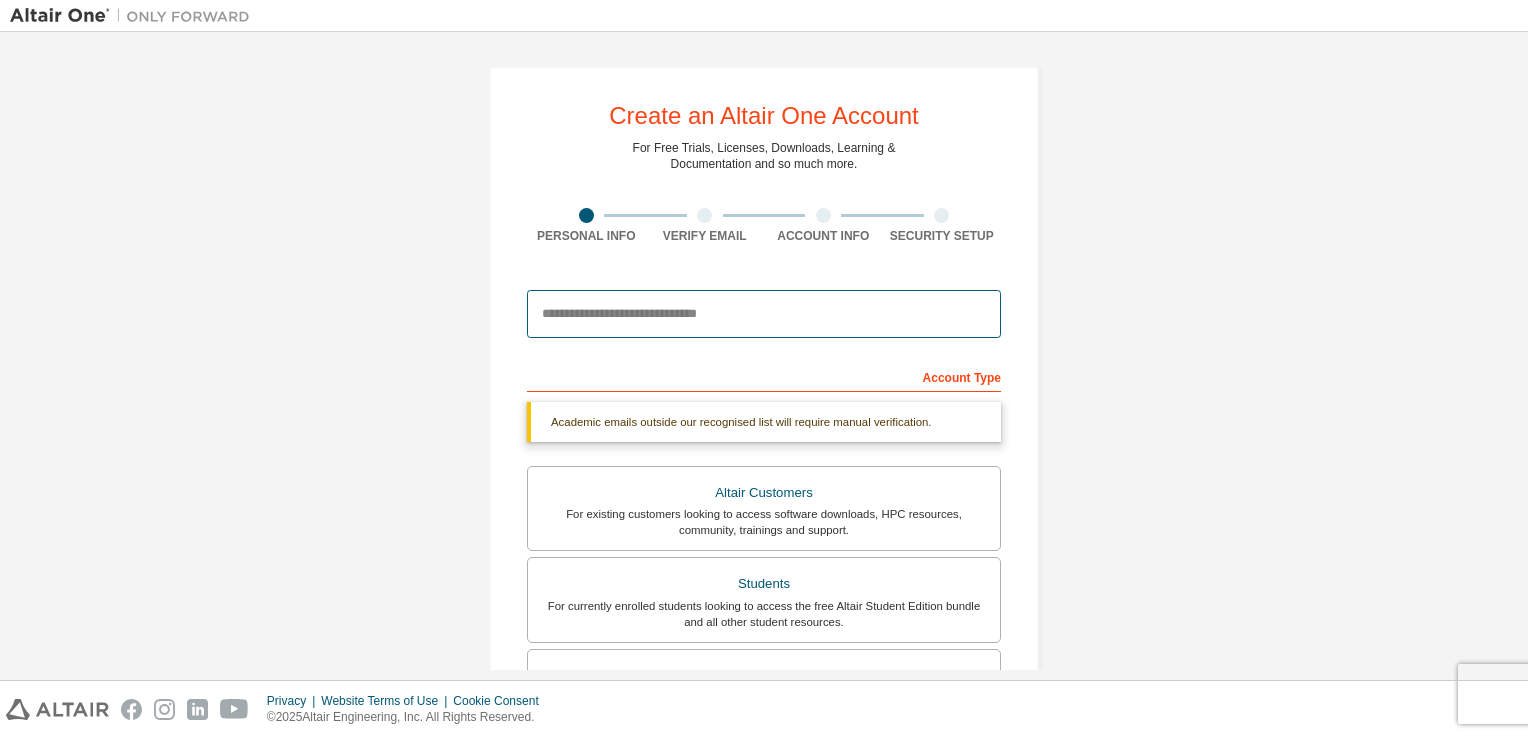 click at bounding box center (764, 314) 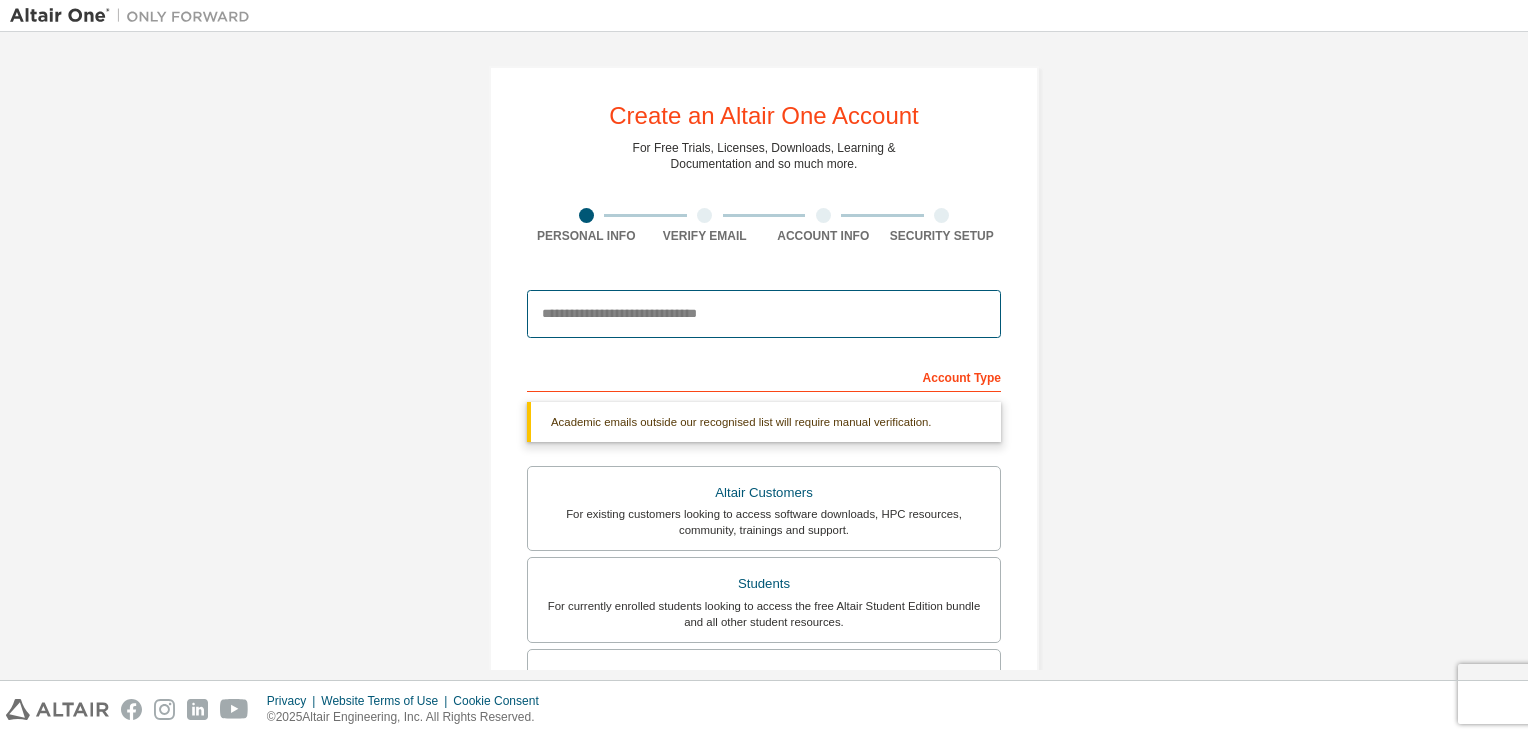 type on "**********" 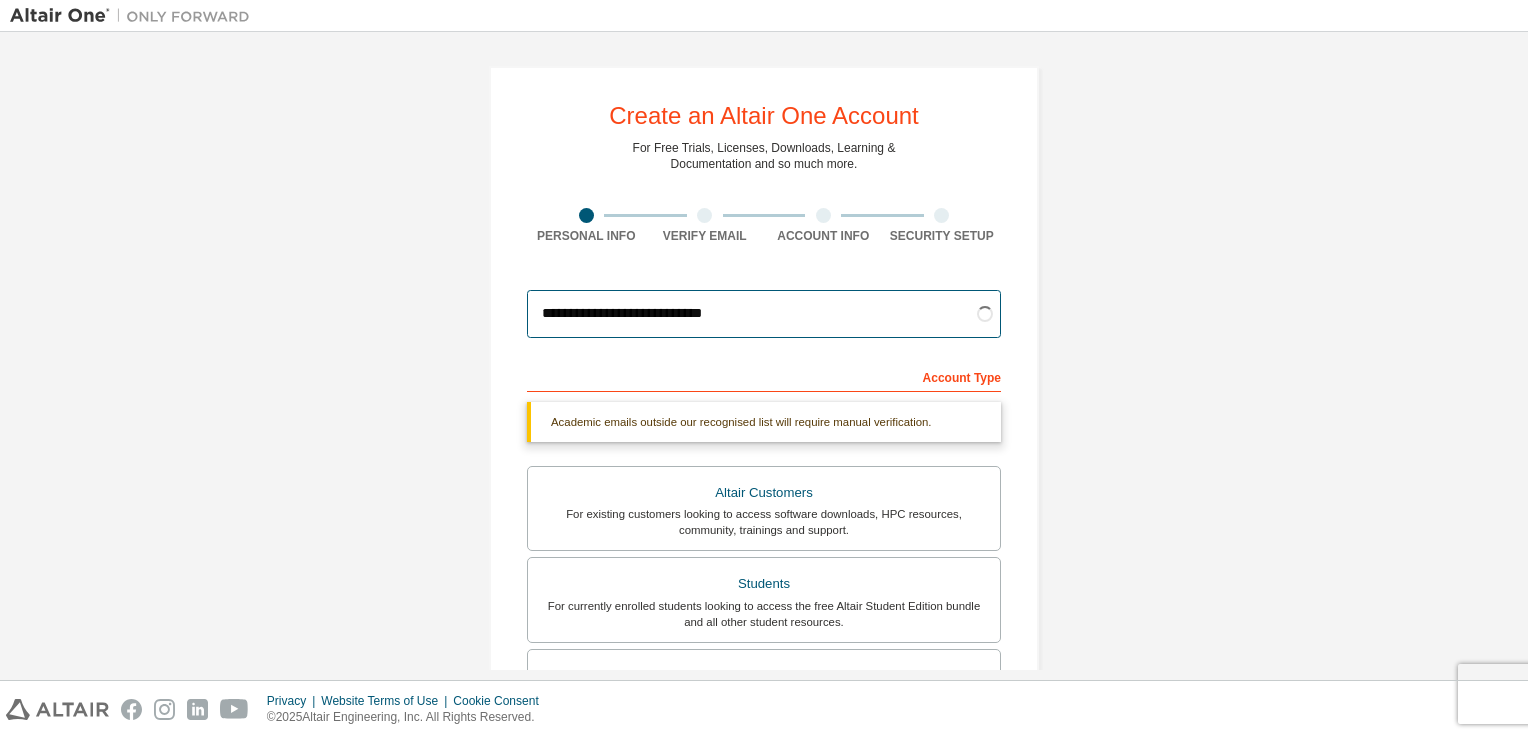 click on "**********" at bounding box center (764, 314) 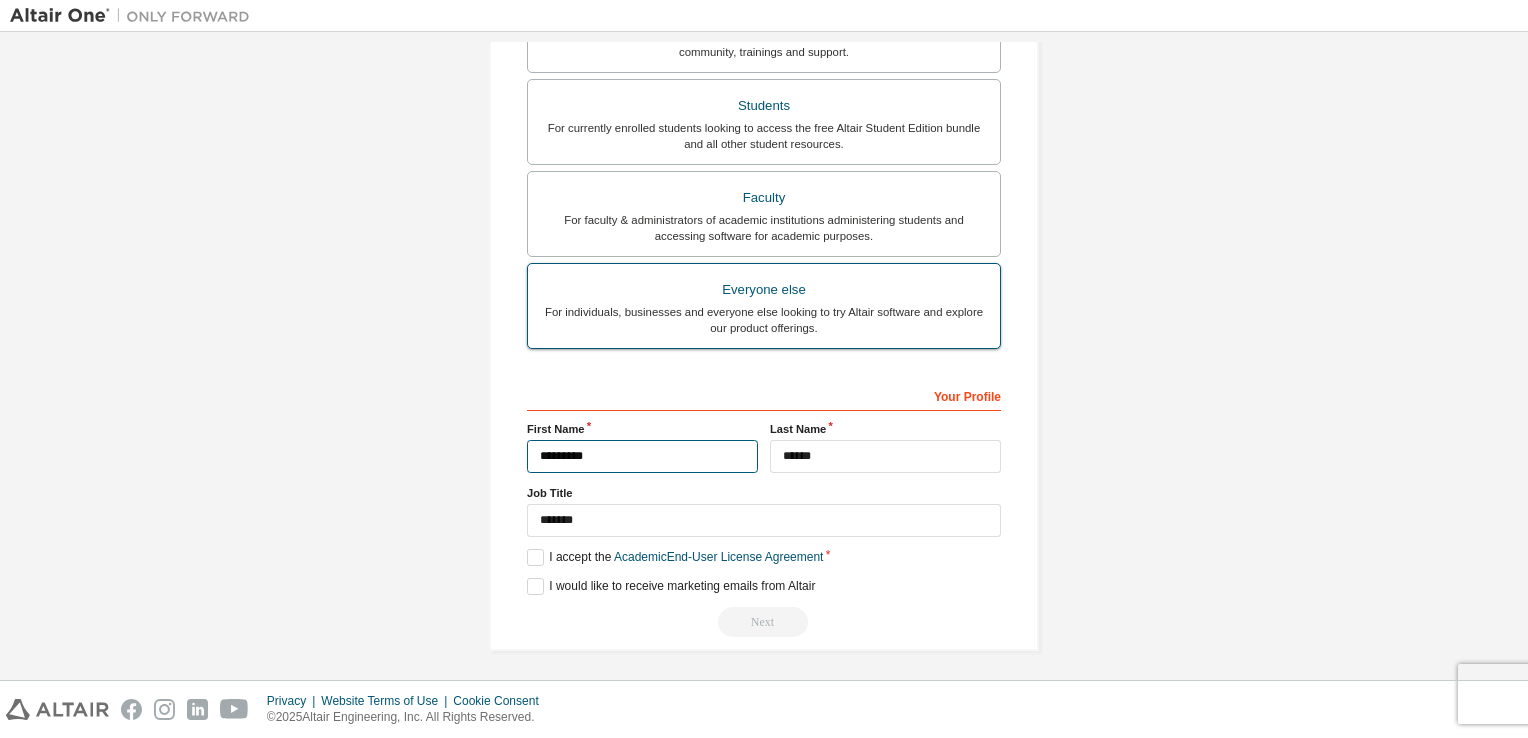 scroll, scrollTop: 0, scrollLeft: 0, axis: both 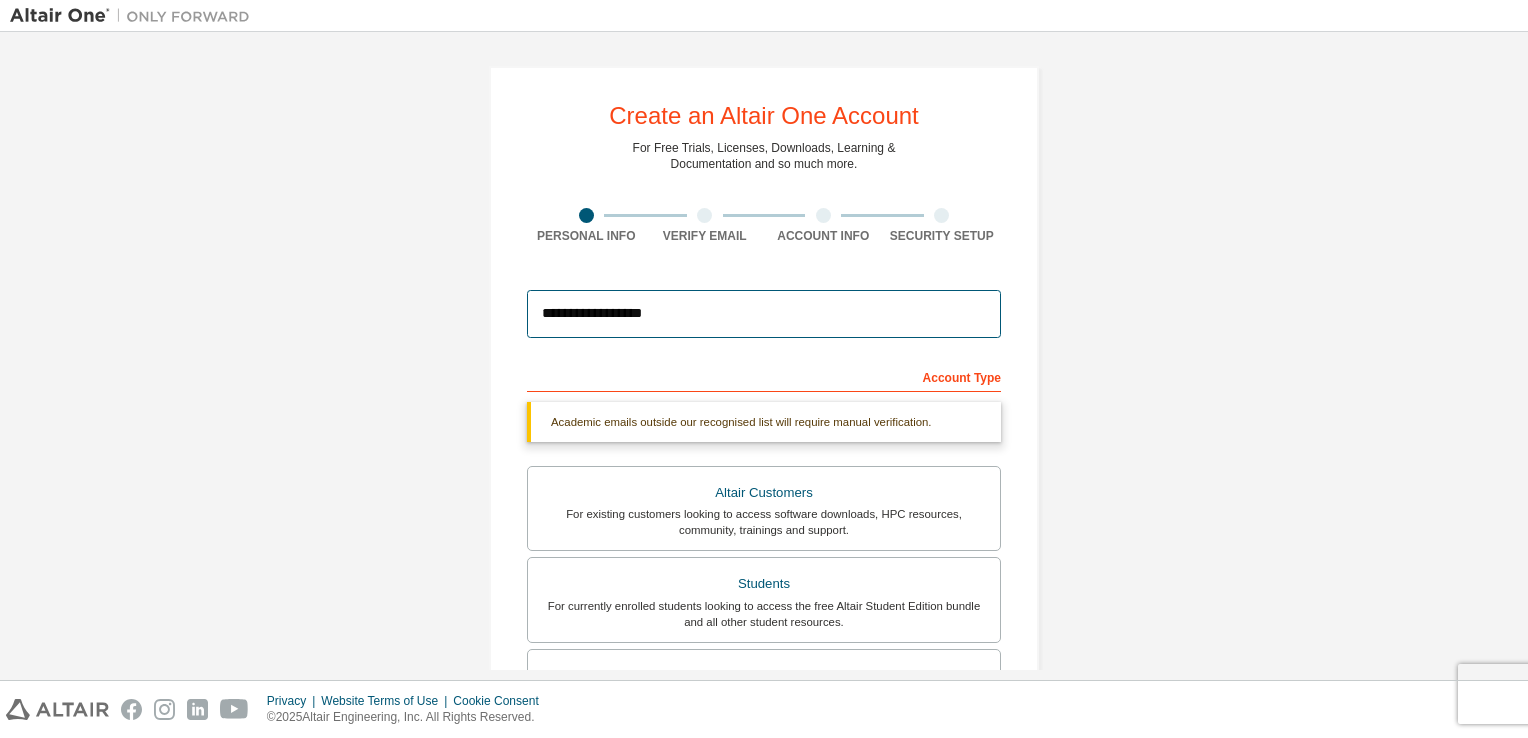 click on "**********" at bounding box center [764, 314] 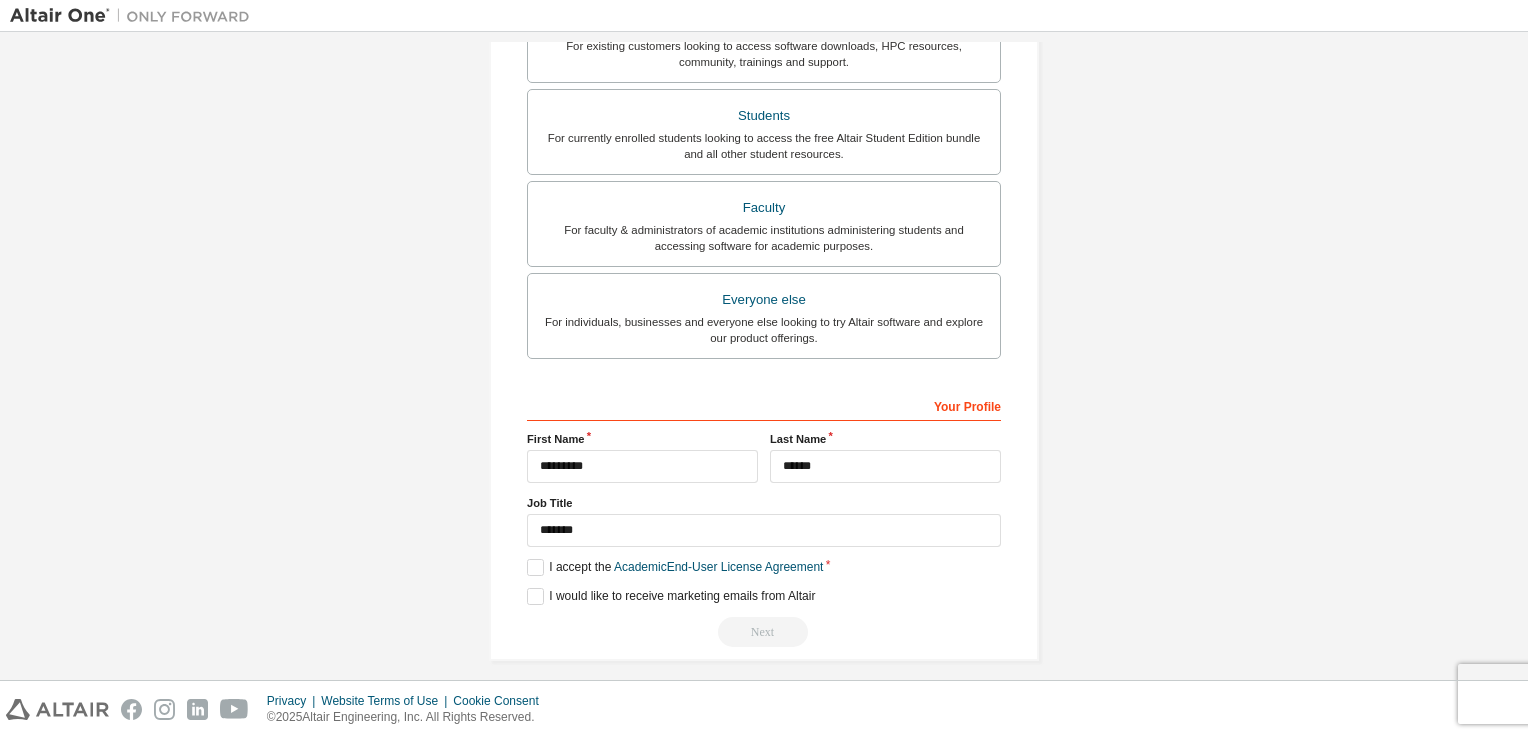 scroll, scrollTop: 478, scrollLeft: 0, axis: vertical 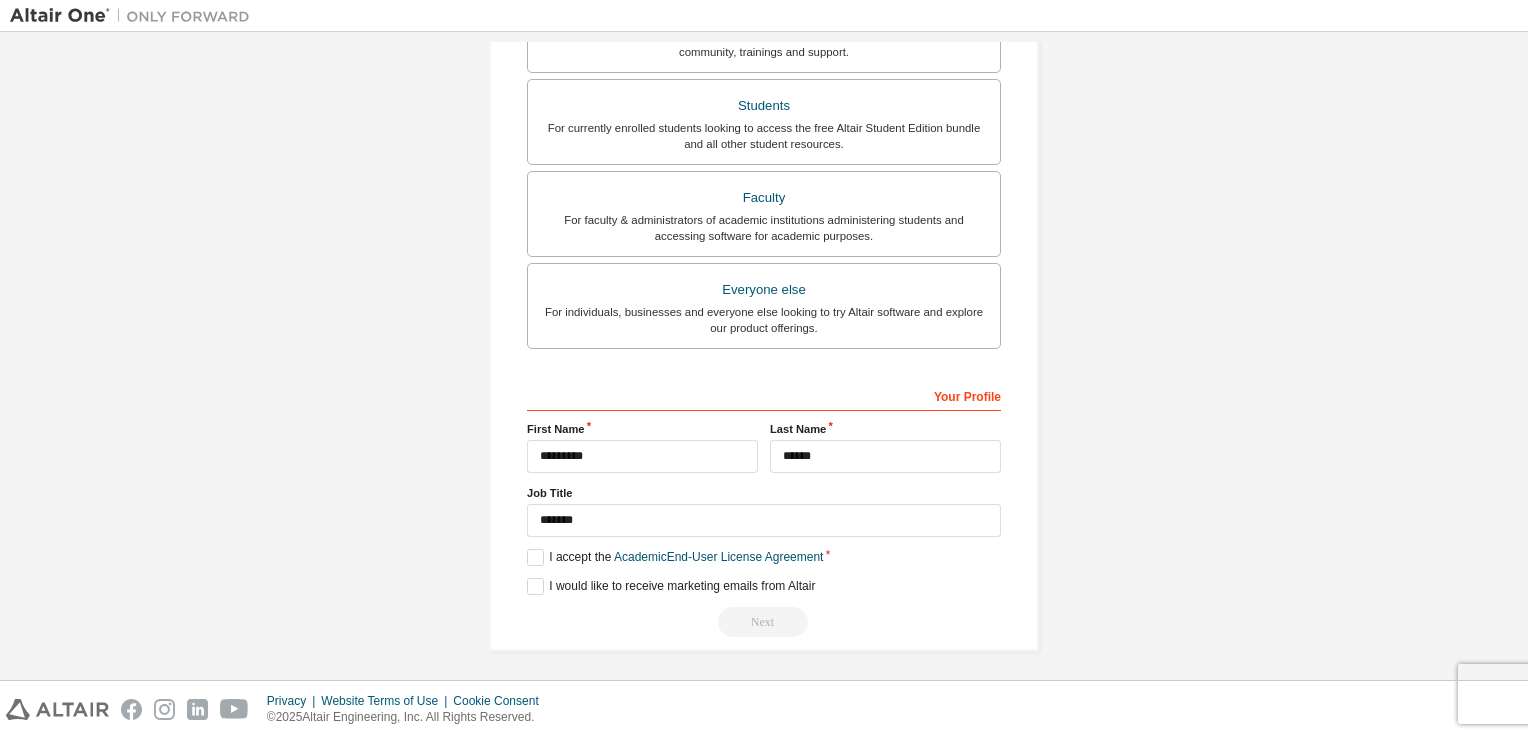 type on "**********" 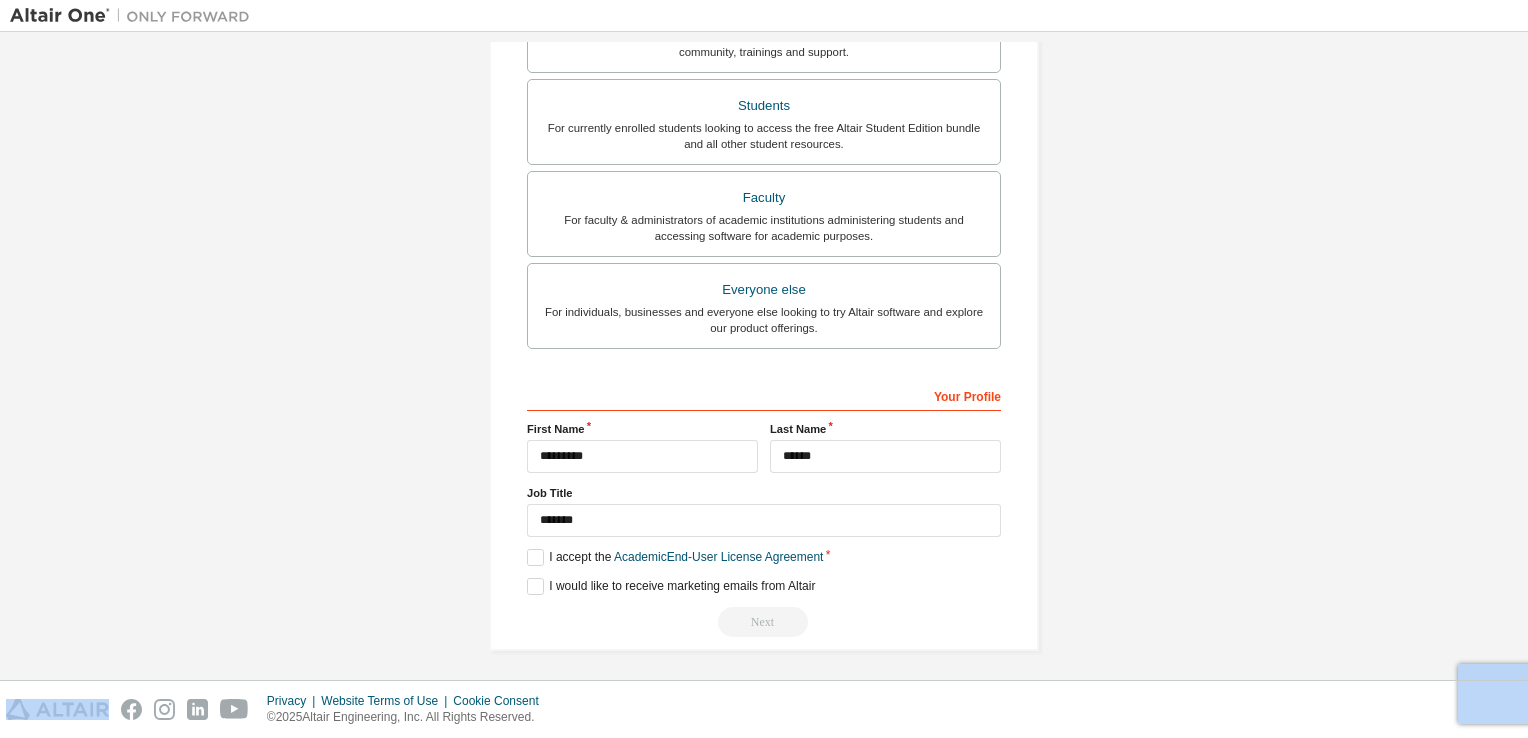 click on "Next" at bounding box center [764, 622] 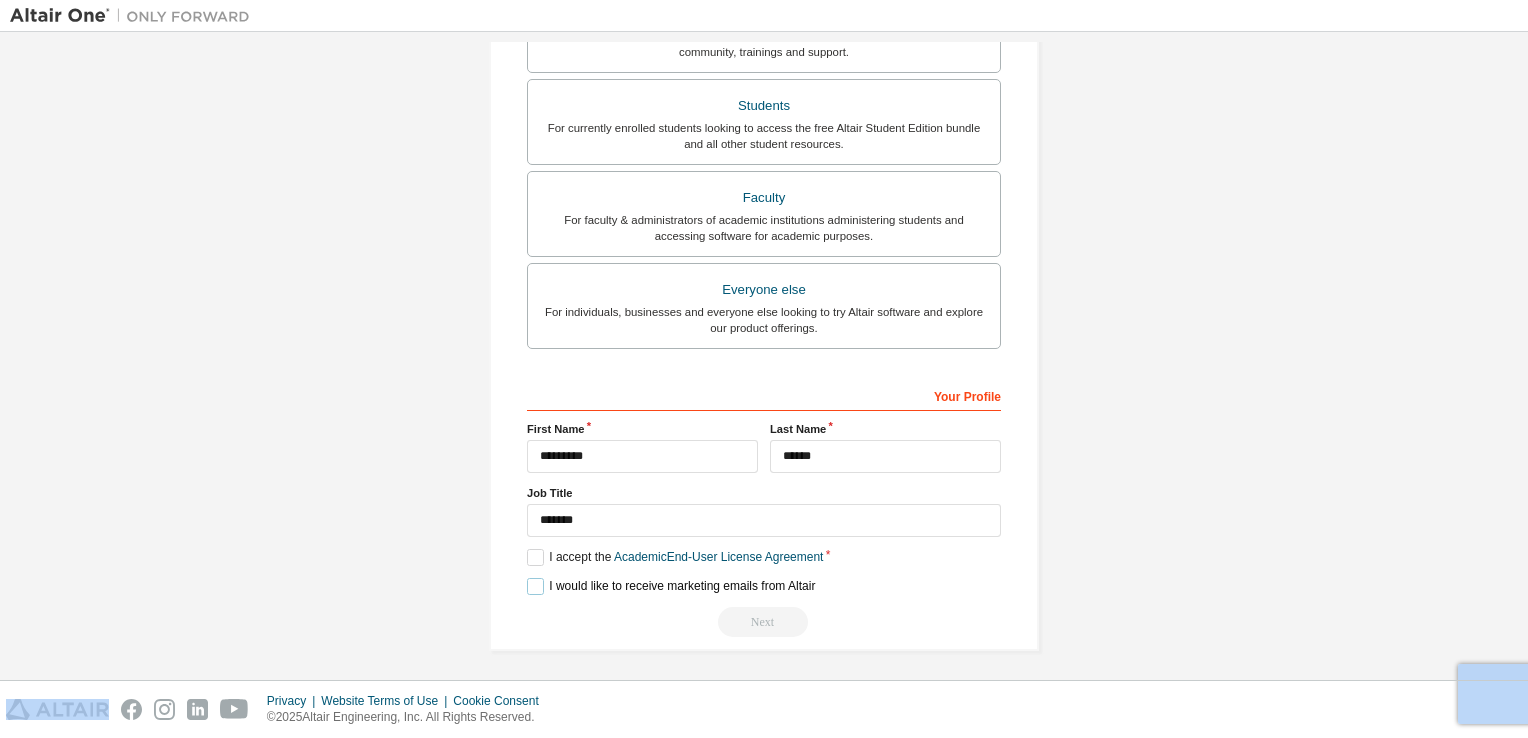 drag, startPoint x: 764, startPoint y: 622, endPoint x: 632, endPoint y: 426, distance: 236.30489 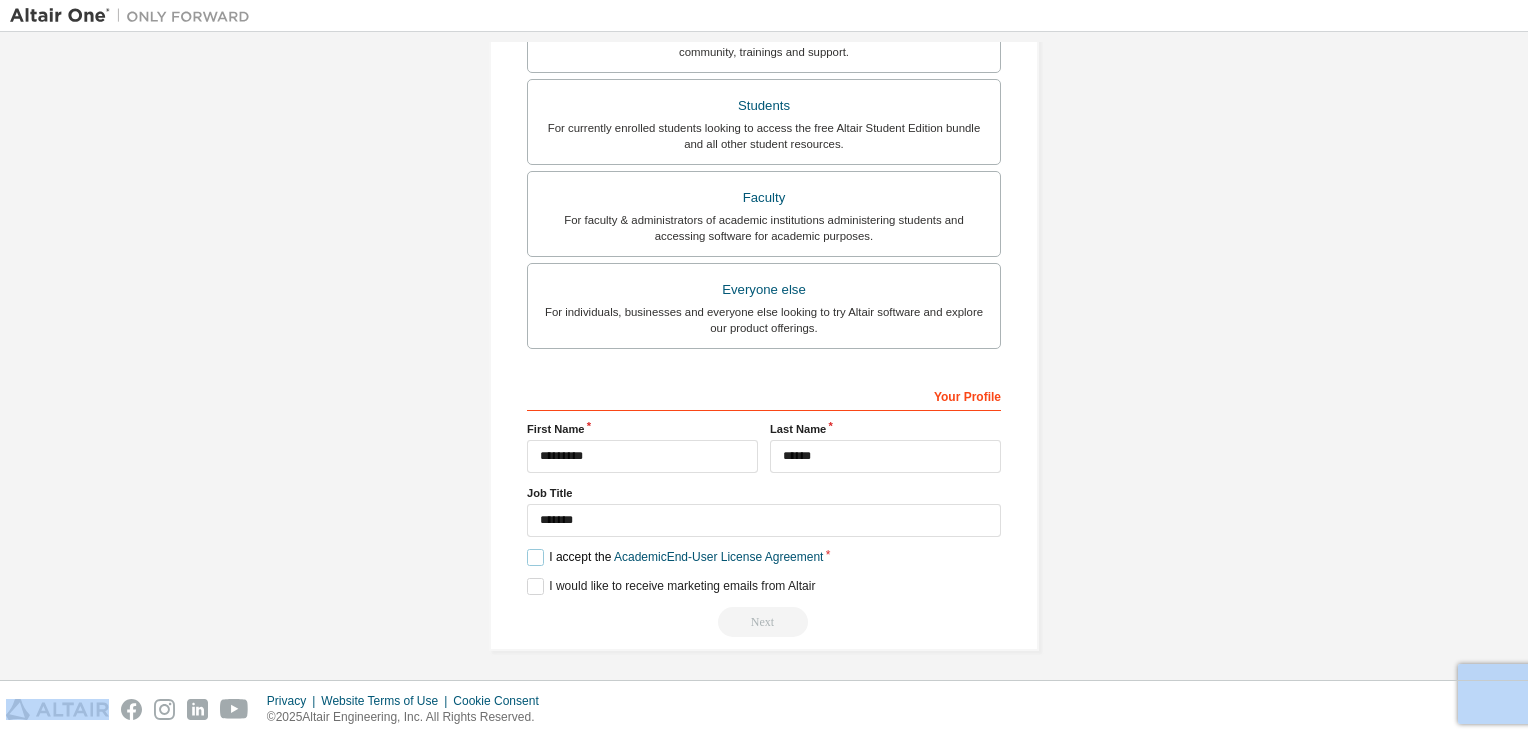 click on "I accept the   Academic   End-User License Agreement" at bounding box center [675, 557] 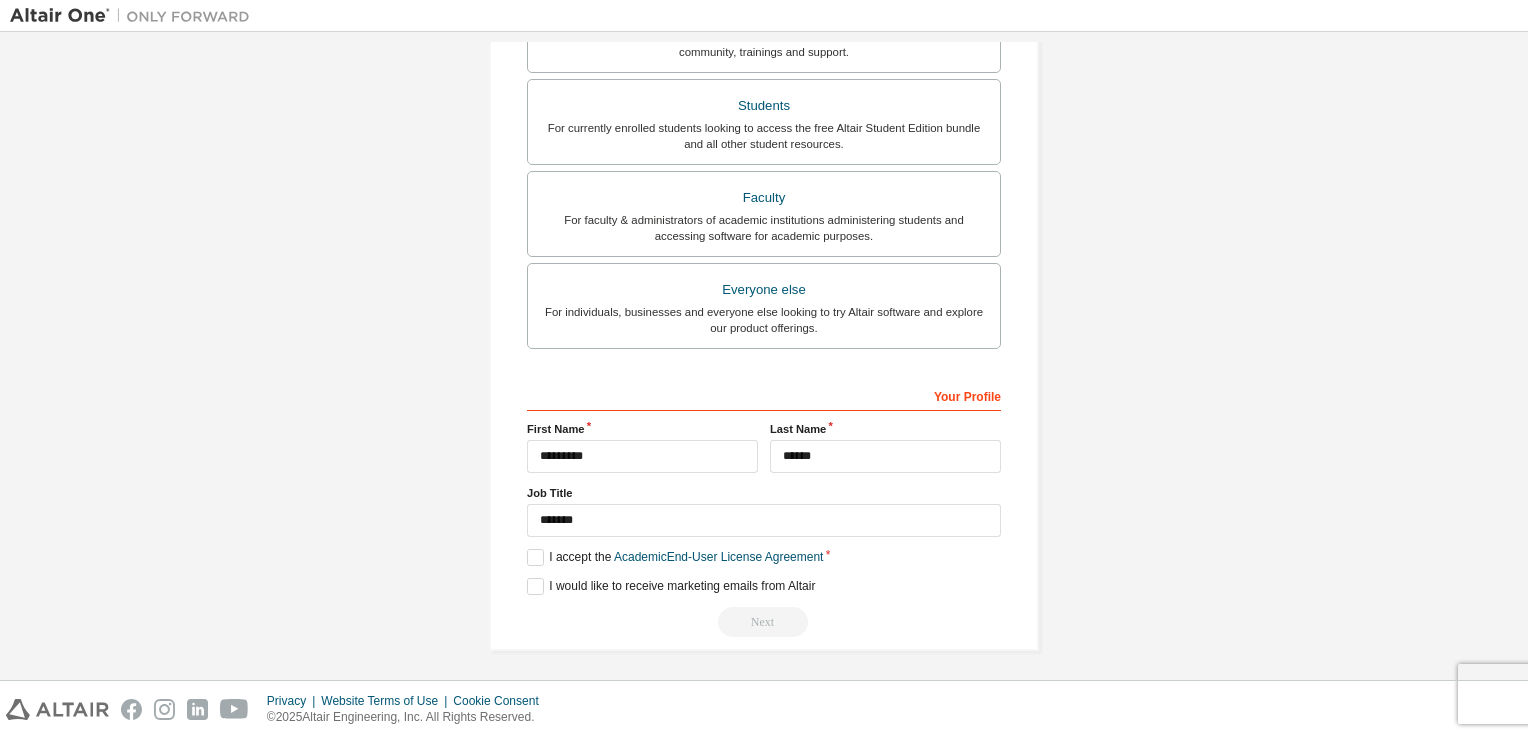 click on "**********" at bounding box center (764, 508) 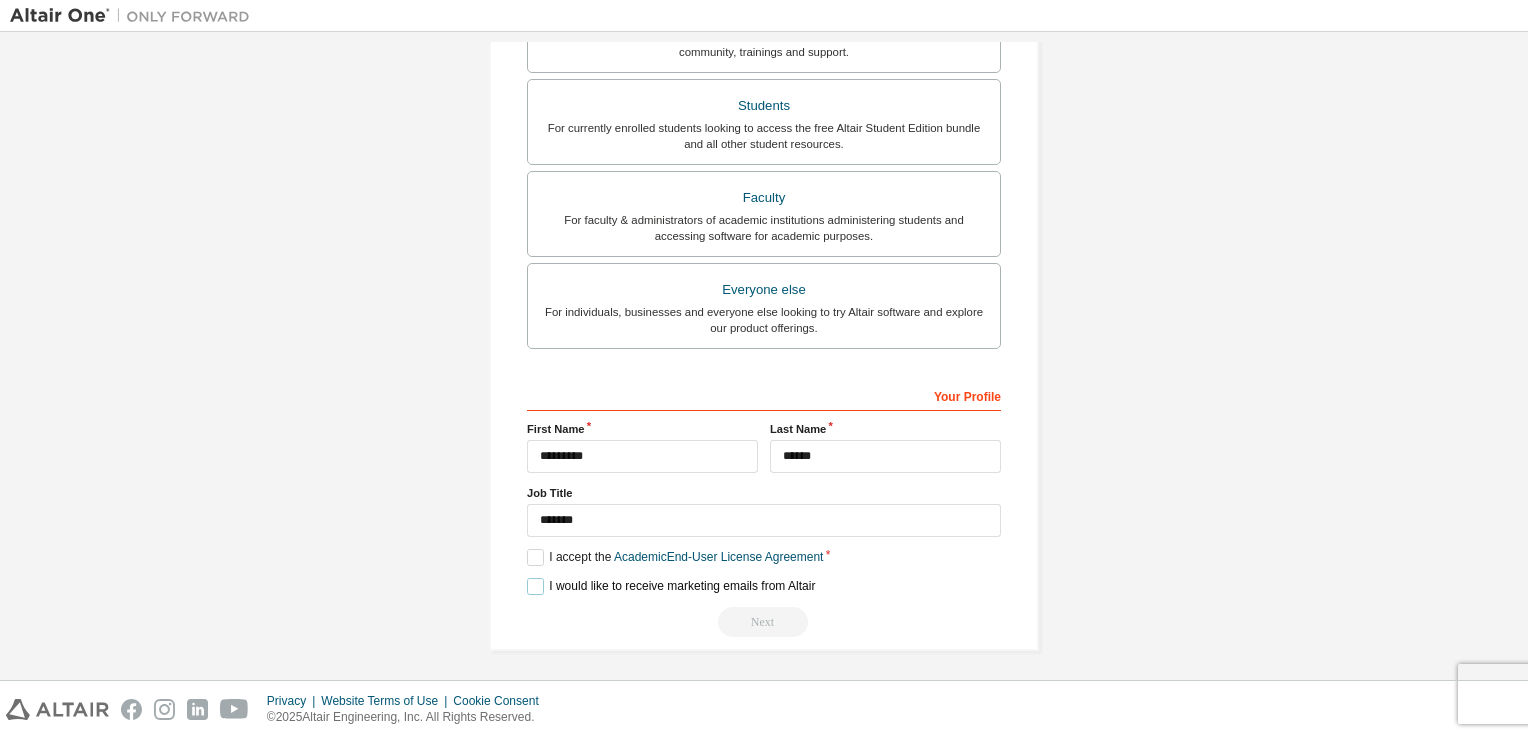 click on "I would like to receive marketing emails from Altair" at bounding box center [671, 586] 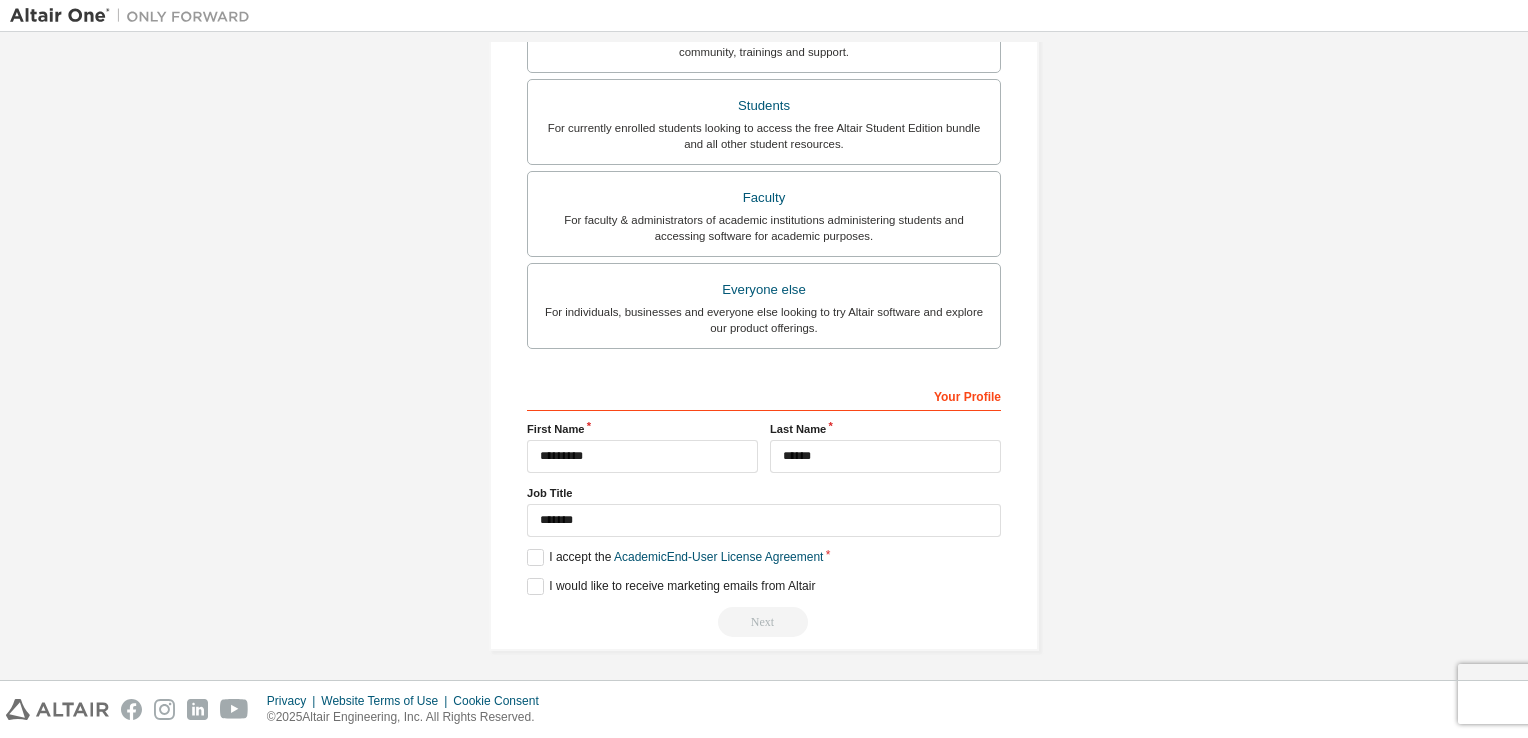 drag, startPoint x: 612, startPoint y: 494, endPoint x: 589, endPoint y: 515, distance: 31.144823 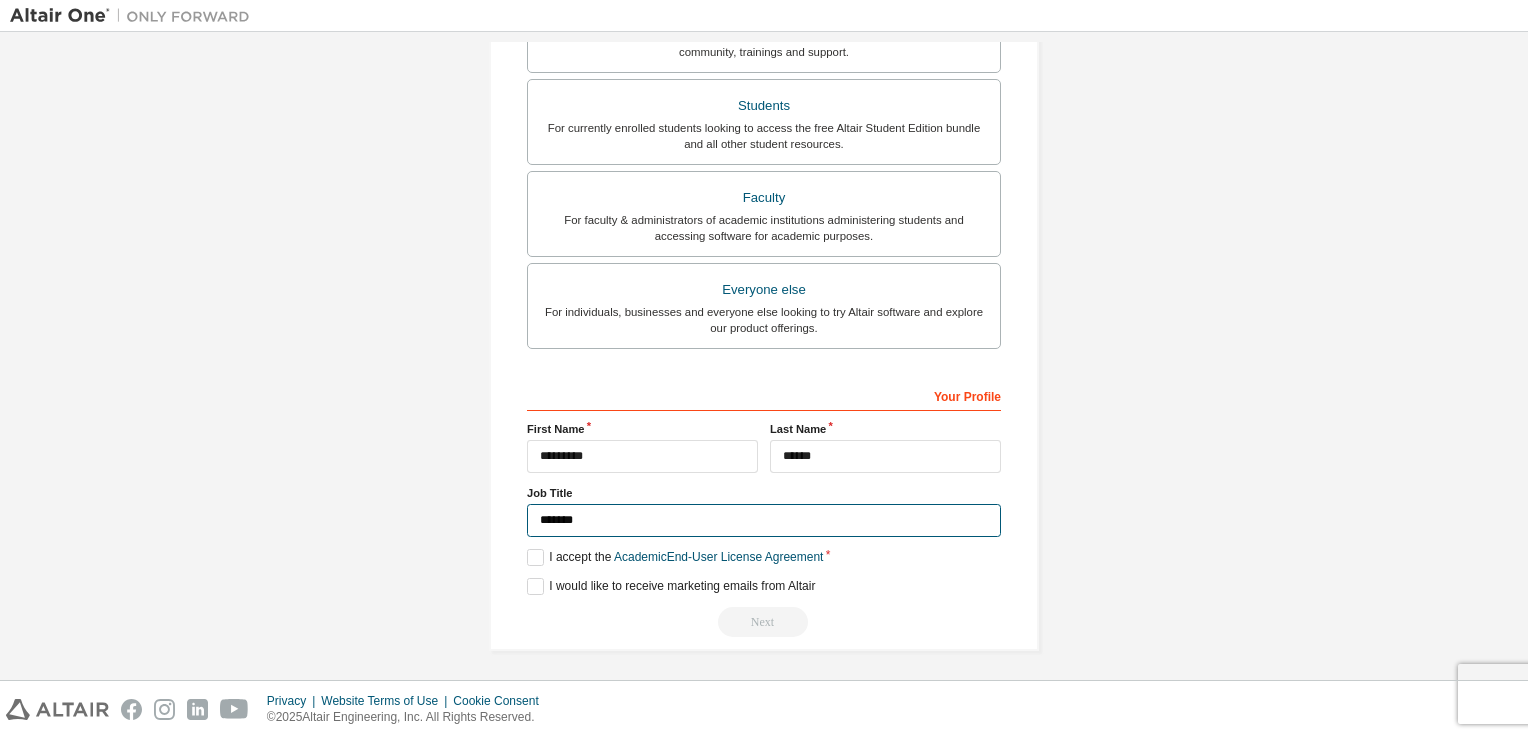drag, startPoint x: 589, startPoint y: 515, endPoint x: 502, endPoint y: 516, distance: 87.005745 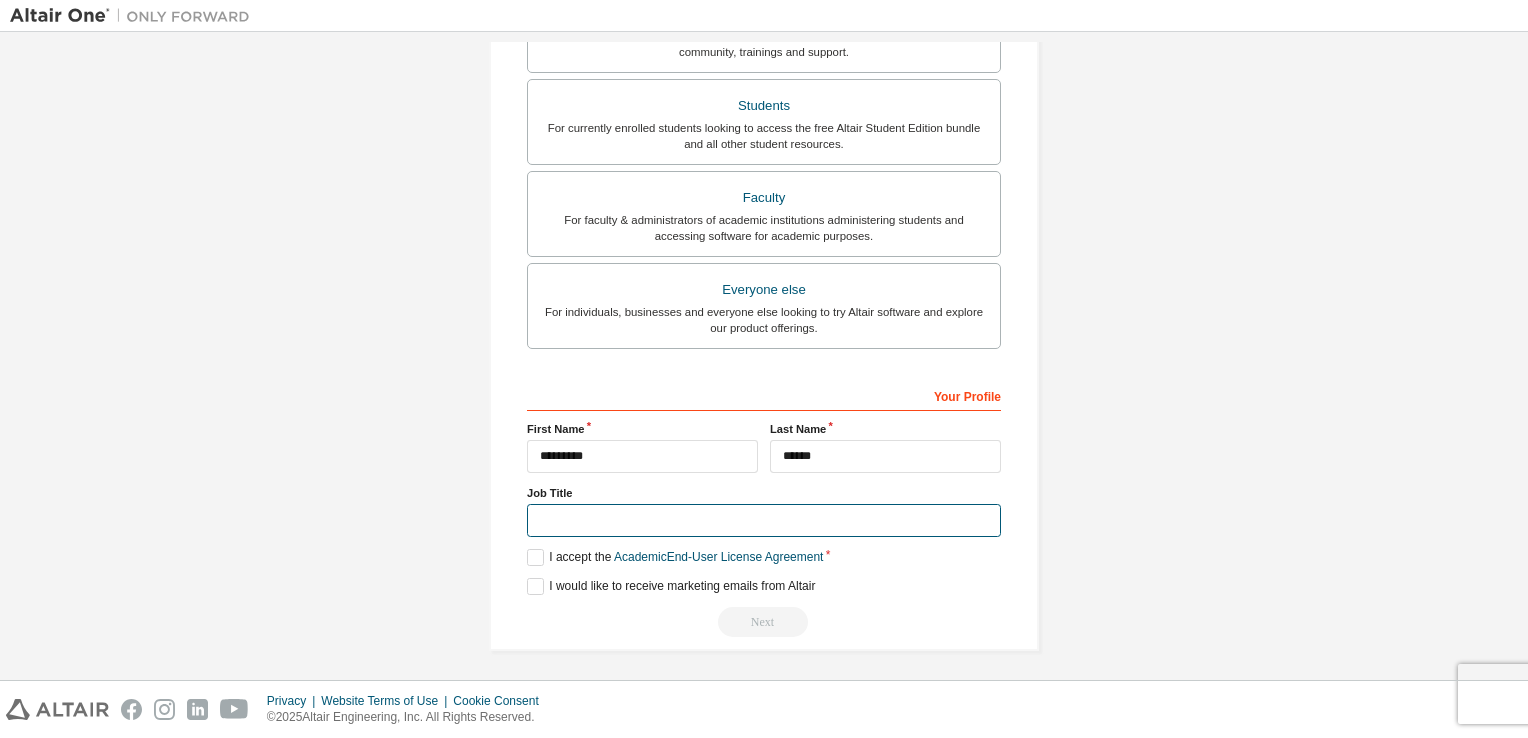 type 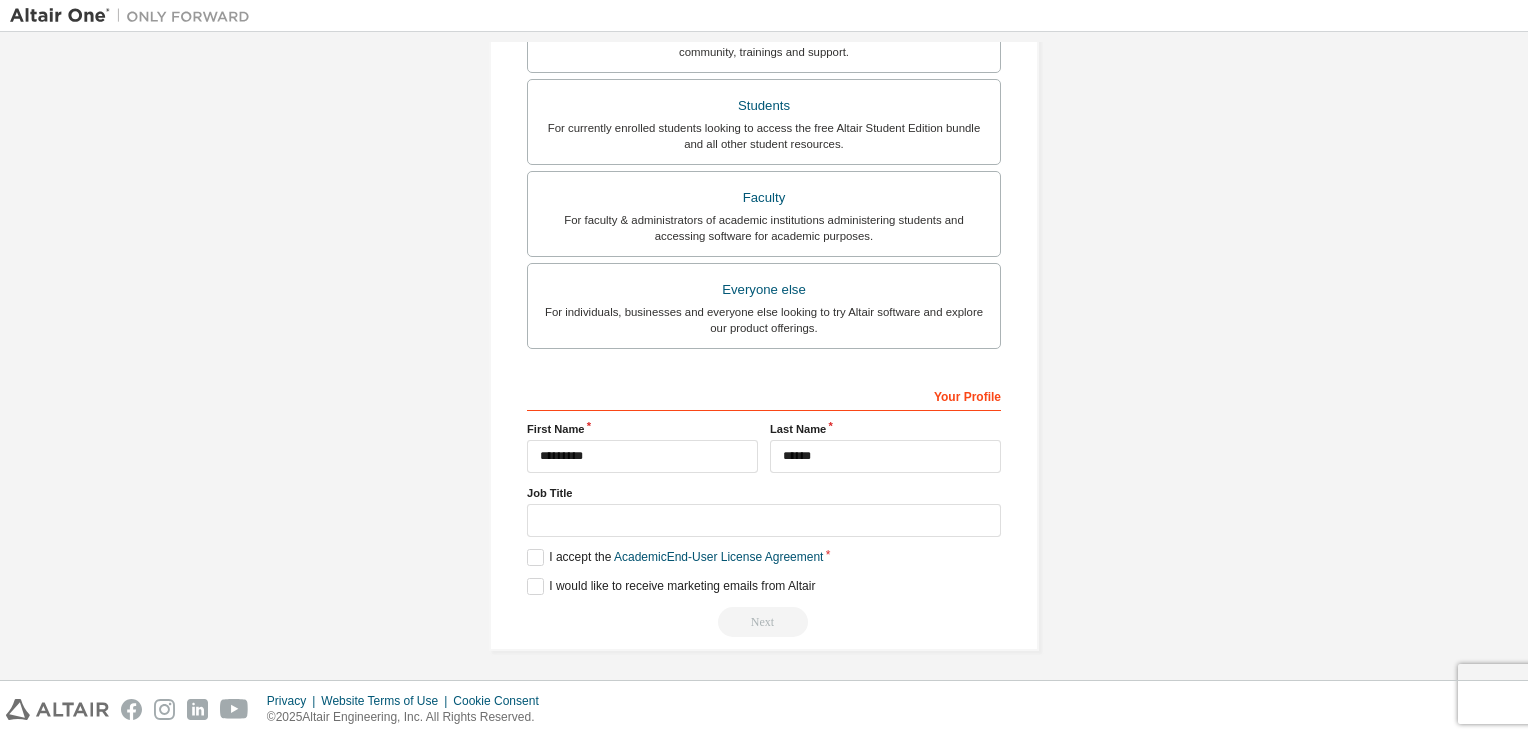 drag, startPoint x: 600, startPoint y: 432, endPoint x: 592, endPoint y: 451, distance: 20.615528 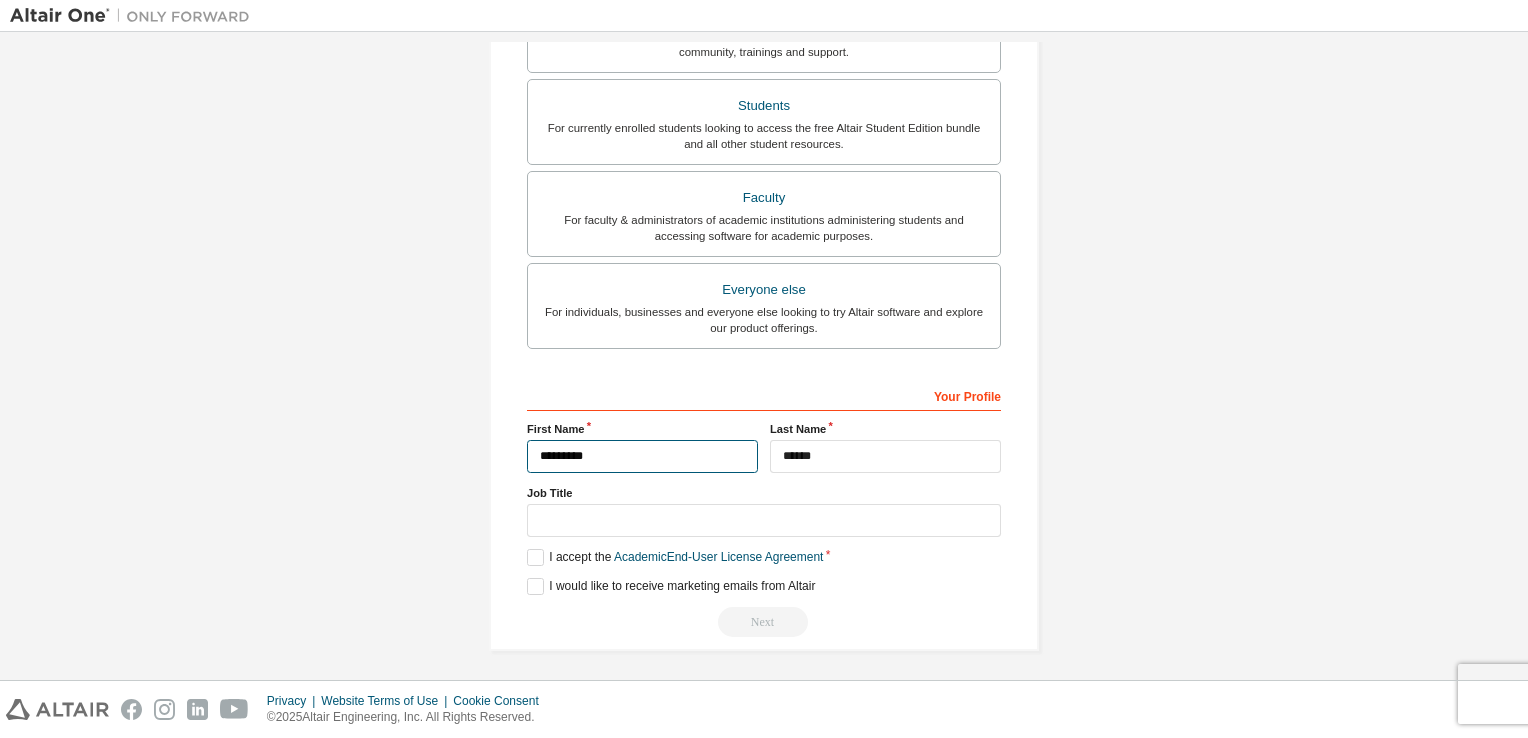 drag, startPoint x: 592, startPoint y: 451, endPoint x: 446, endPoint y: 457, distance: 146.12323 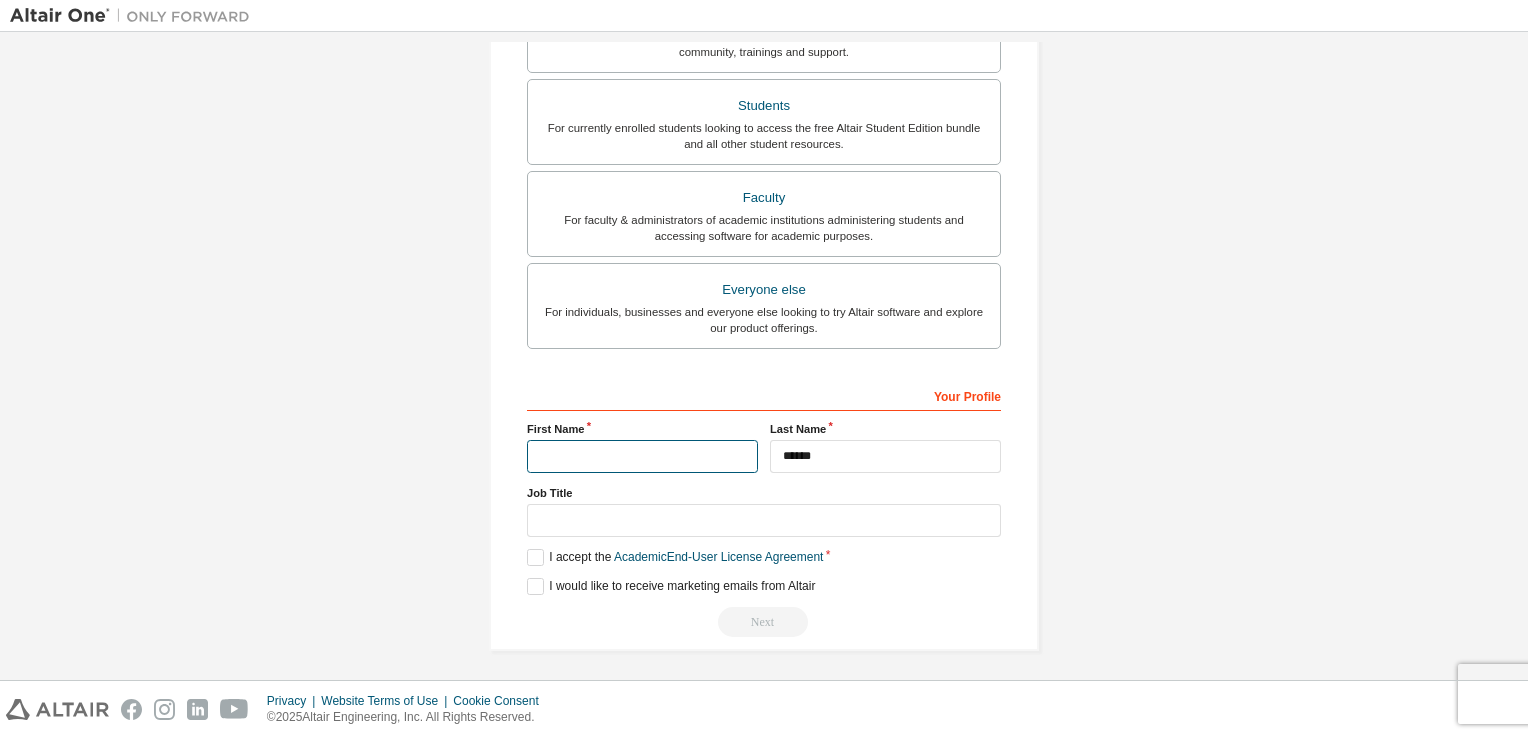 type 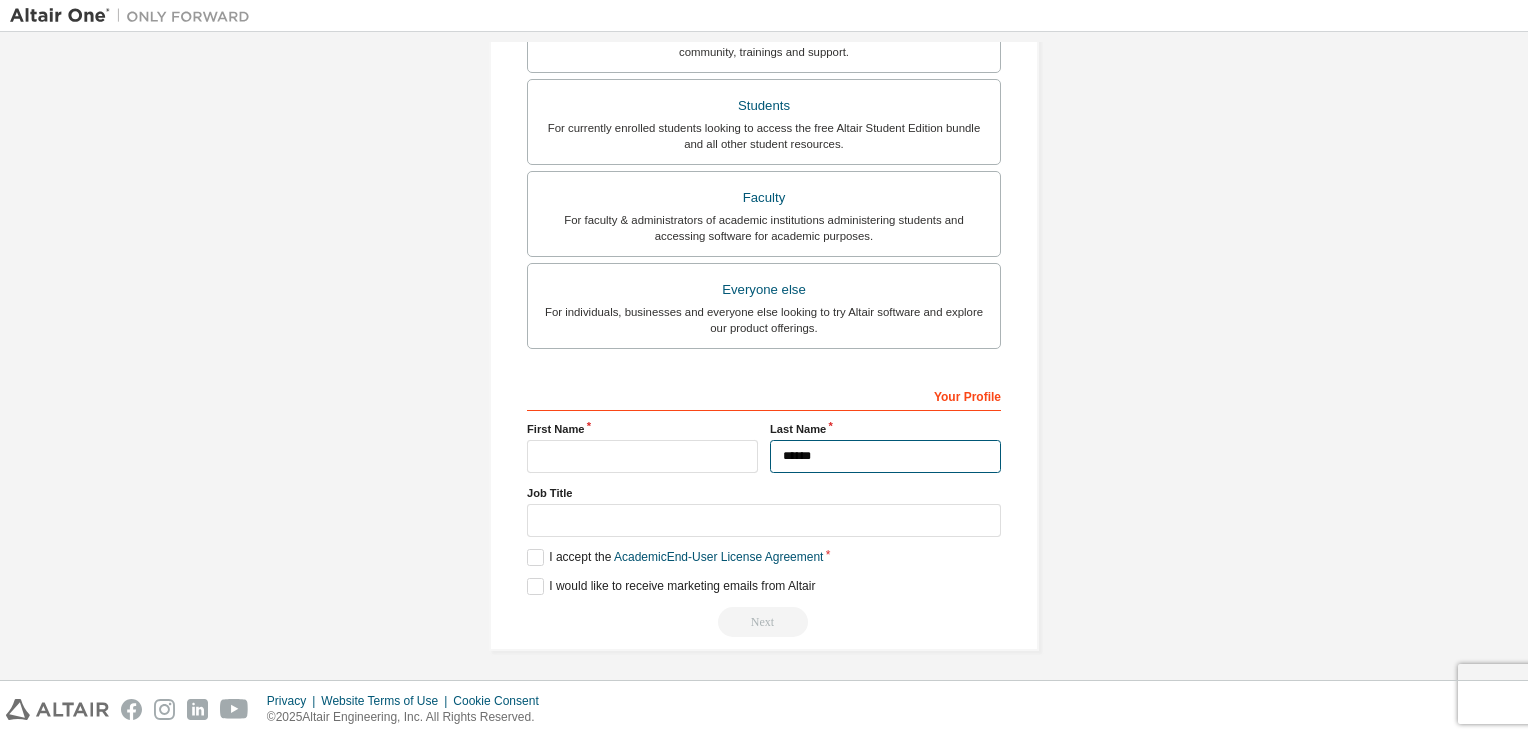 drag, startPoint x: 810, startPoint y: 459, endPoint x: 726, endPoint y: 472, distance: 85 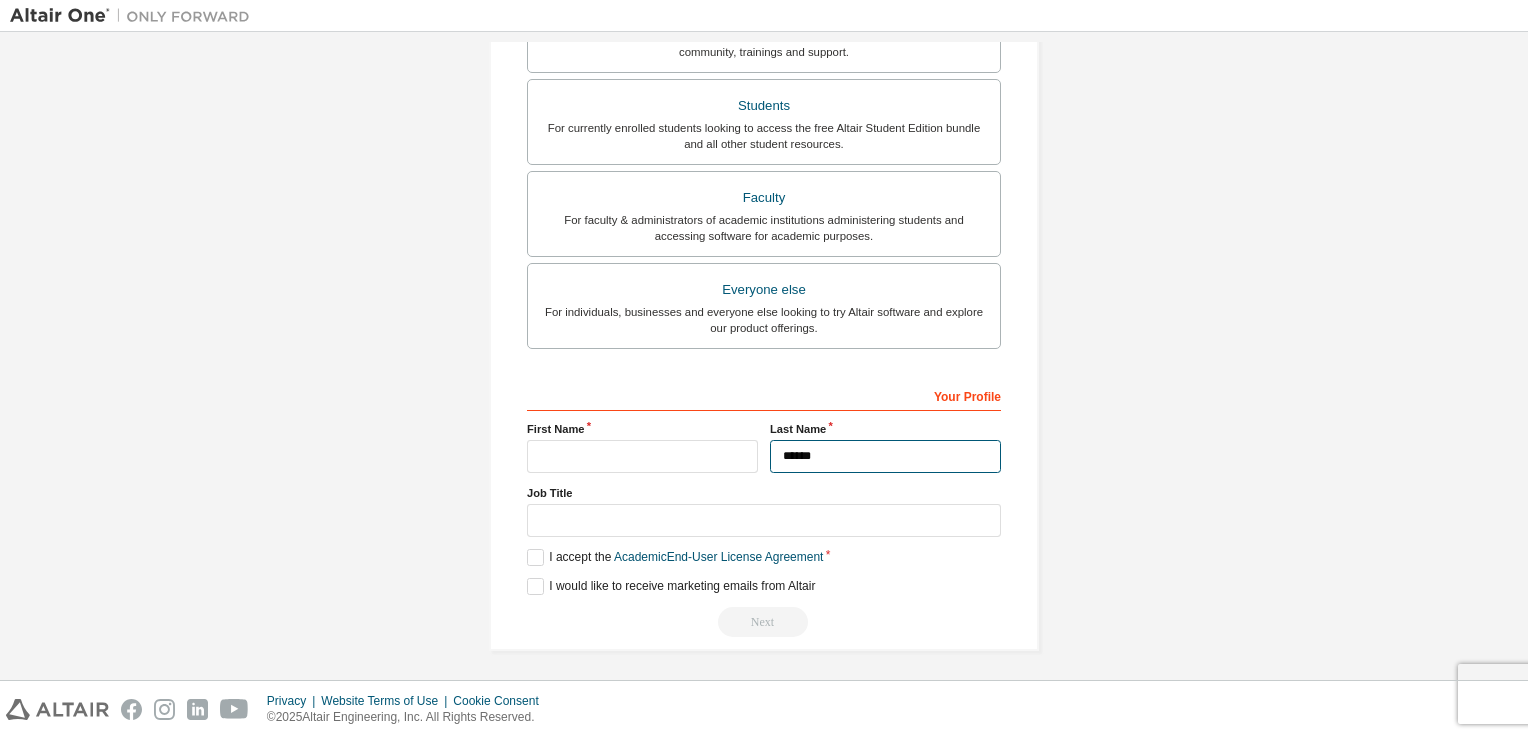 drag, startPoint x: 826, startPoint y: 455, endPoint x: 728, endPoint y: 451, distance: 98.0816 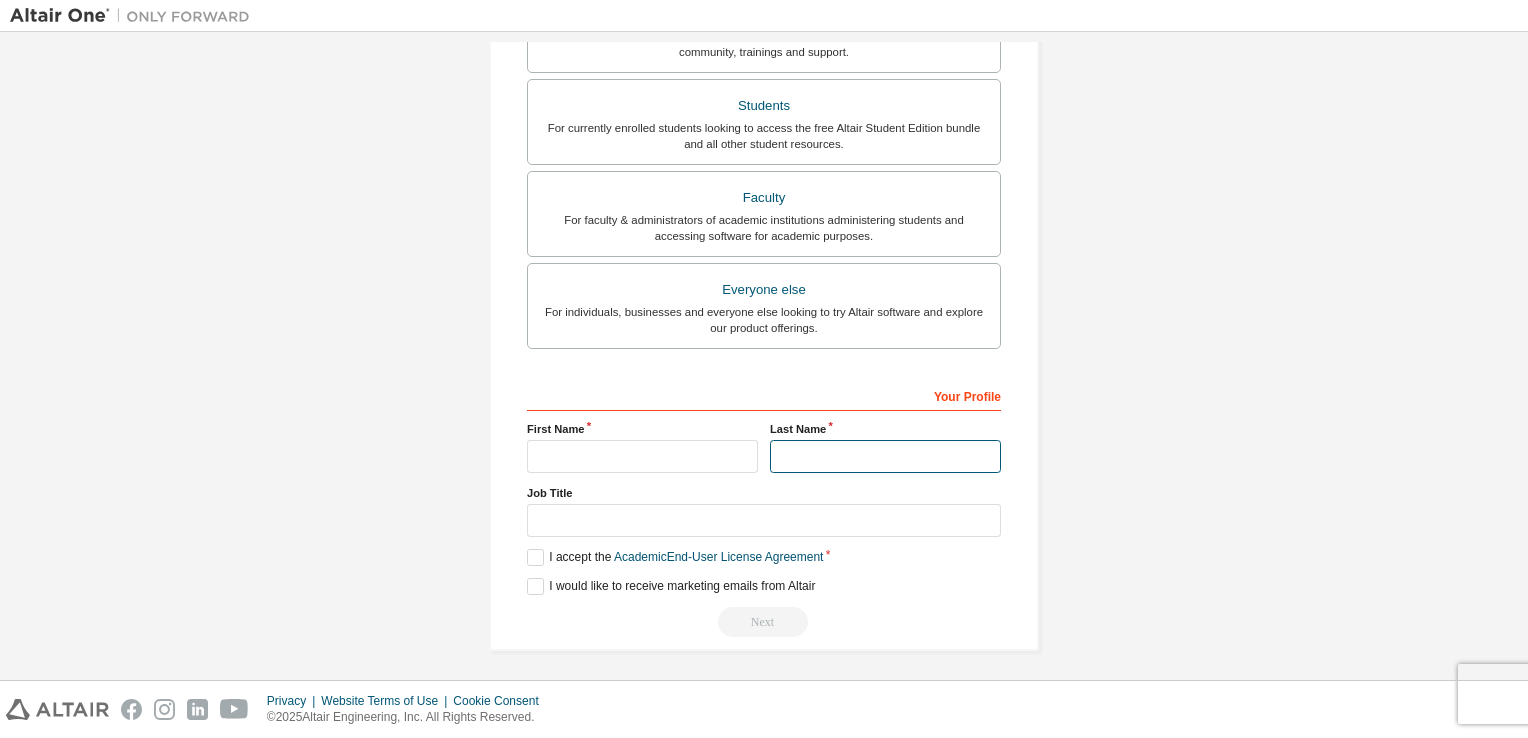 scroll, scrollTop: 0, scrollLeft: 0, axis: both 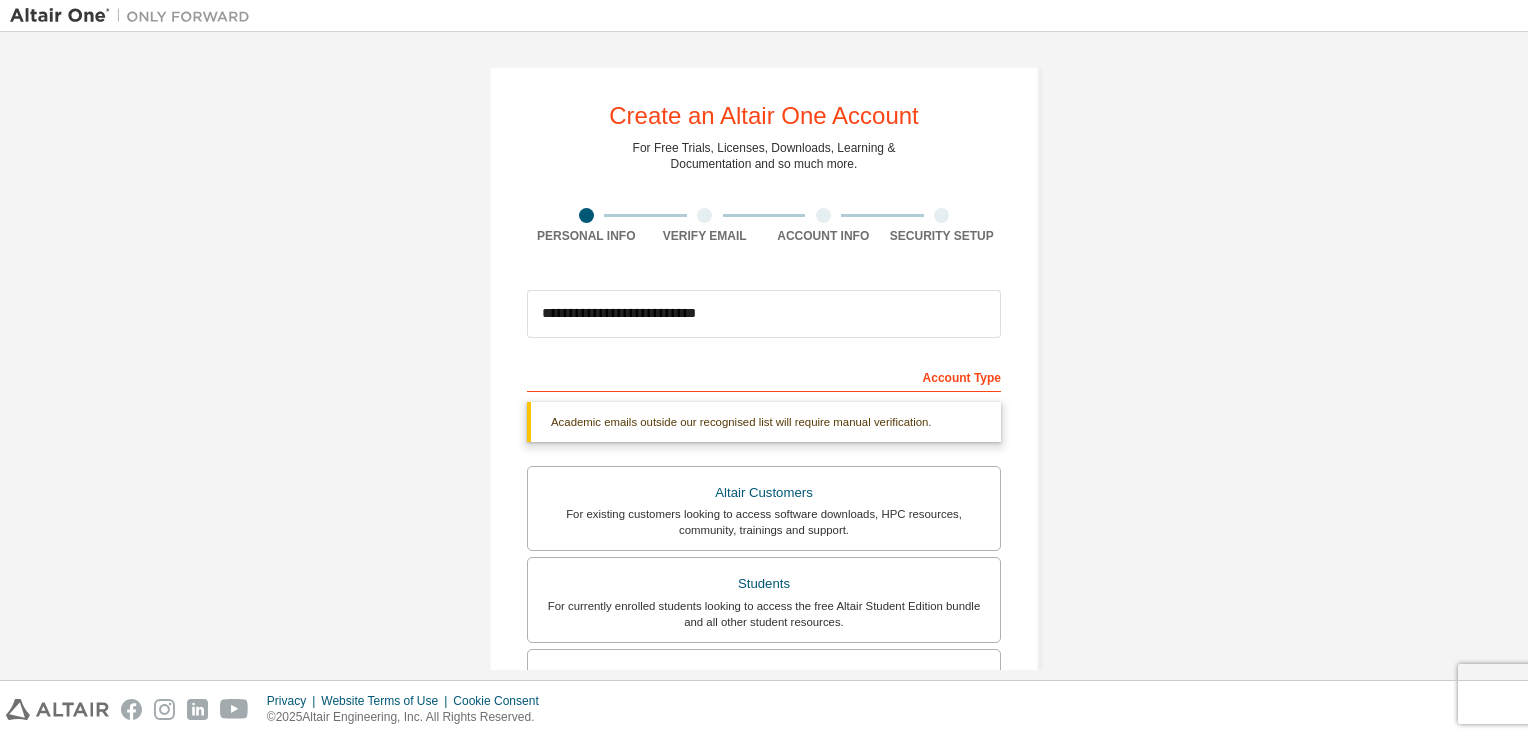 type 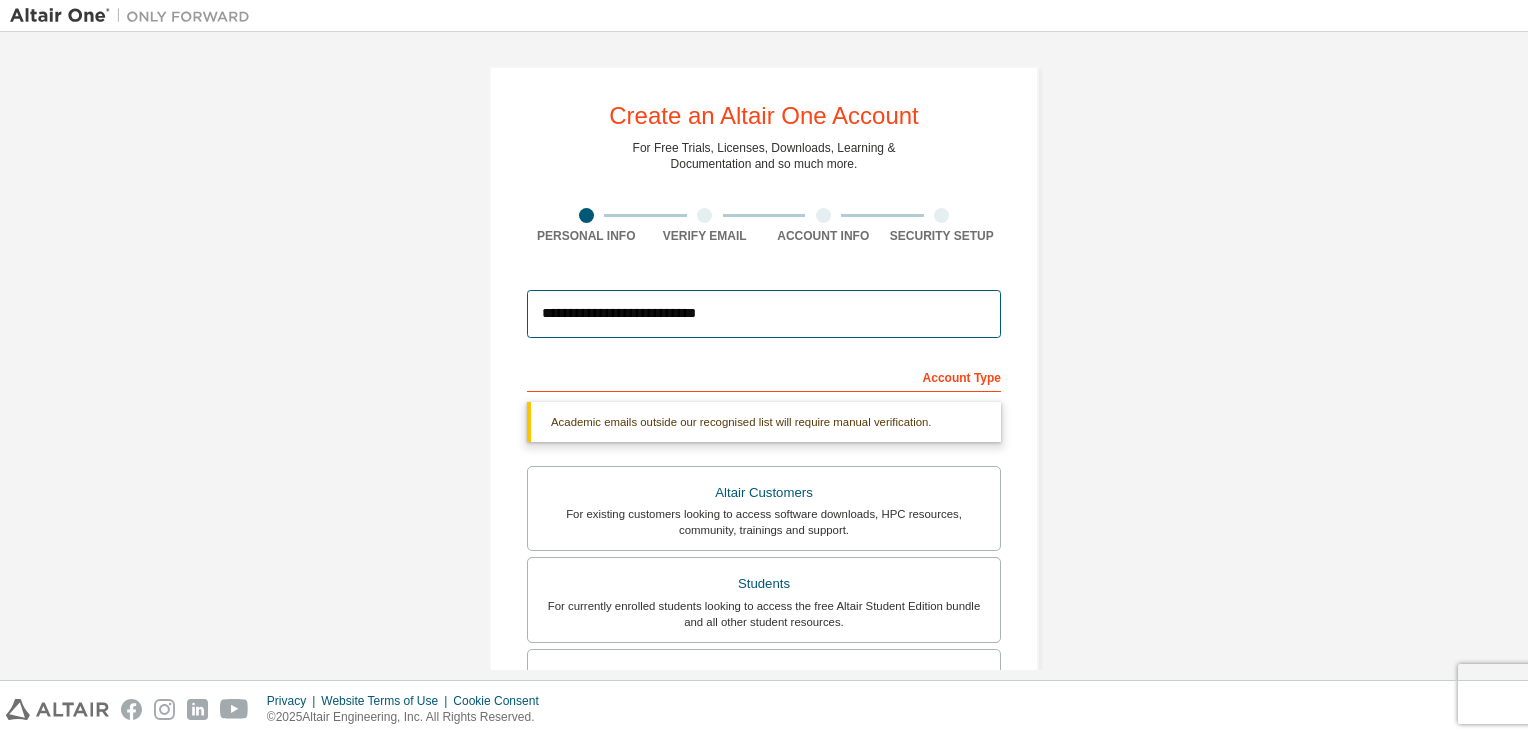 click on "**********" at bounding box center [764, 314] 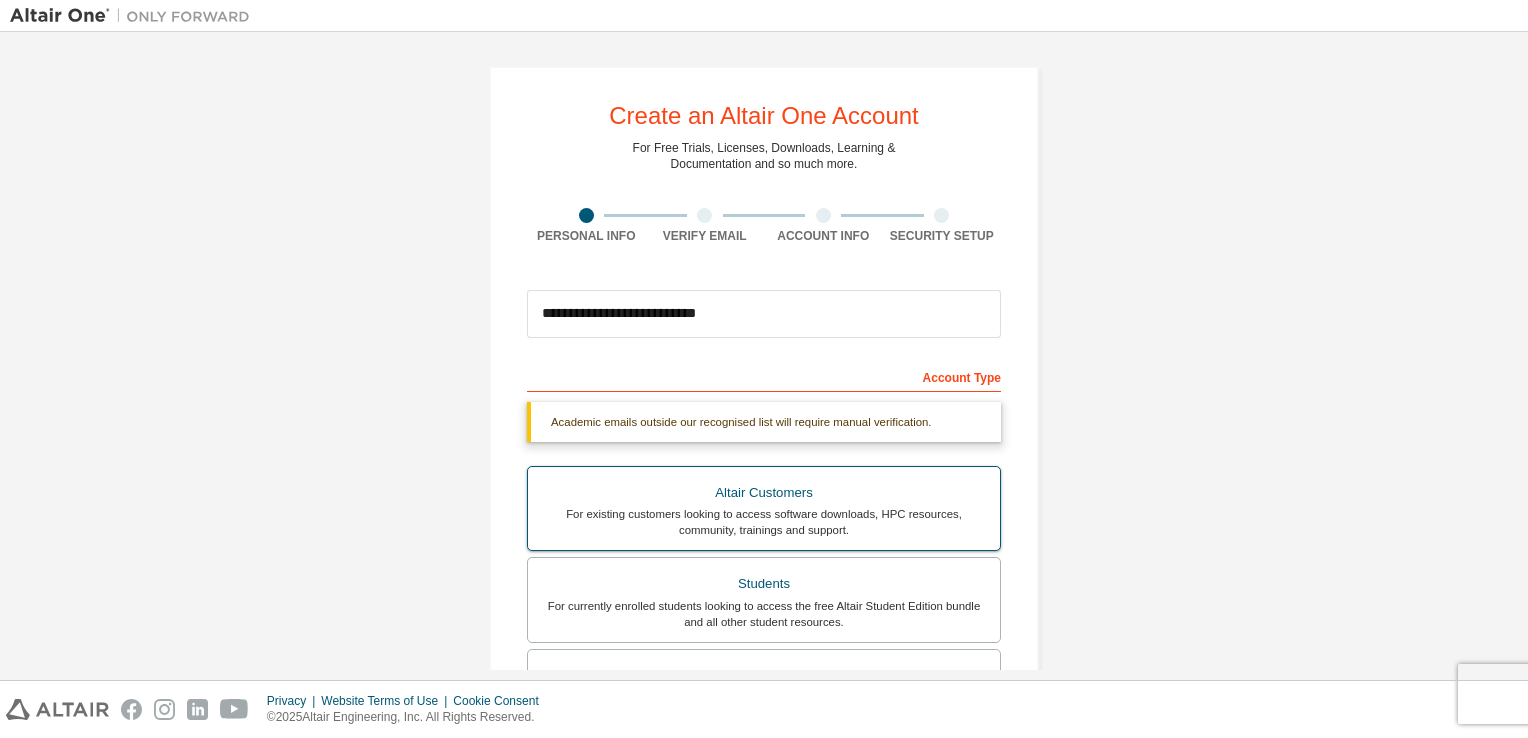 click on "Altair Customers For existing customers looking to access software downloads, HPC resources, community, trainings and support." at bounding box center (764, 509) 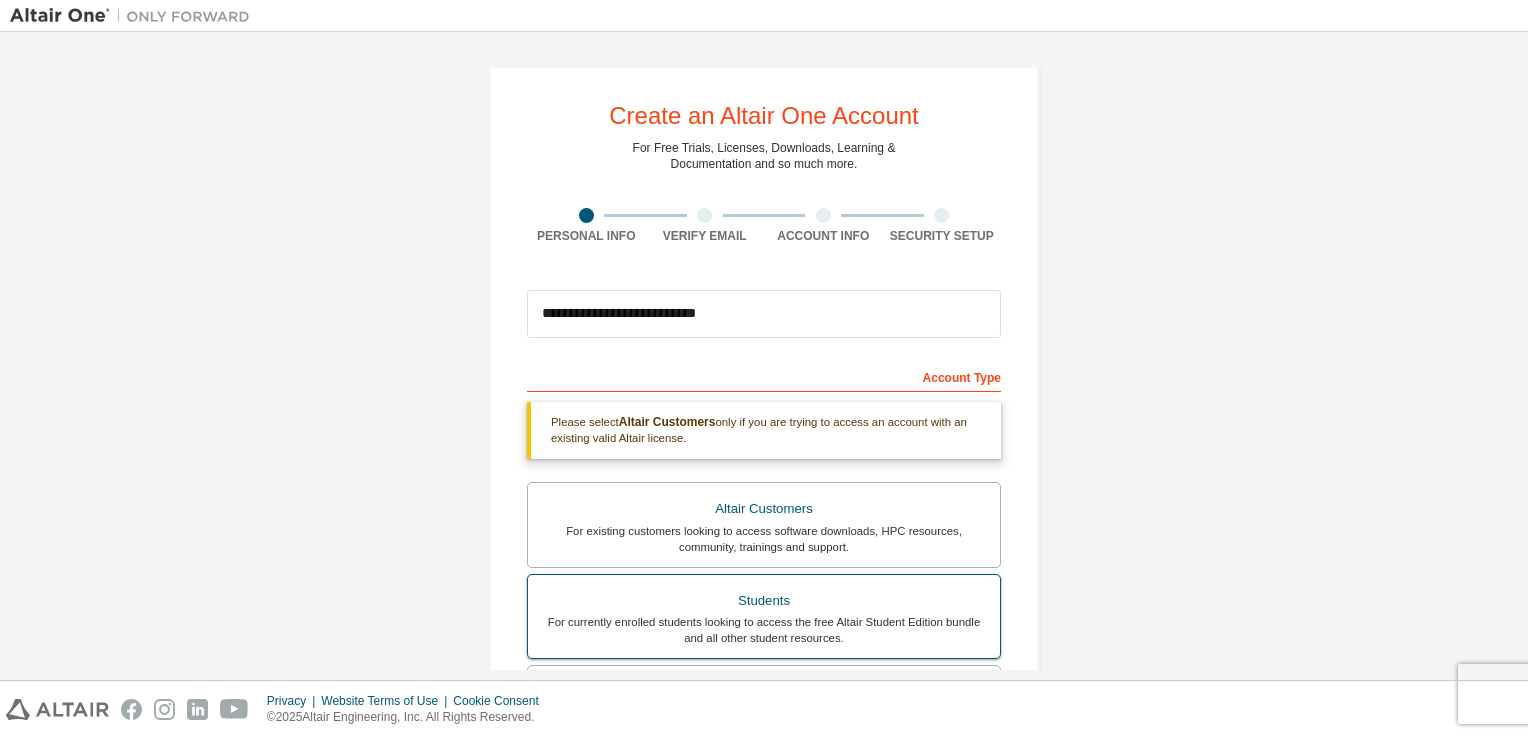 click on "Students" at bounding box center [764, 601] 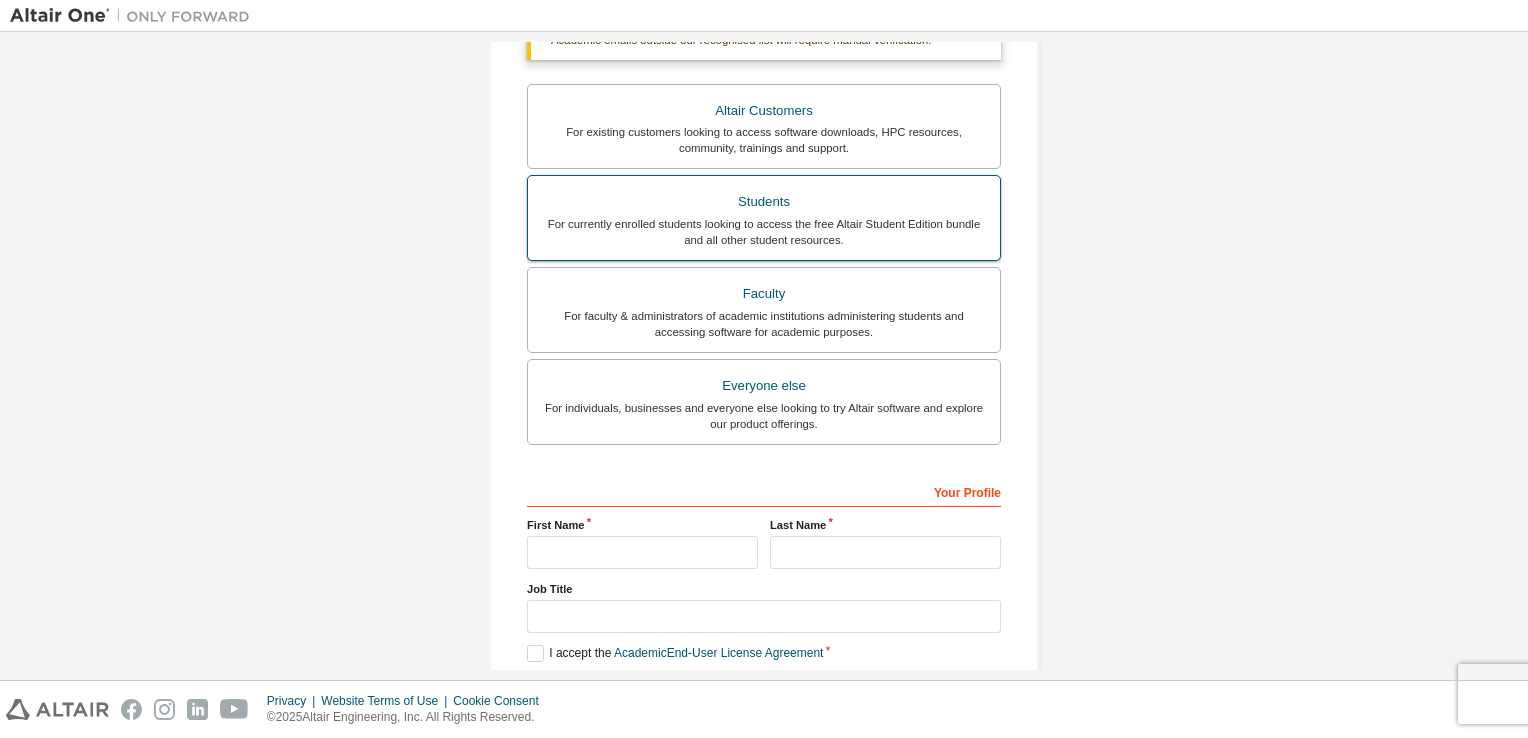 scroll, scrollTop: 478, scrollLeft: 0, axis: vertical 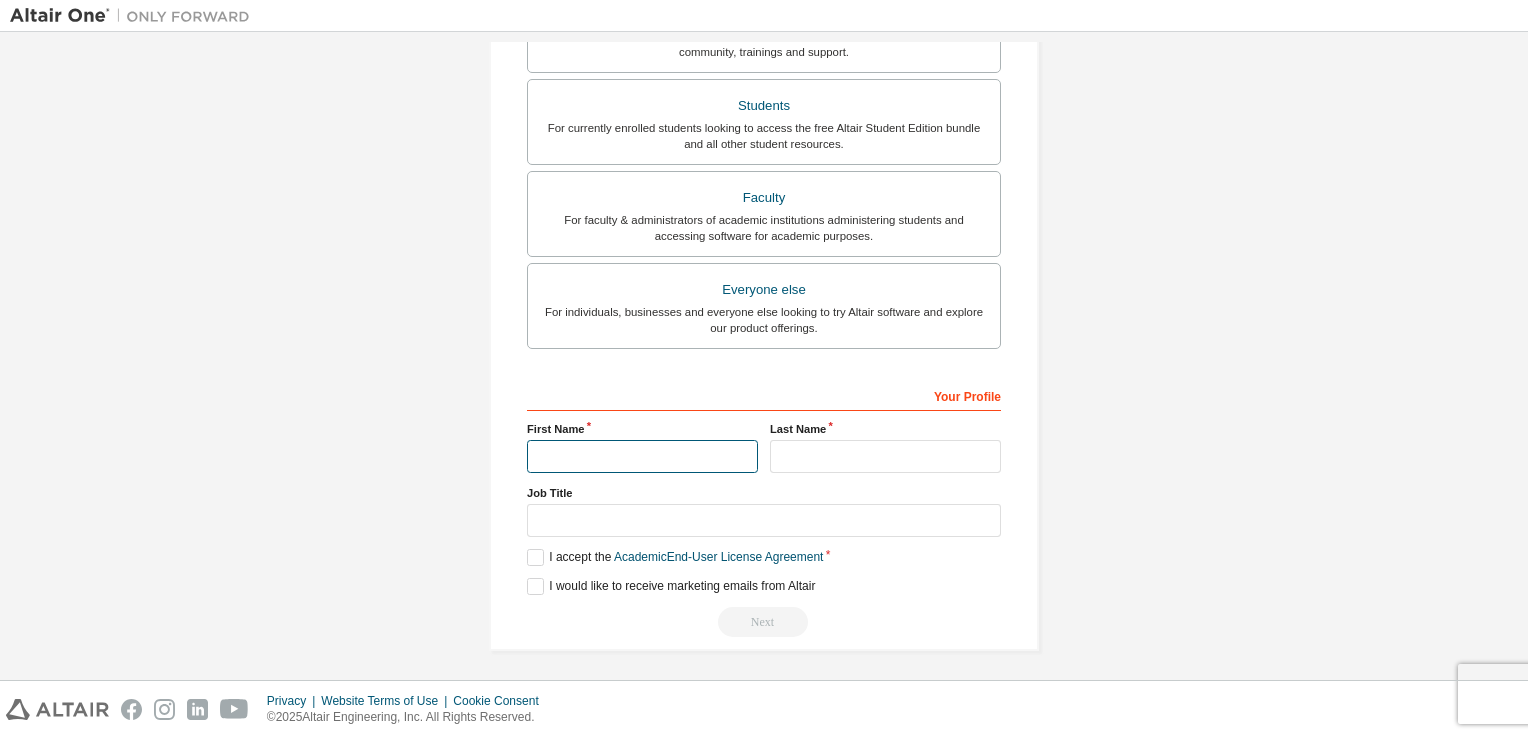 click at bounding box center [642, 456] 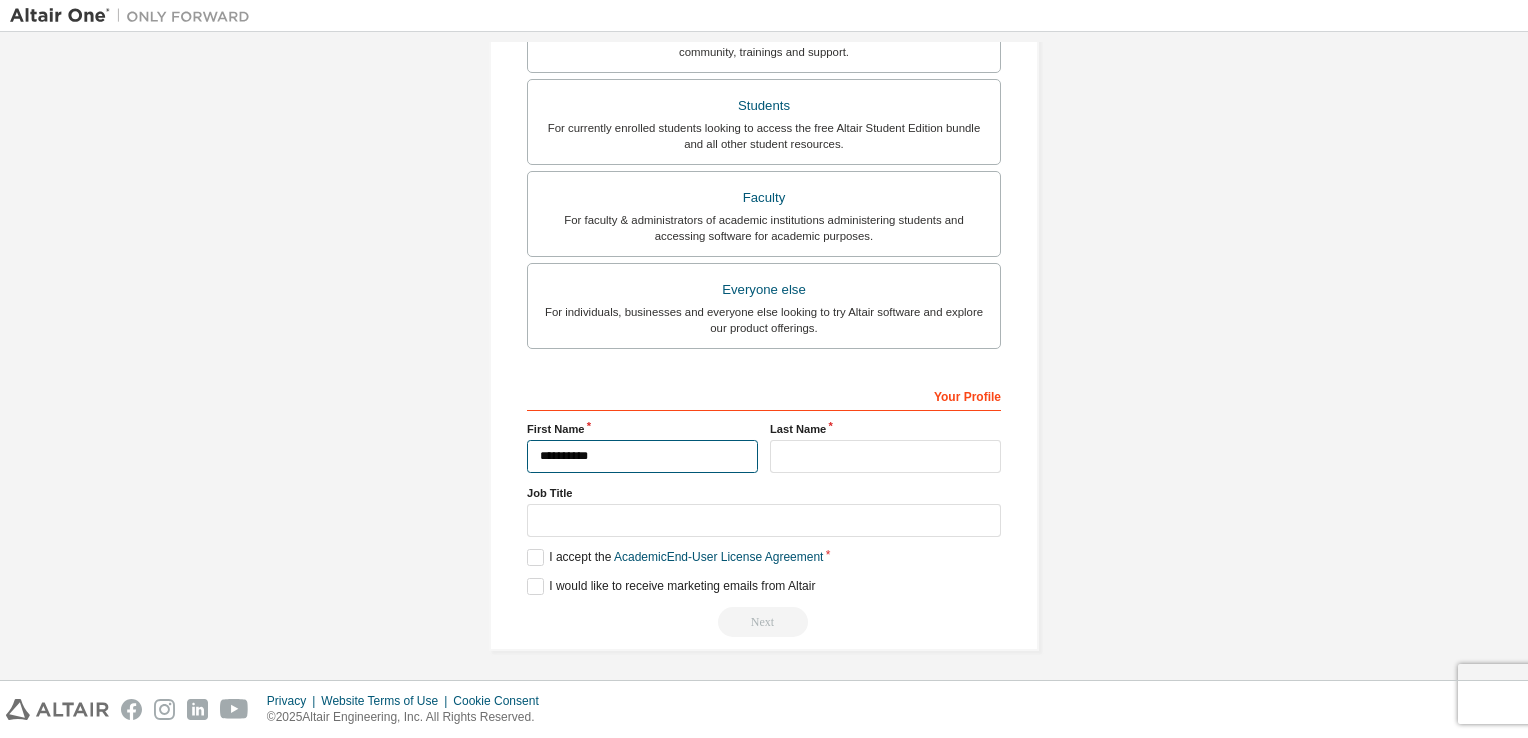 type on "*********" 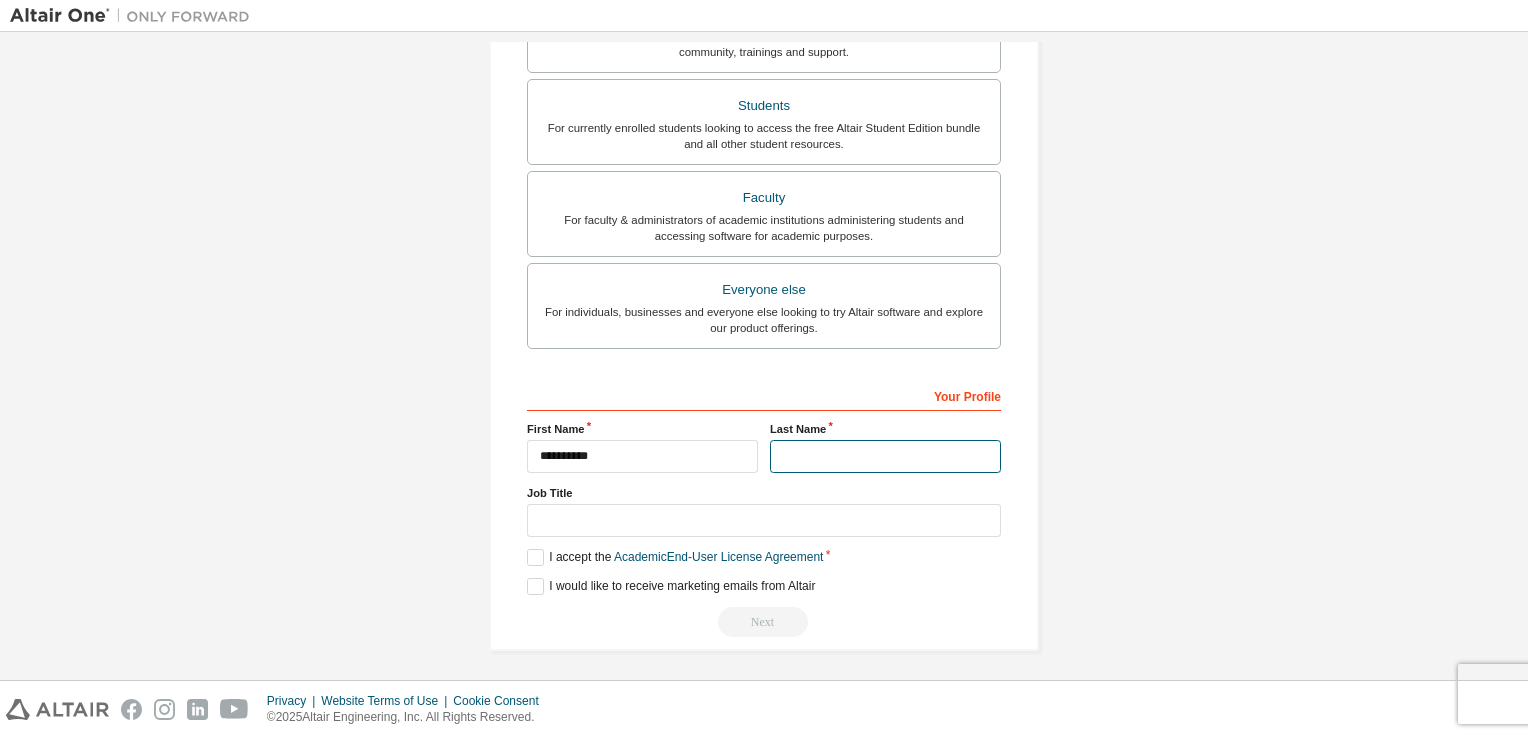 click at bounding box center [885, 456] 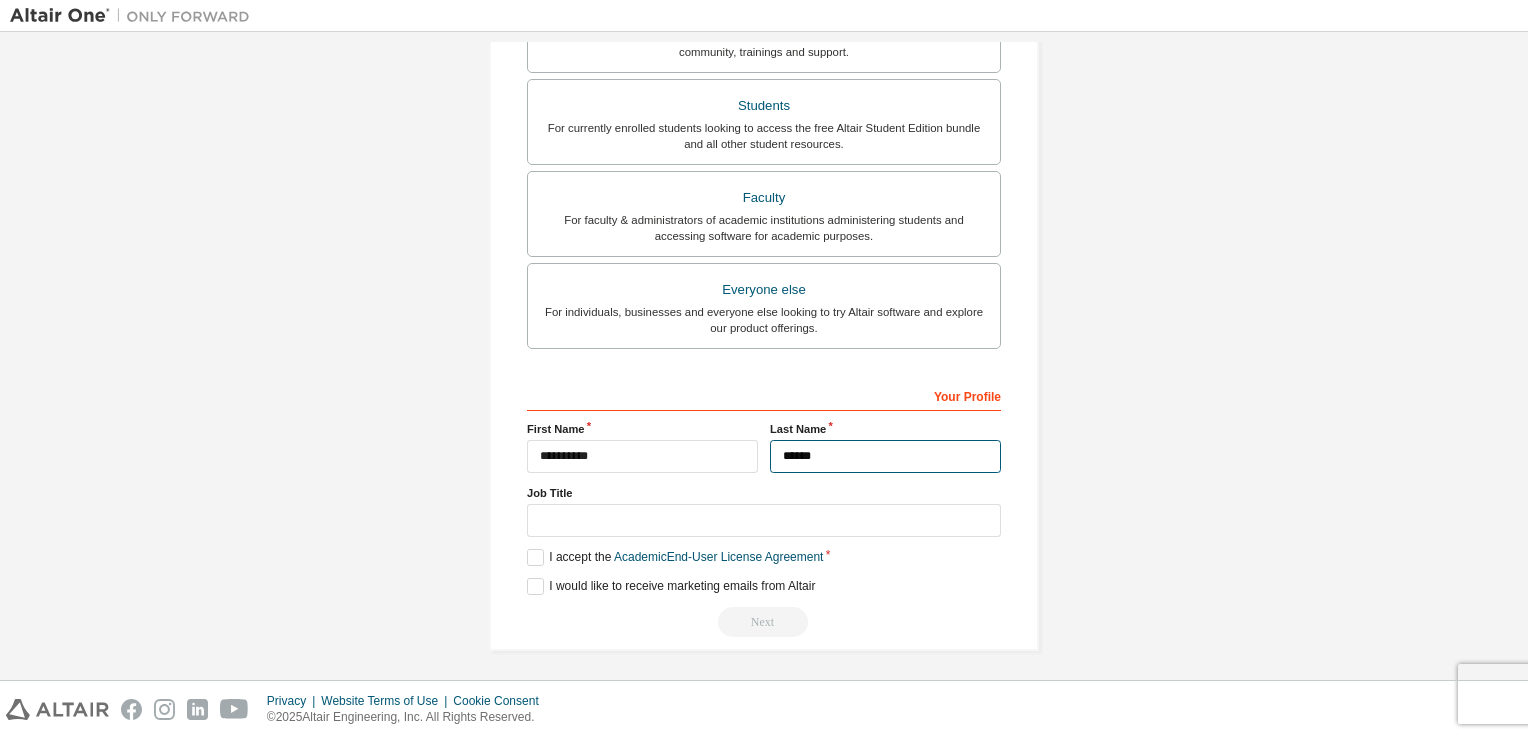 type on "******" 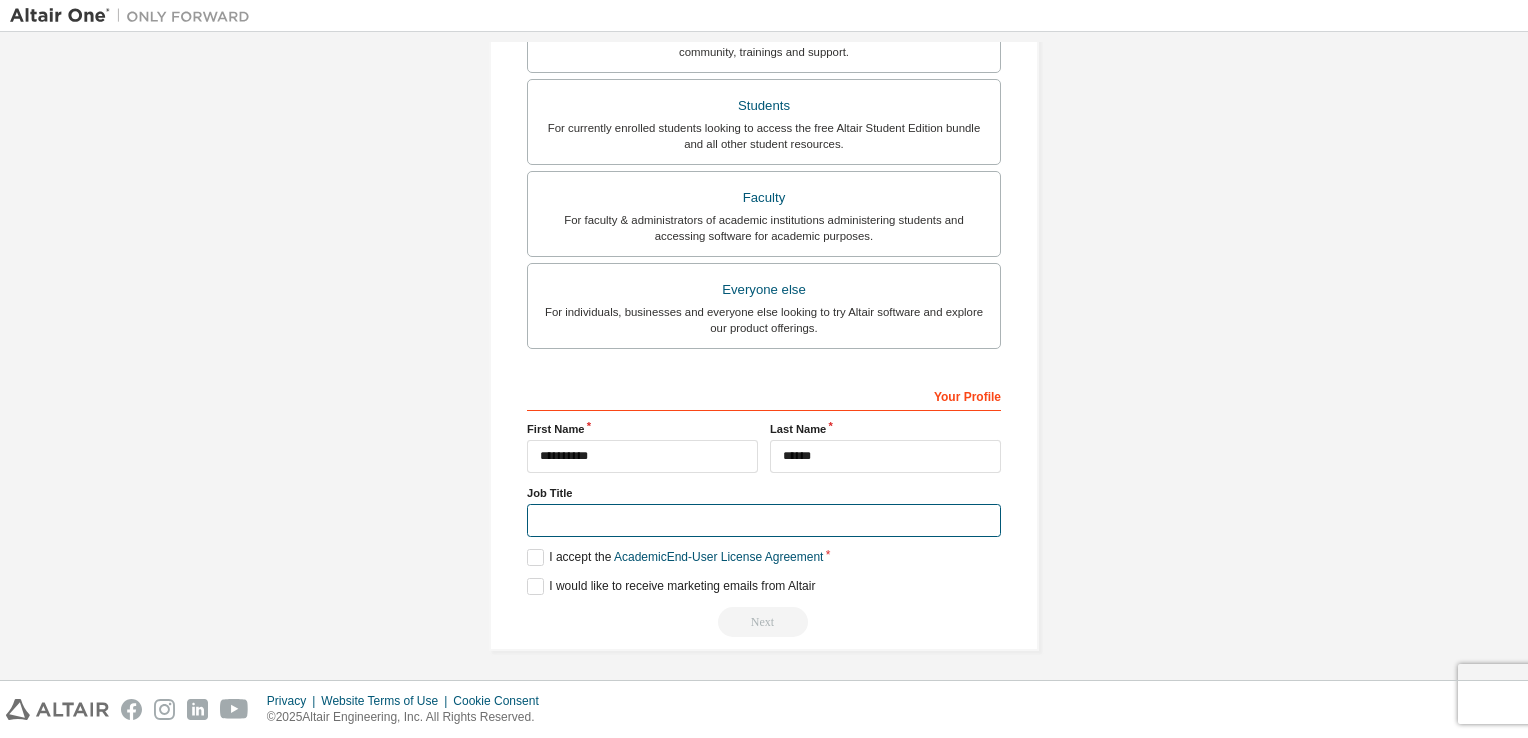 click at bounding box center (764, 520) 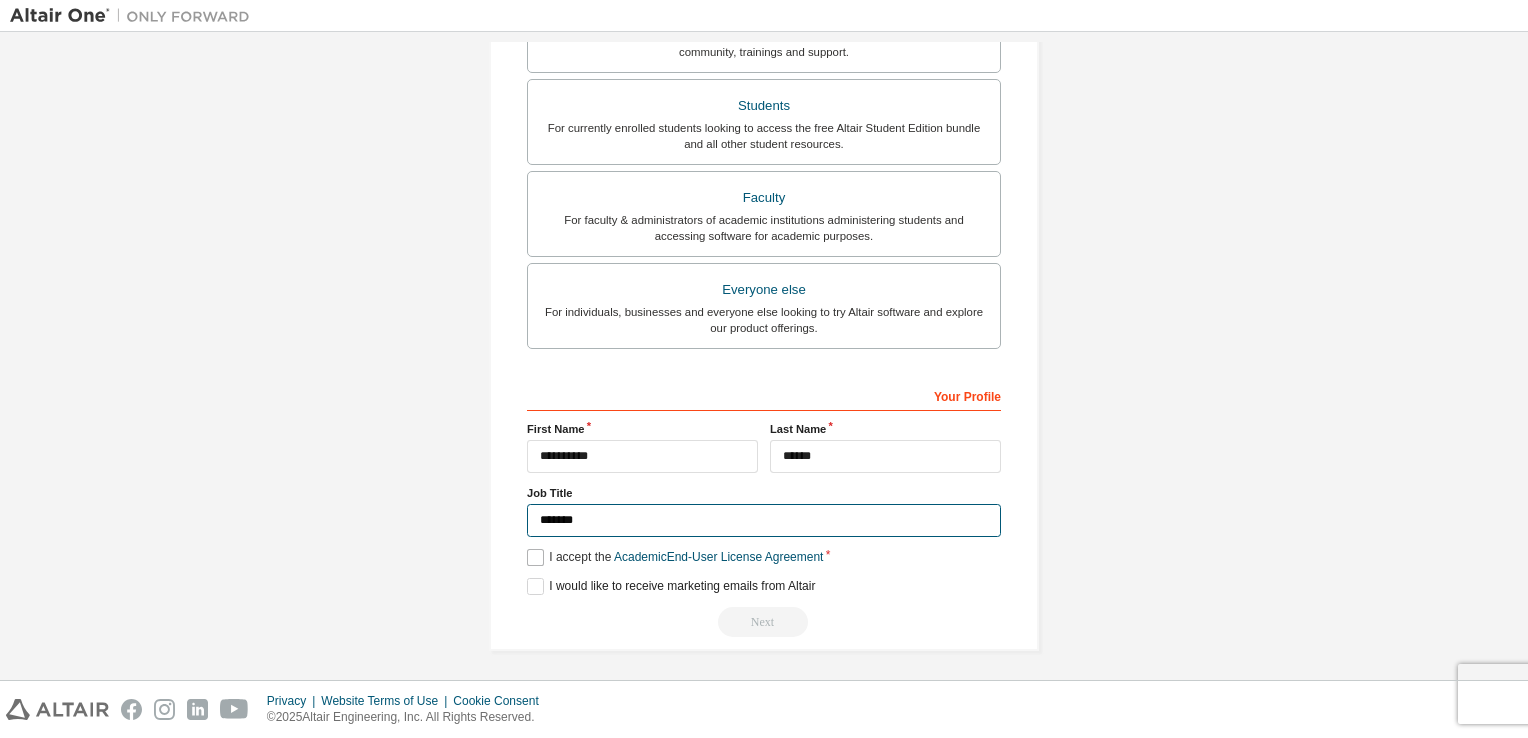 type on "*******" 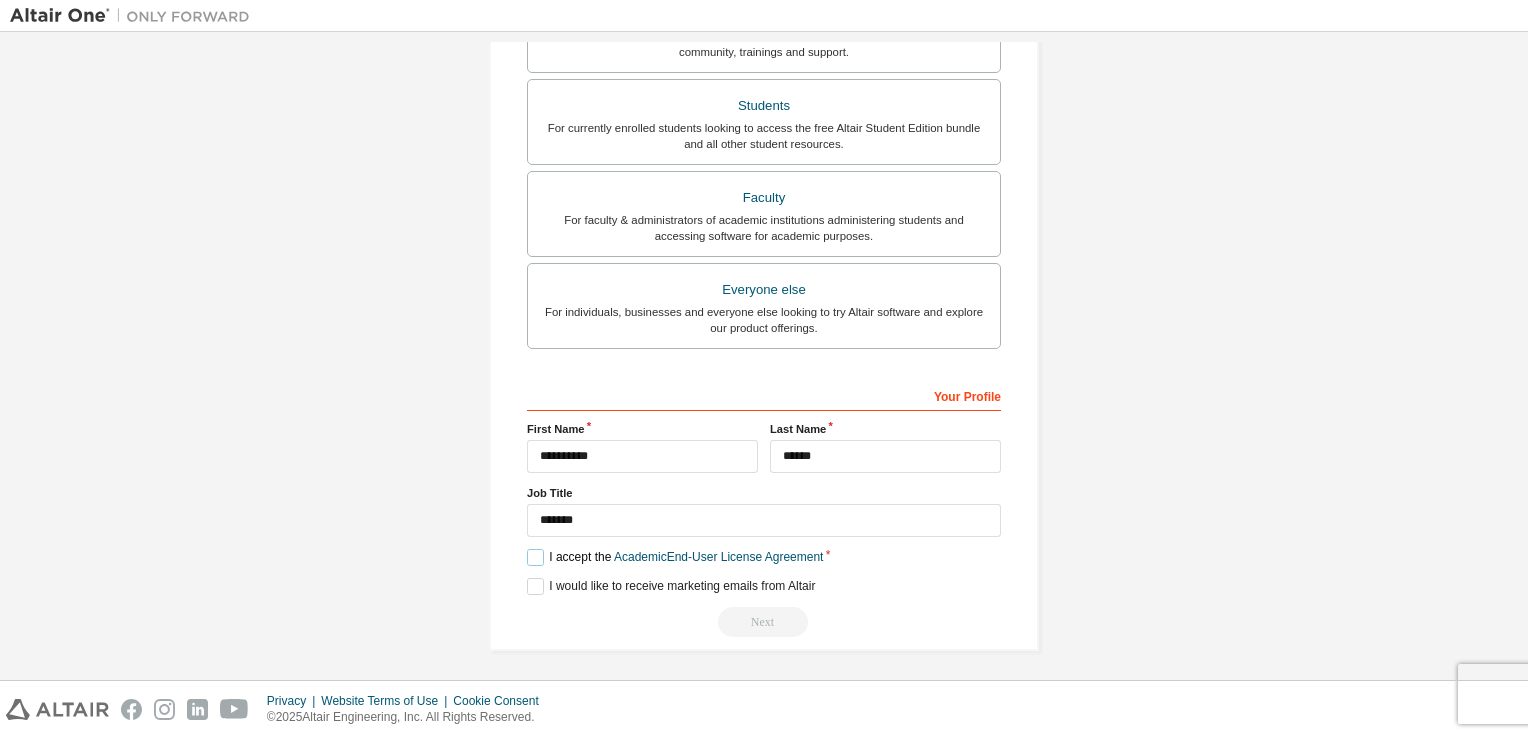 click on "I accept the   Academic   End-User License Agreement" at bounding box center [675, 557] 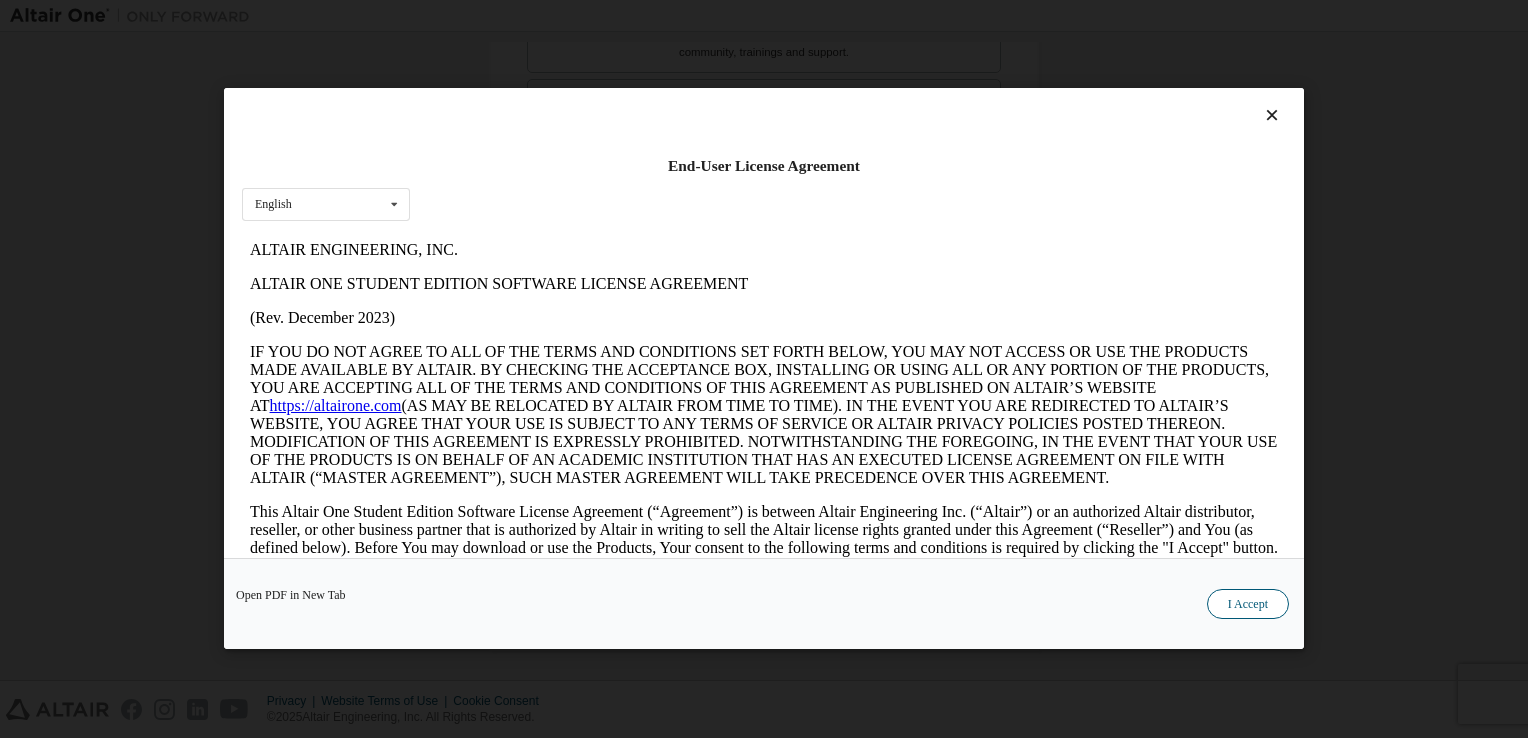 scroll, scrollTop: 0, scrollLeft: 0, axis: both 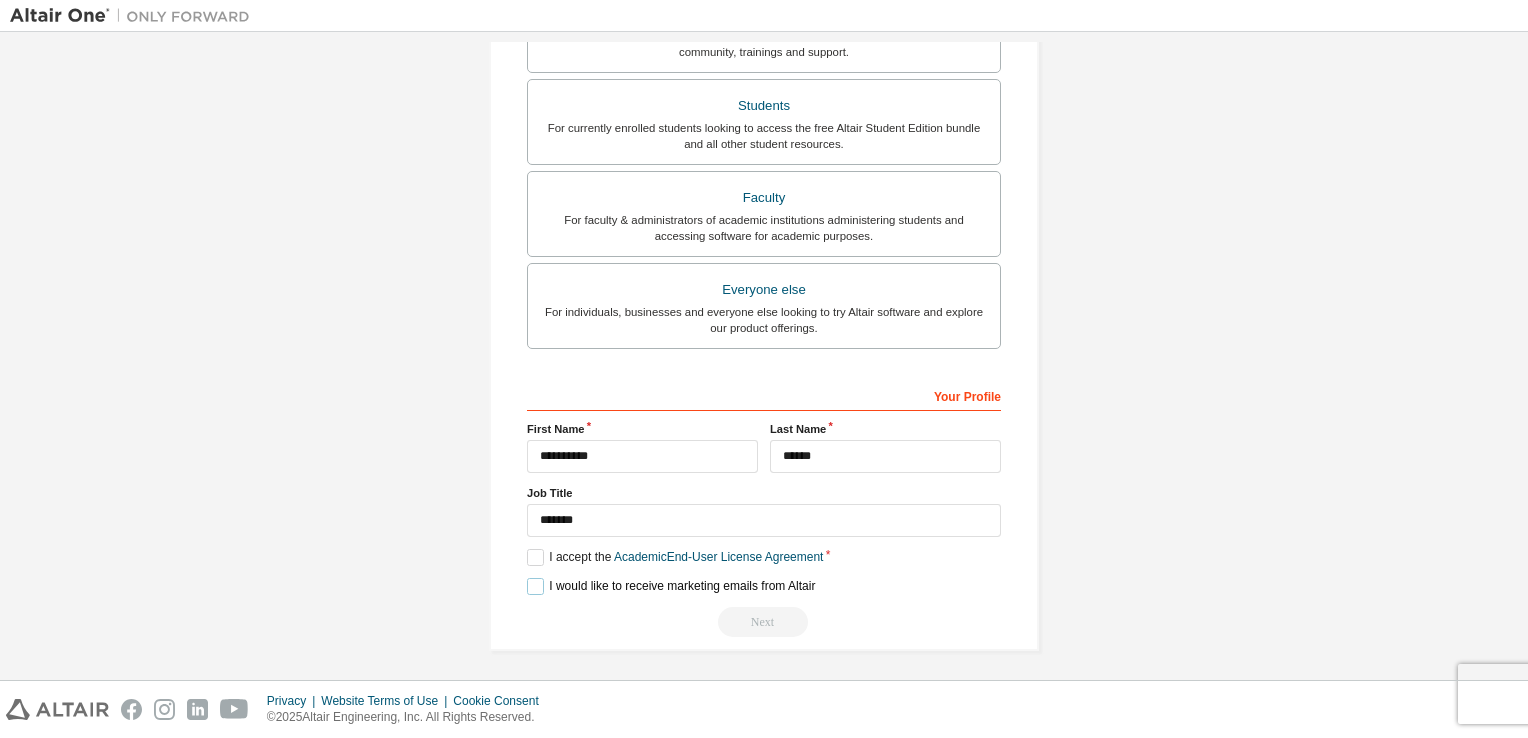 click on "I would like to receive marketing emails from Altair" at bounding box center (671, 586) 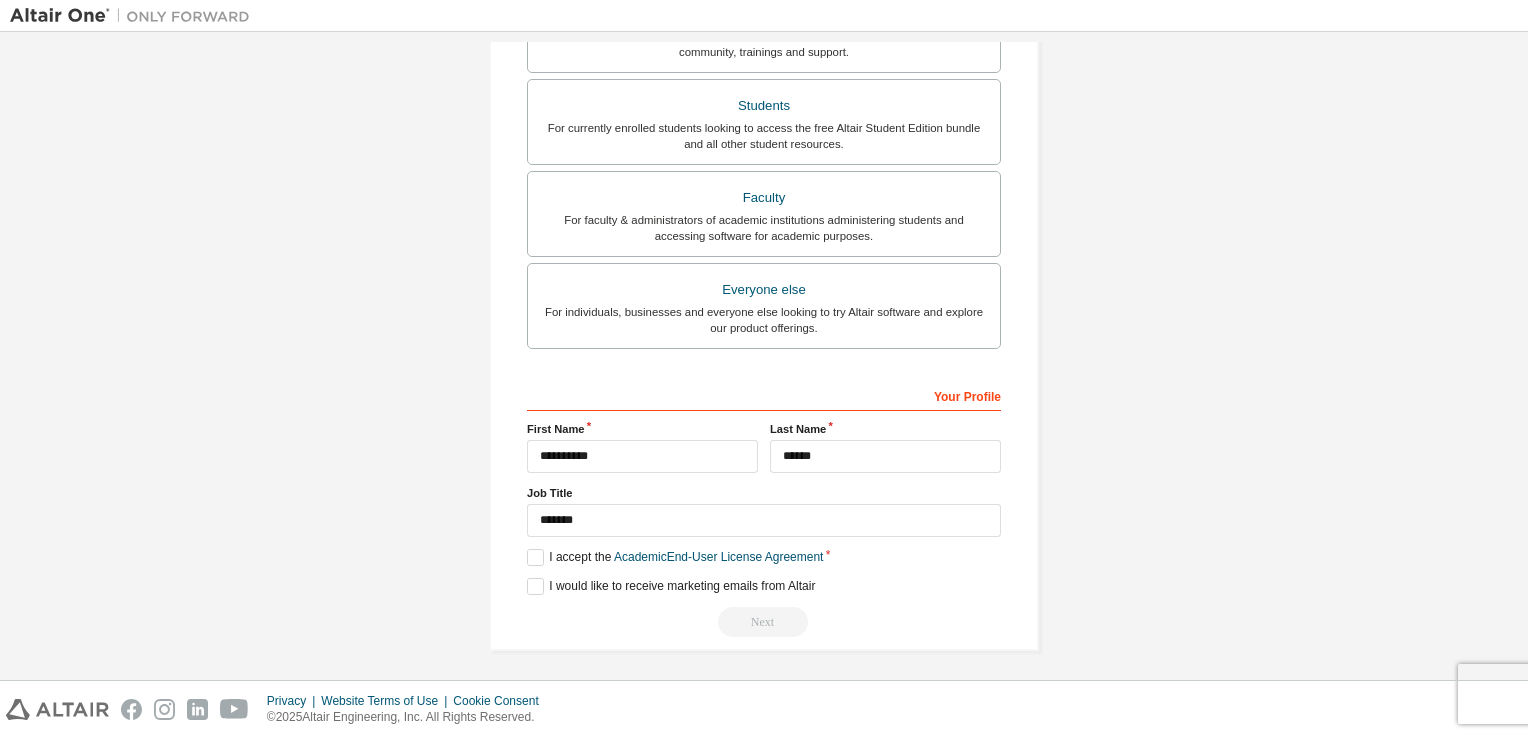 click on "Next" at bounding box center (764, 622) 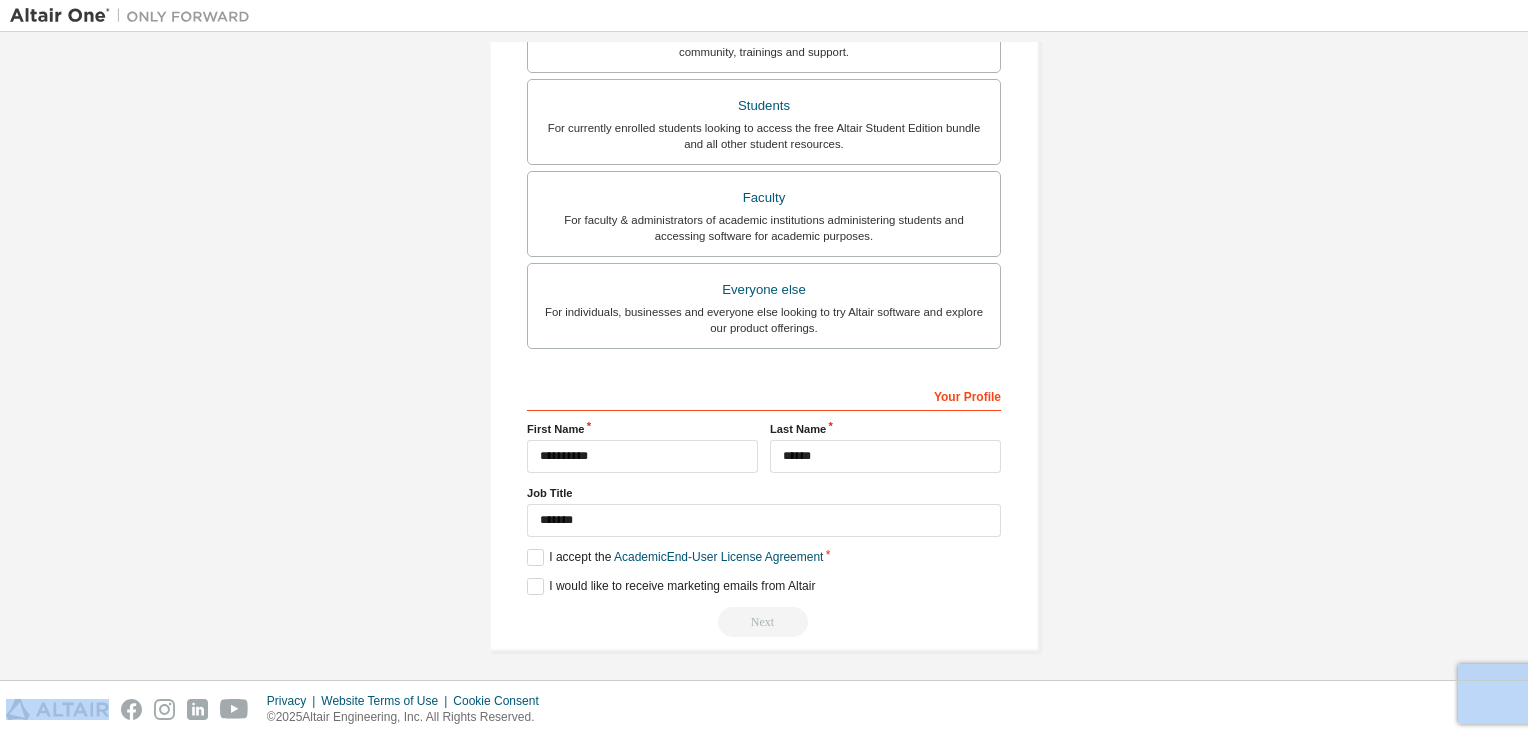 click on "Next" at bounding box center (764, 622) 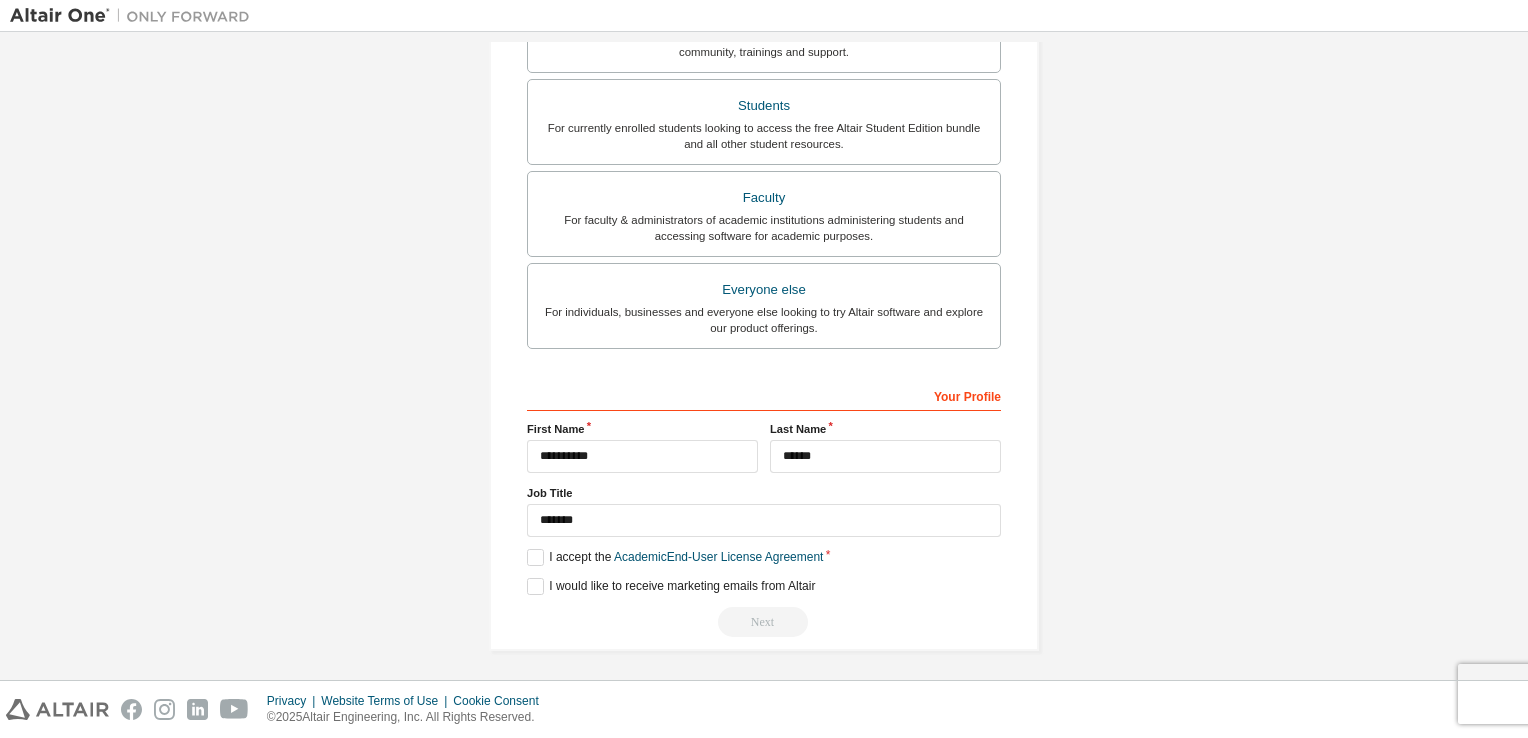 drag, startPoint x: 760, startPoint y: 620, endPoint x: 785, endPoint y: 623, distance: 25.179358 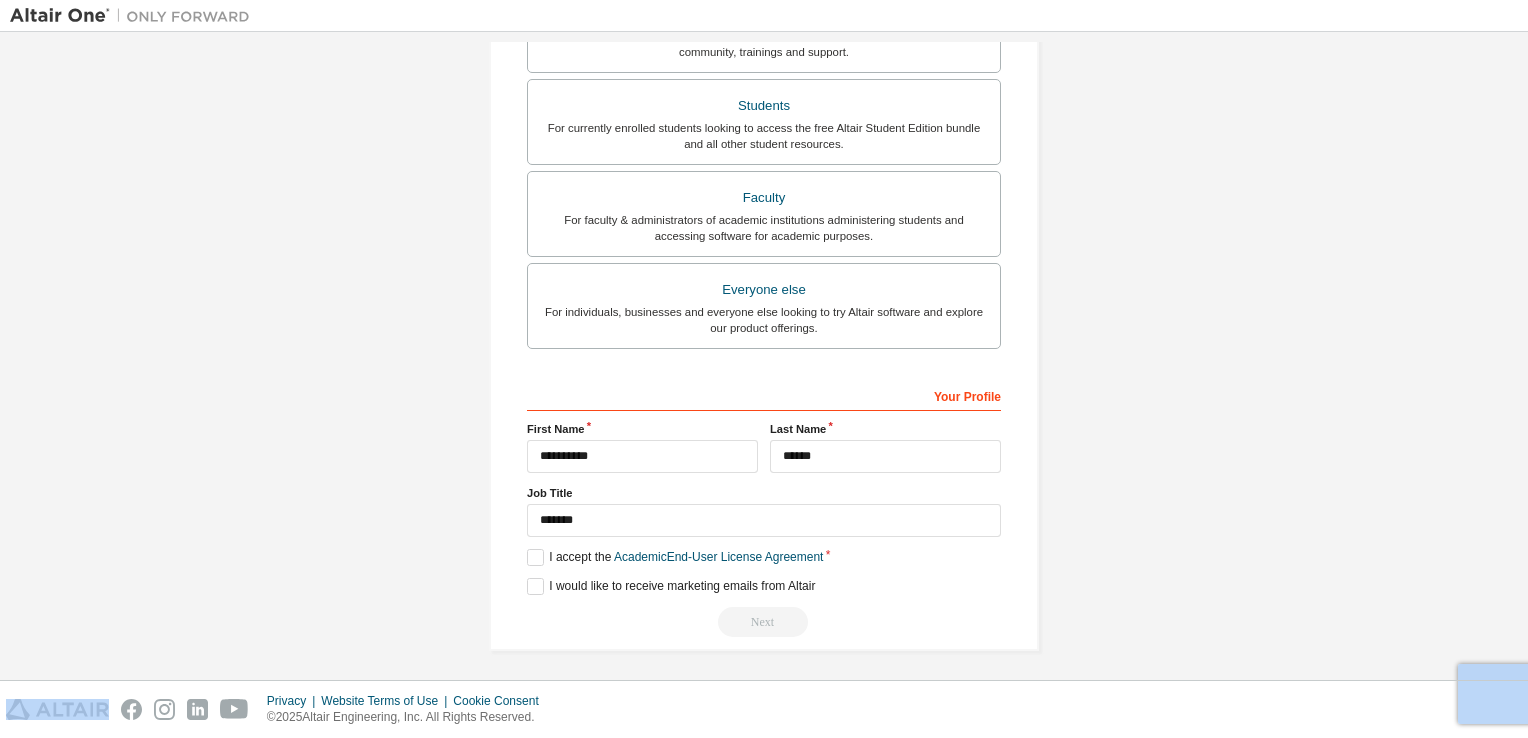 click on "Next" at bounding box center (764, 622) 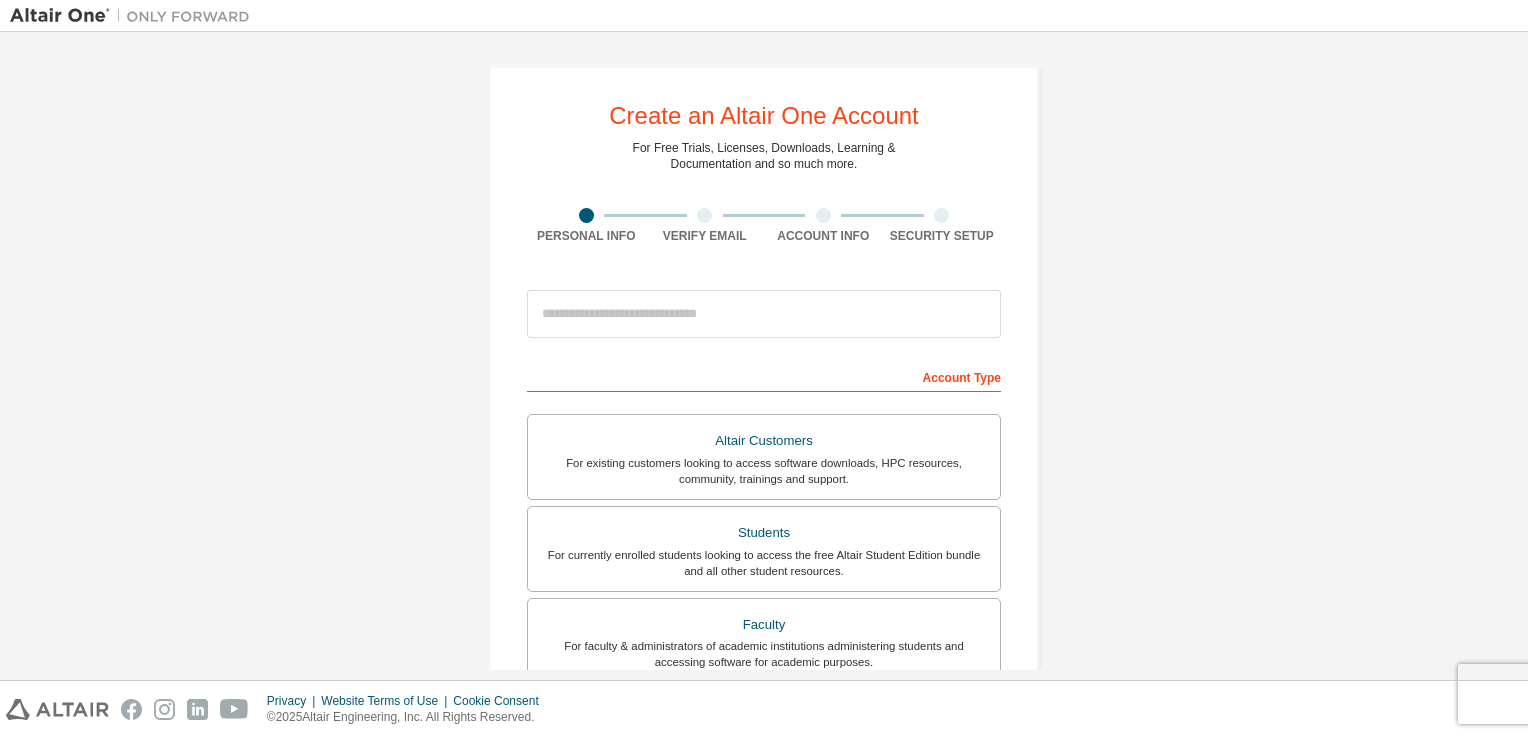 scroll, scrollTop: 0, scrollLeft: 0, axis: both 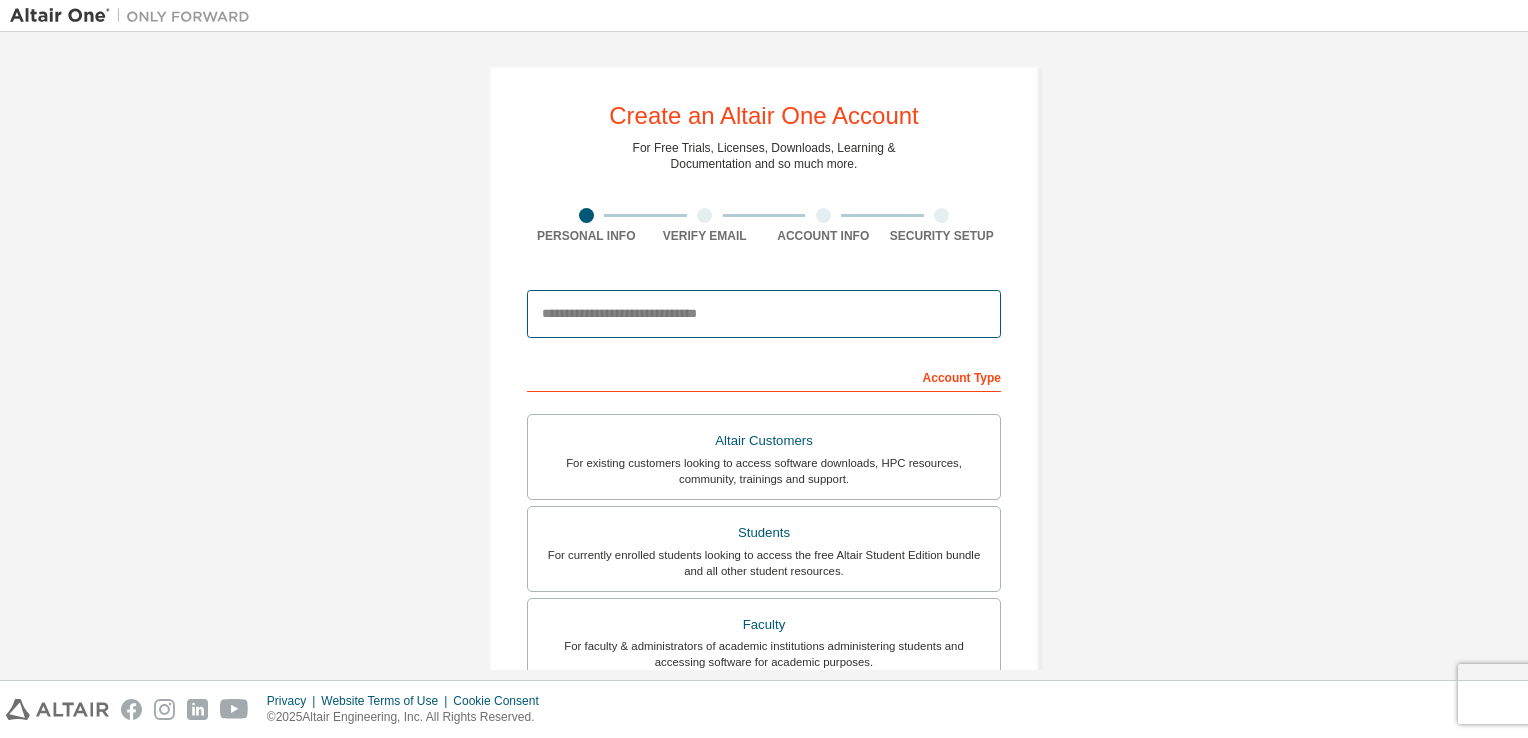 click at bounding box center (764, 314) 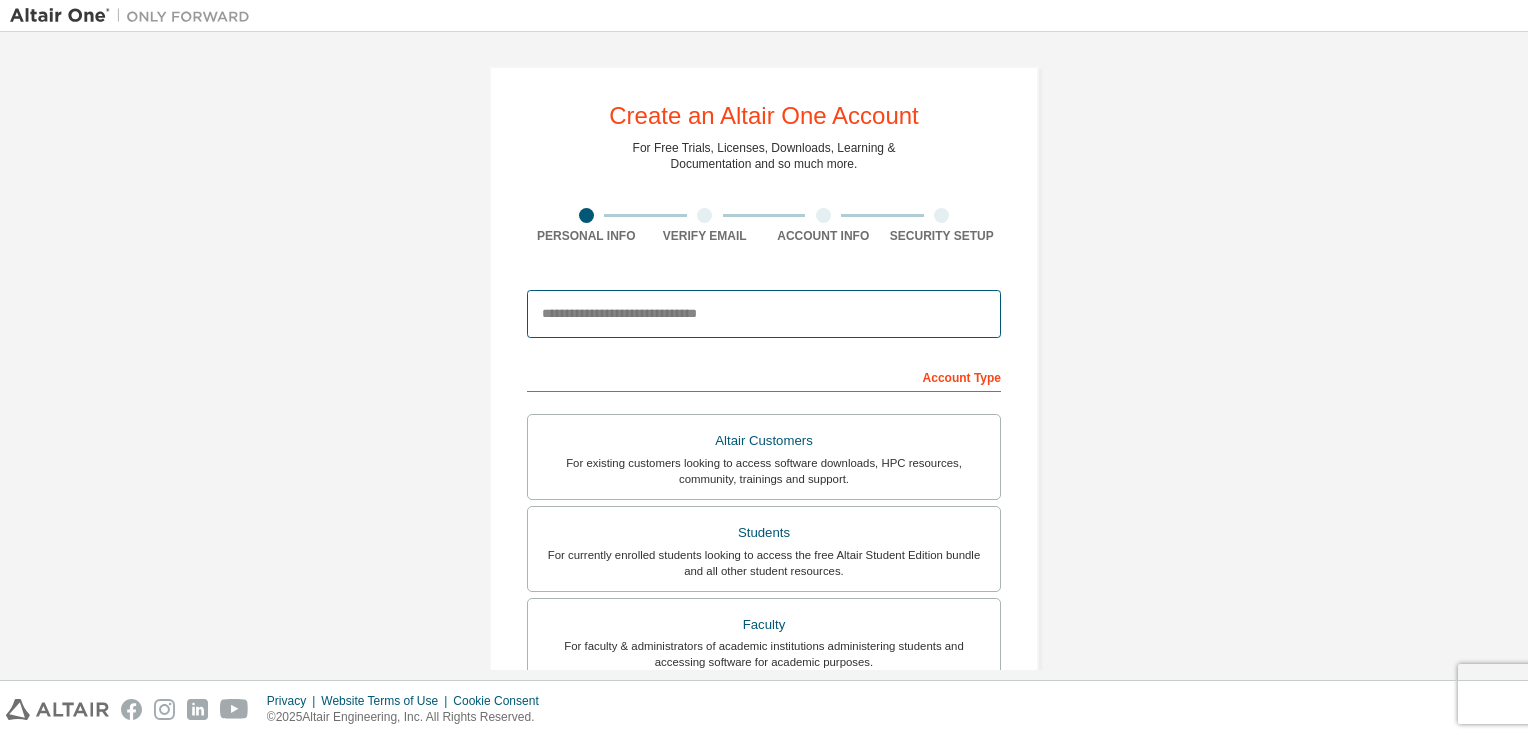 type on "**********" 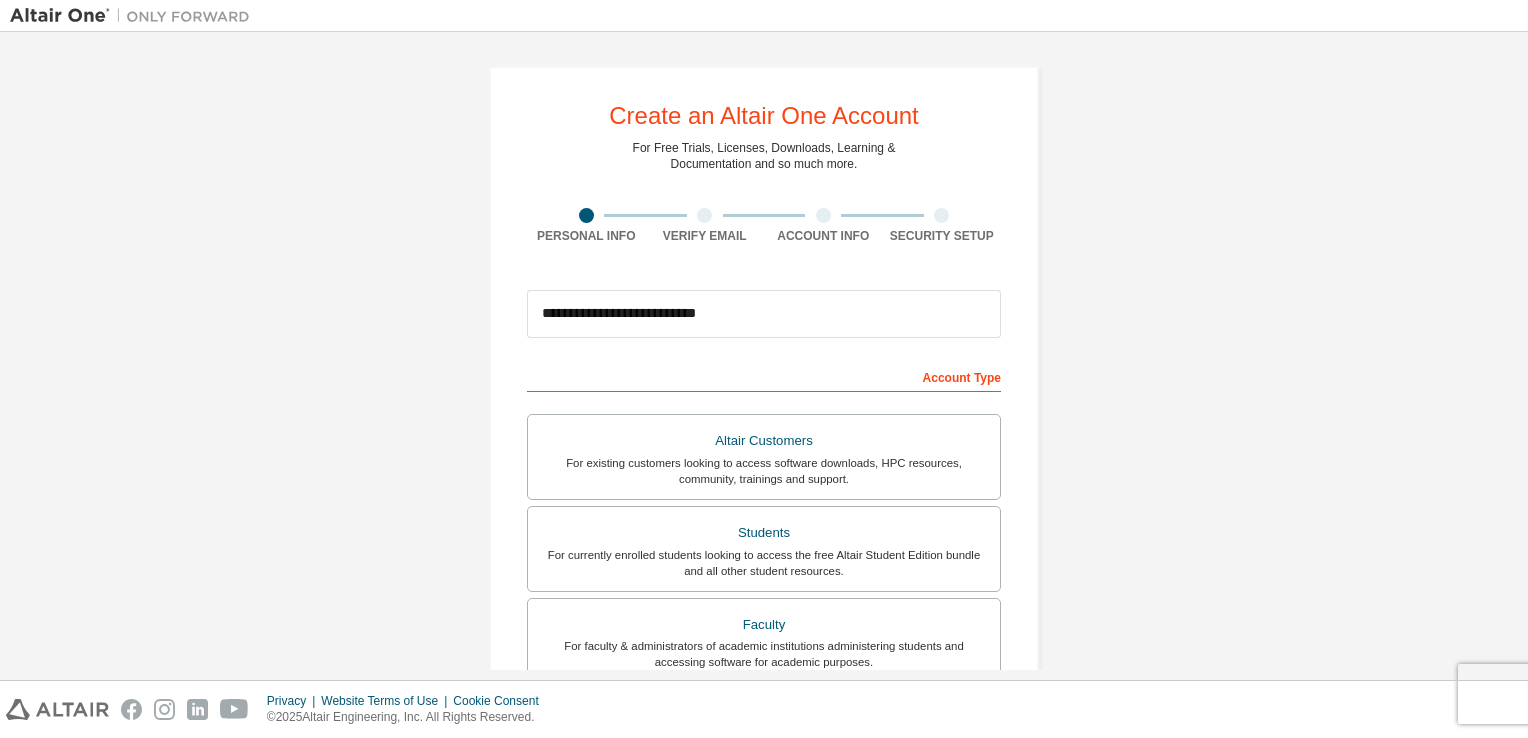 type on "*********" 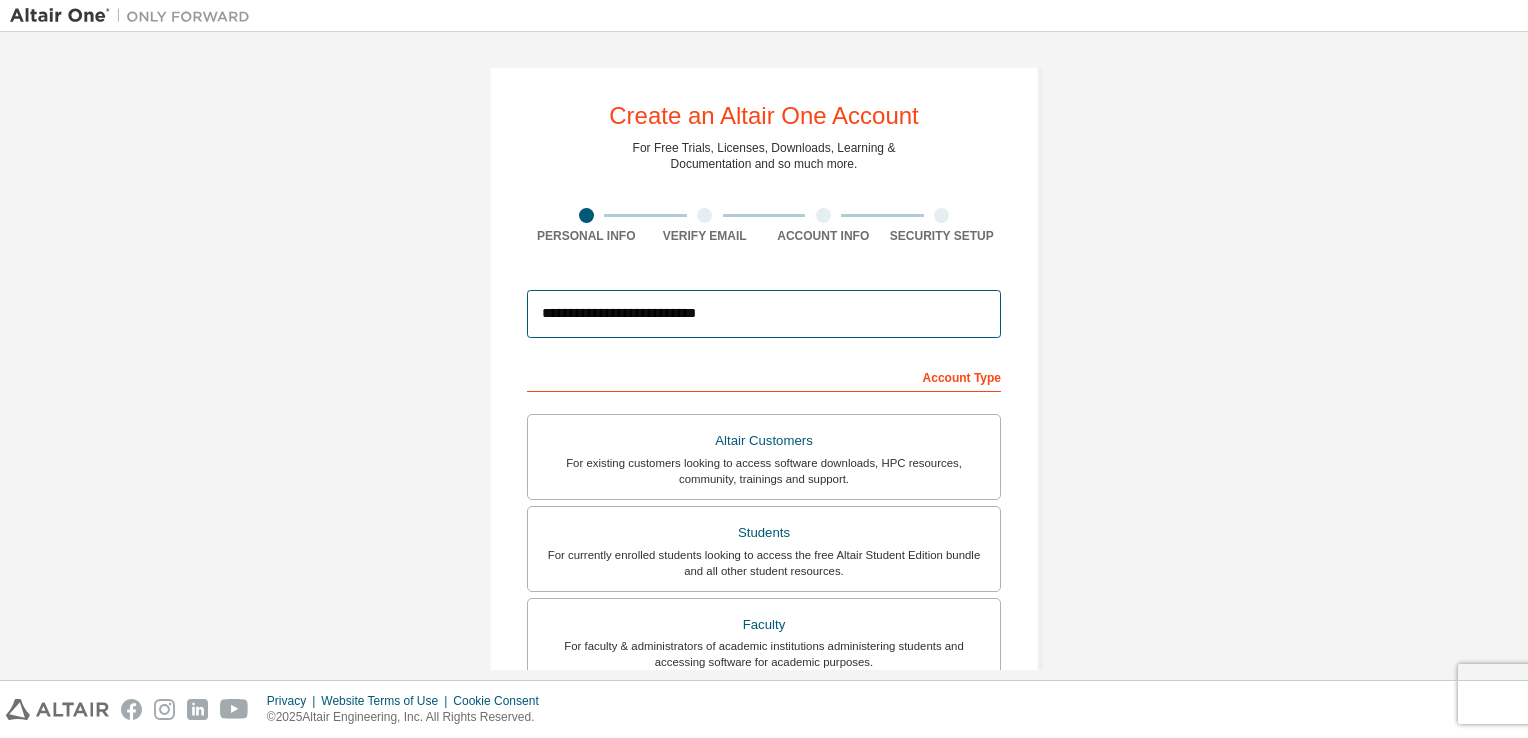 click on "**********" at bounding box center [764, 314] 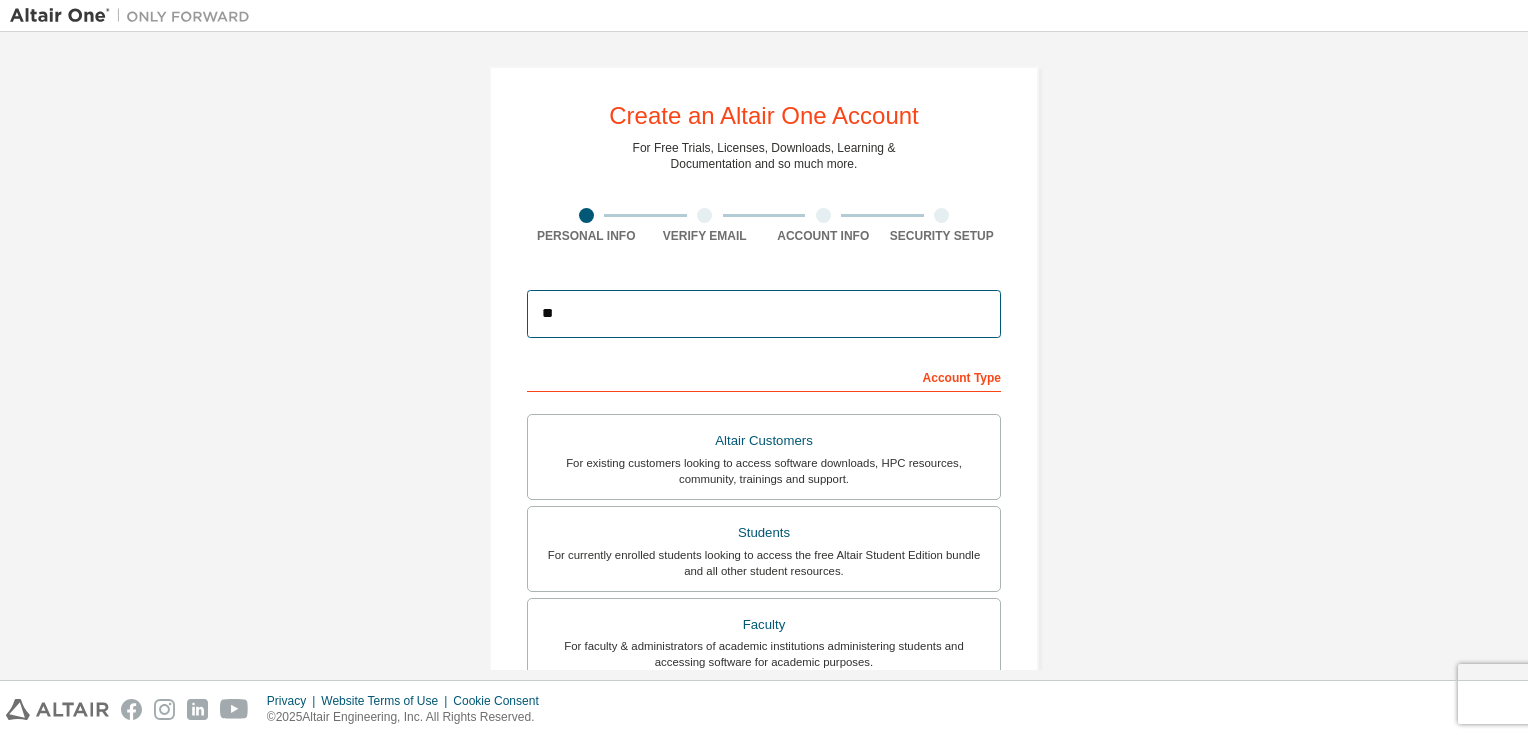 type on "*" 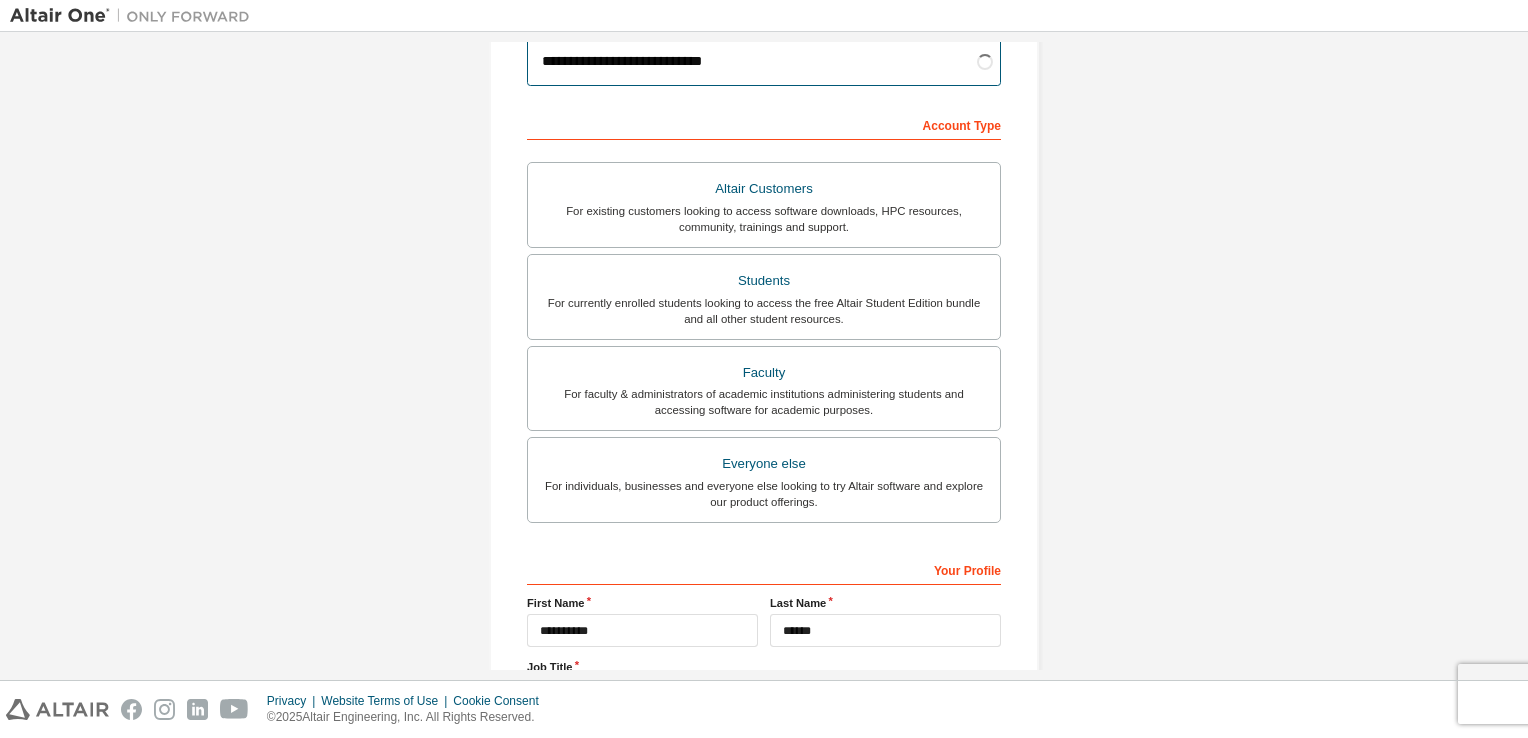 scroll, scrollTop: 270, scrollLeft: 0, axis: vertical 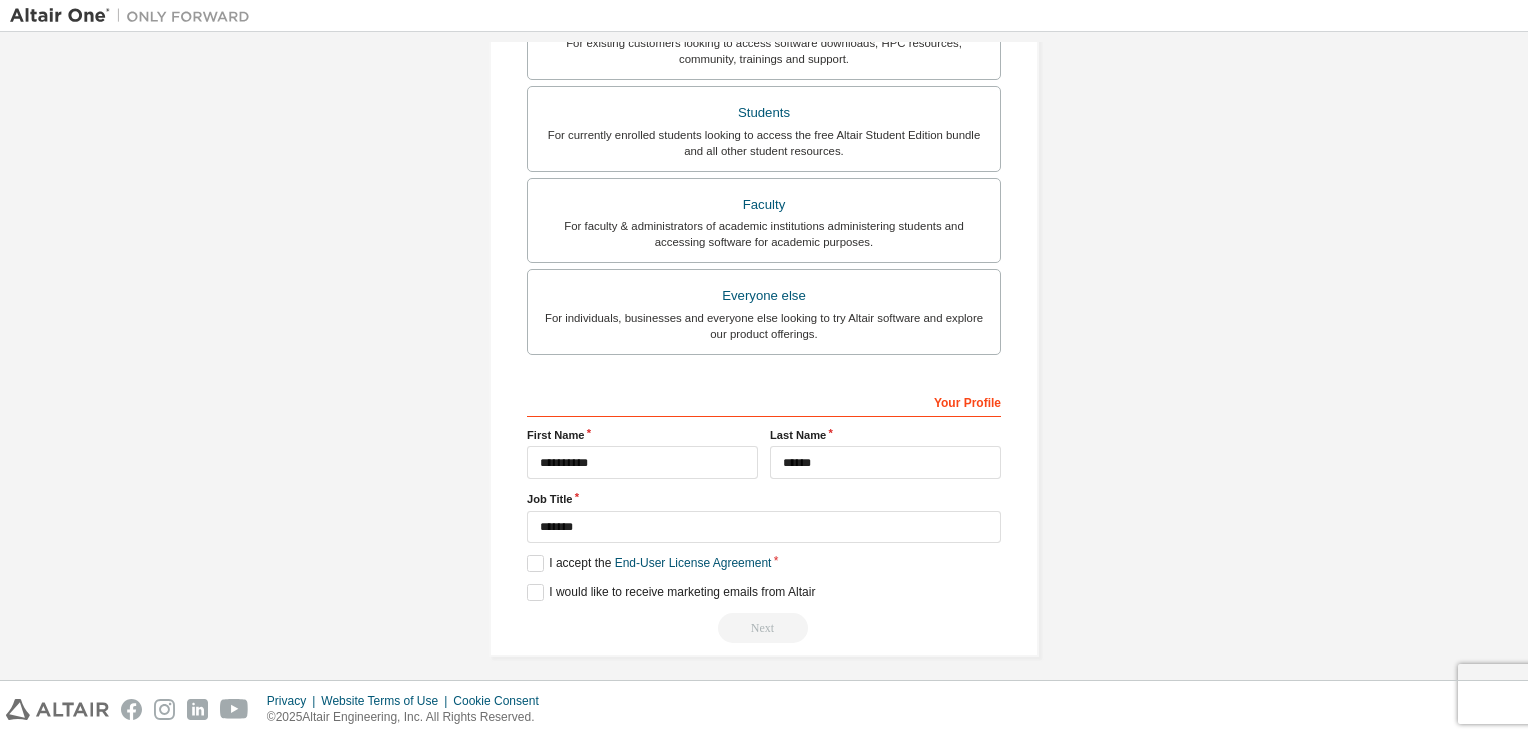 type on "**********" 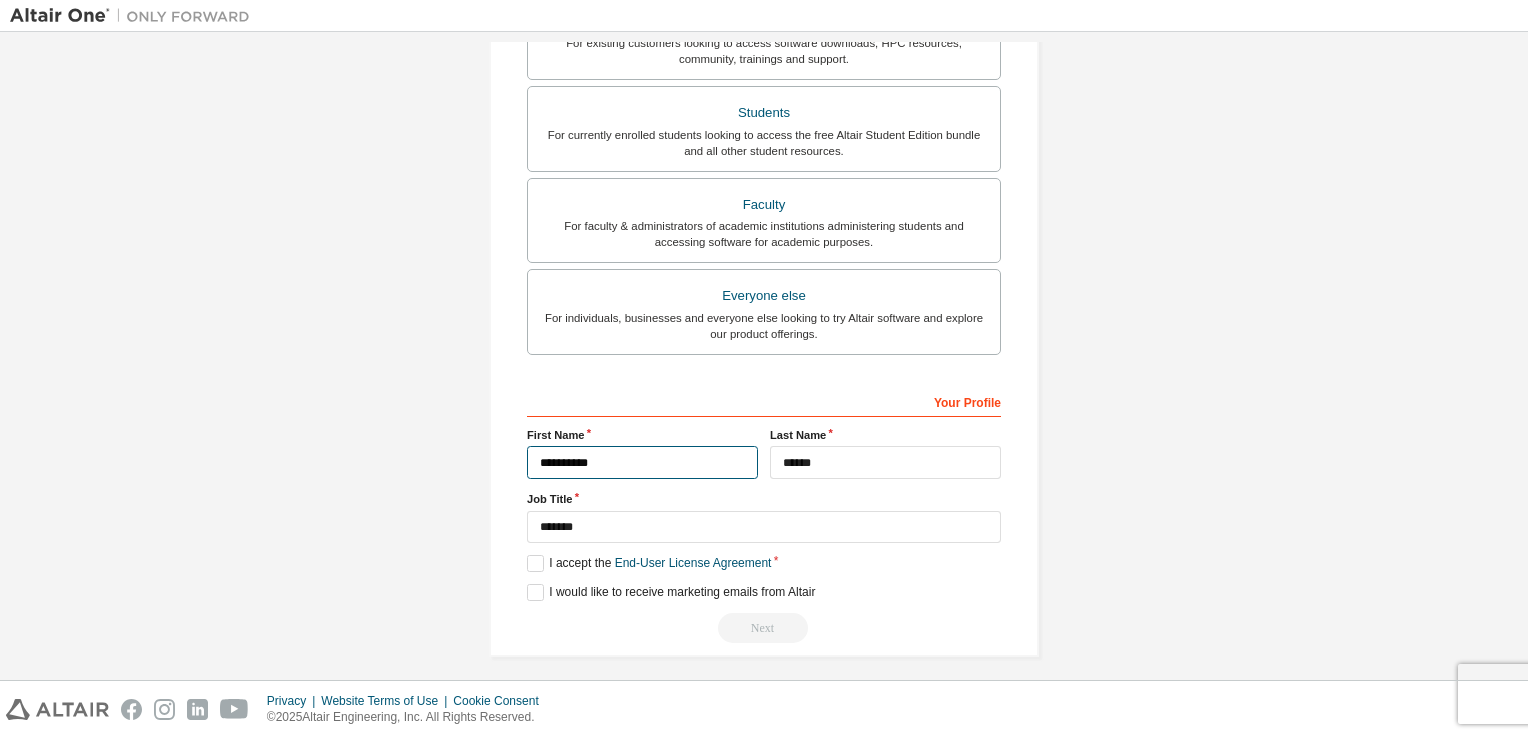 click on "*********" at bounding box center [642, 462] 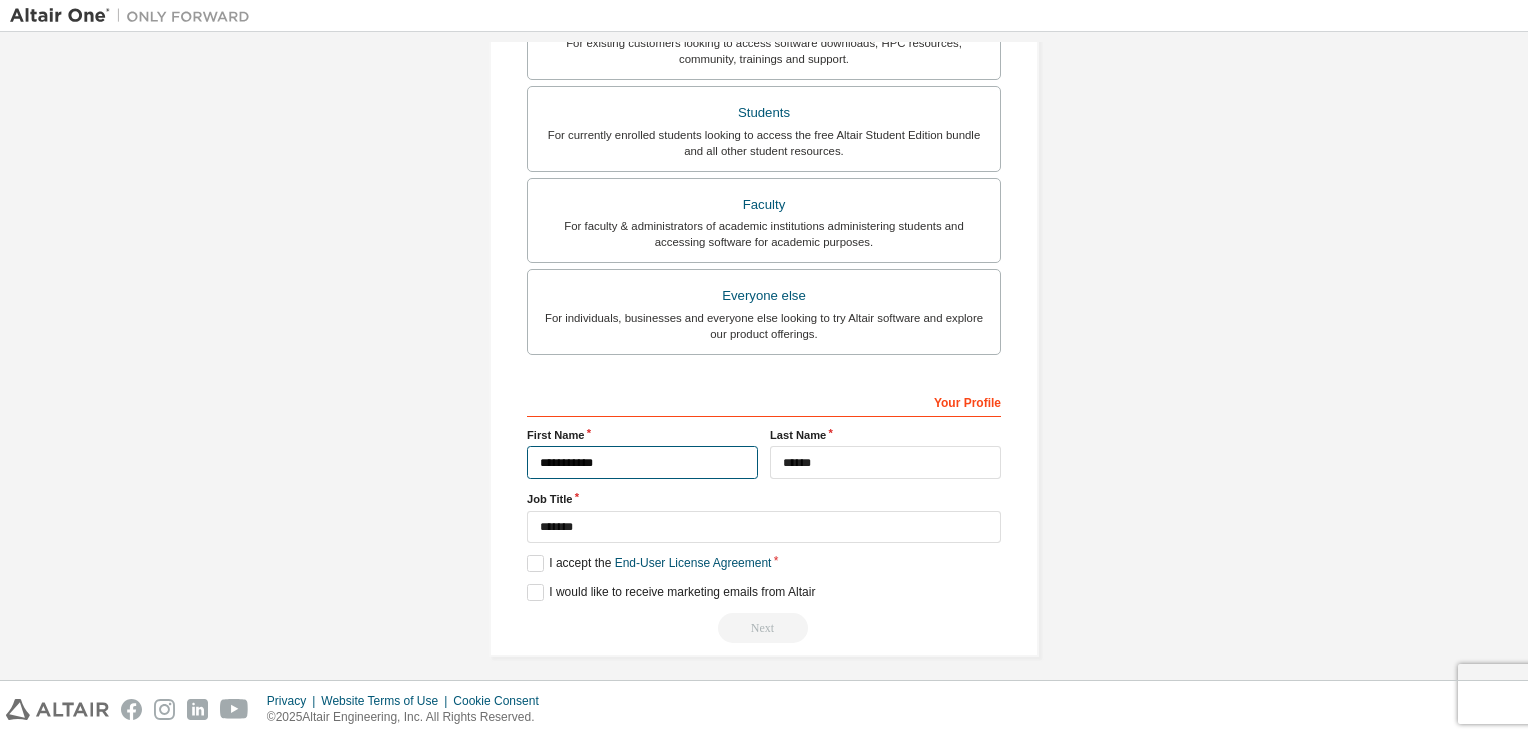 type on "*********" 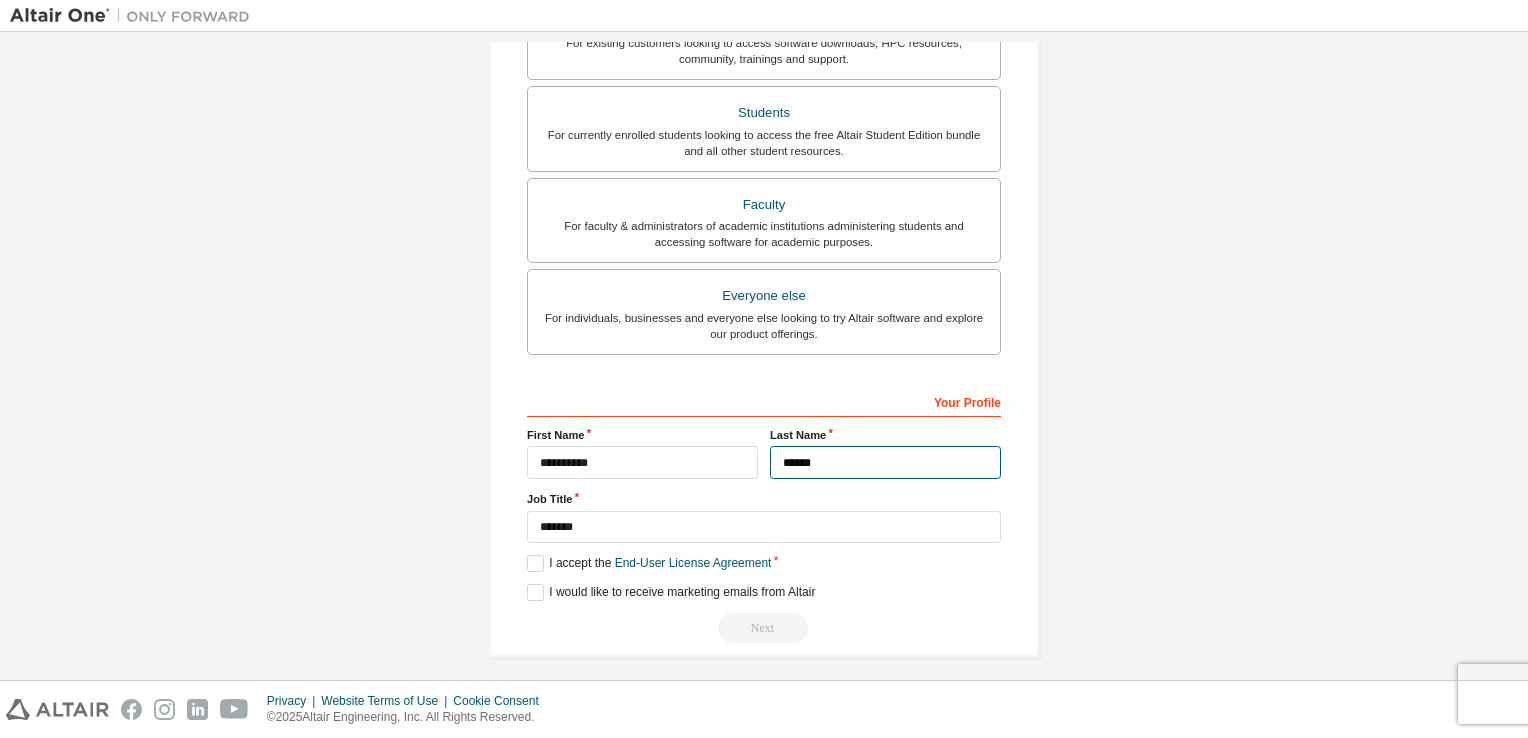 click on "******" at bounding box center (885, 462) 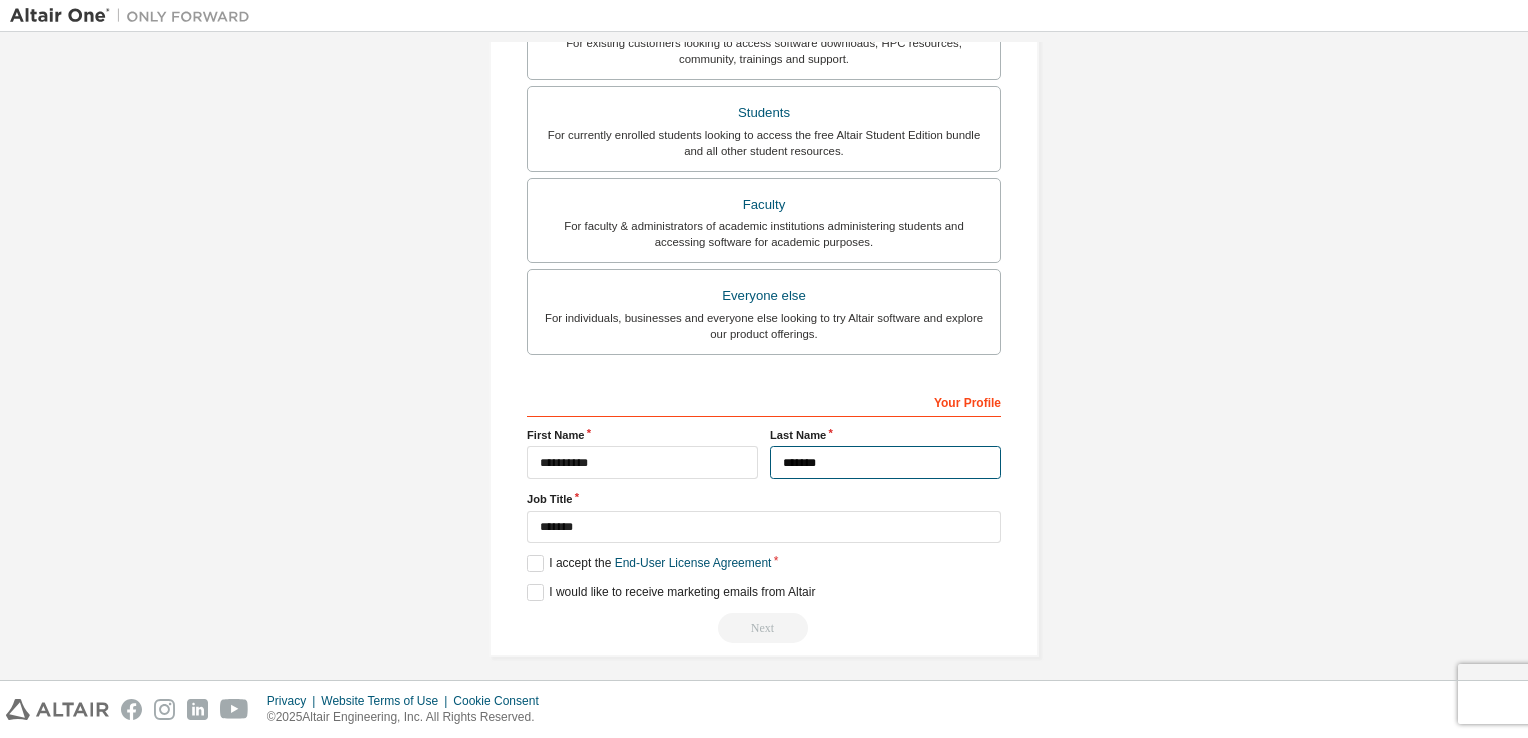 type on "******" 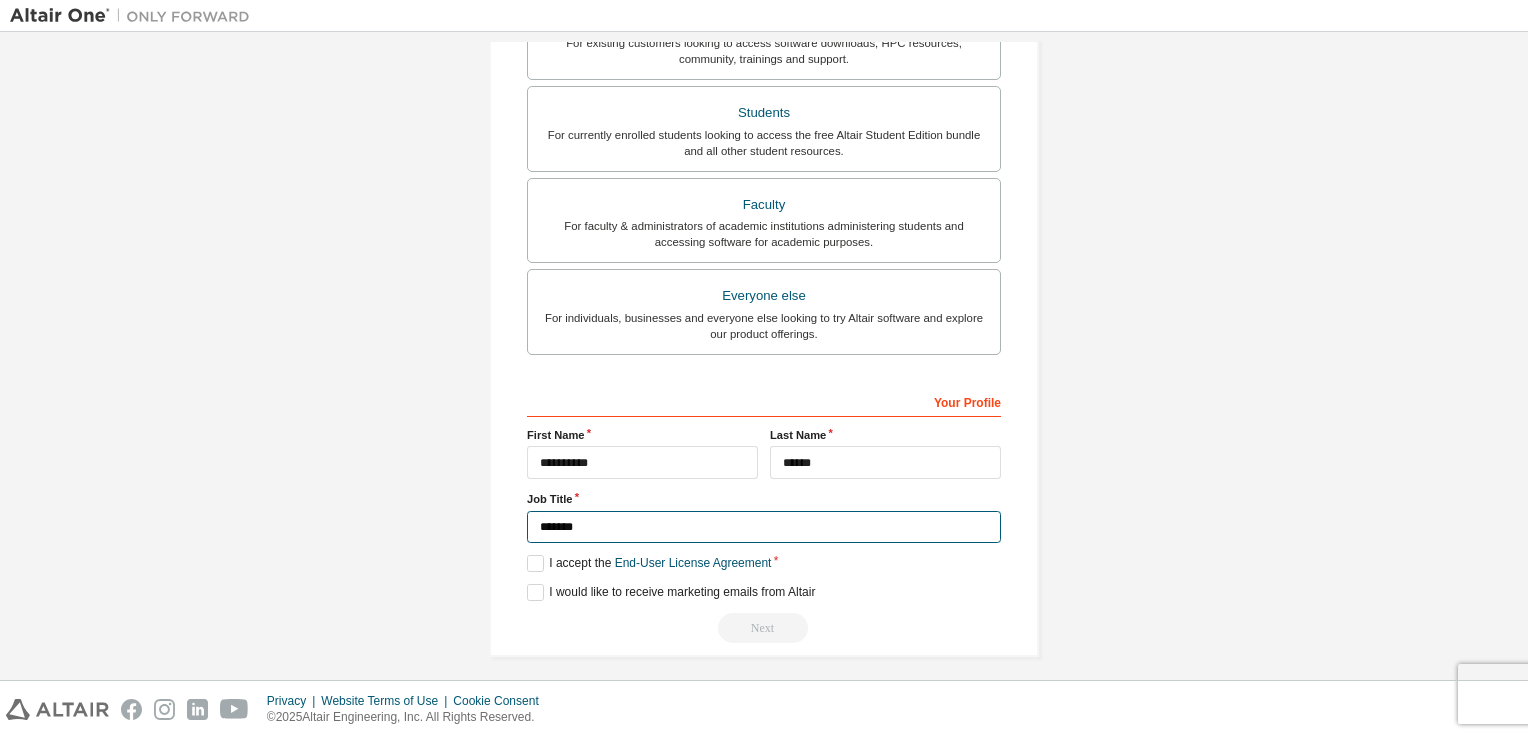 click on "*******" at bounding box center (764, 527) 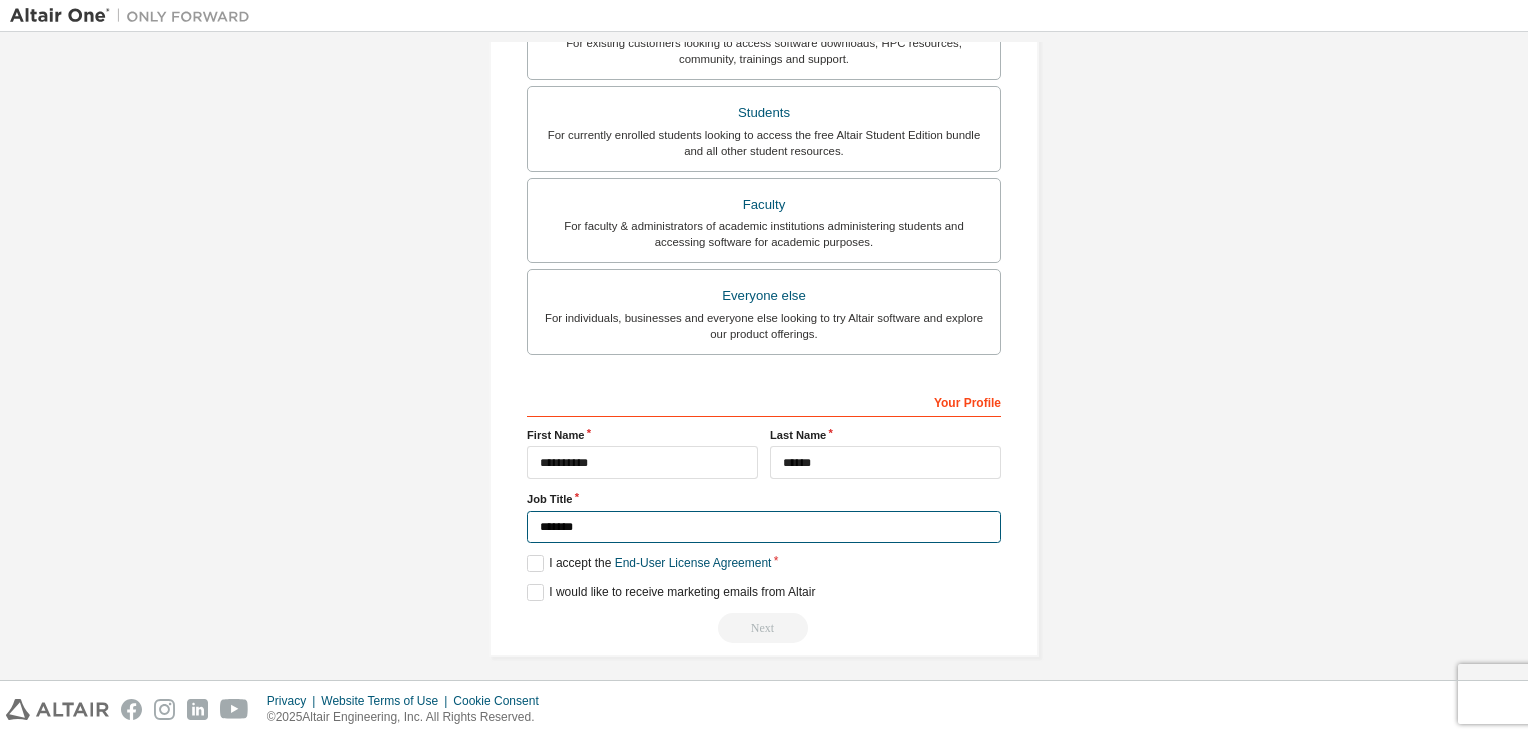 drag, startPoint x: 748, startPoint y: 516, endPoint x: 660, endPoint y: 539, distance: 90.95603 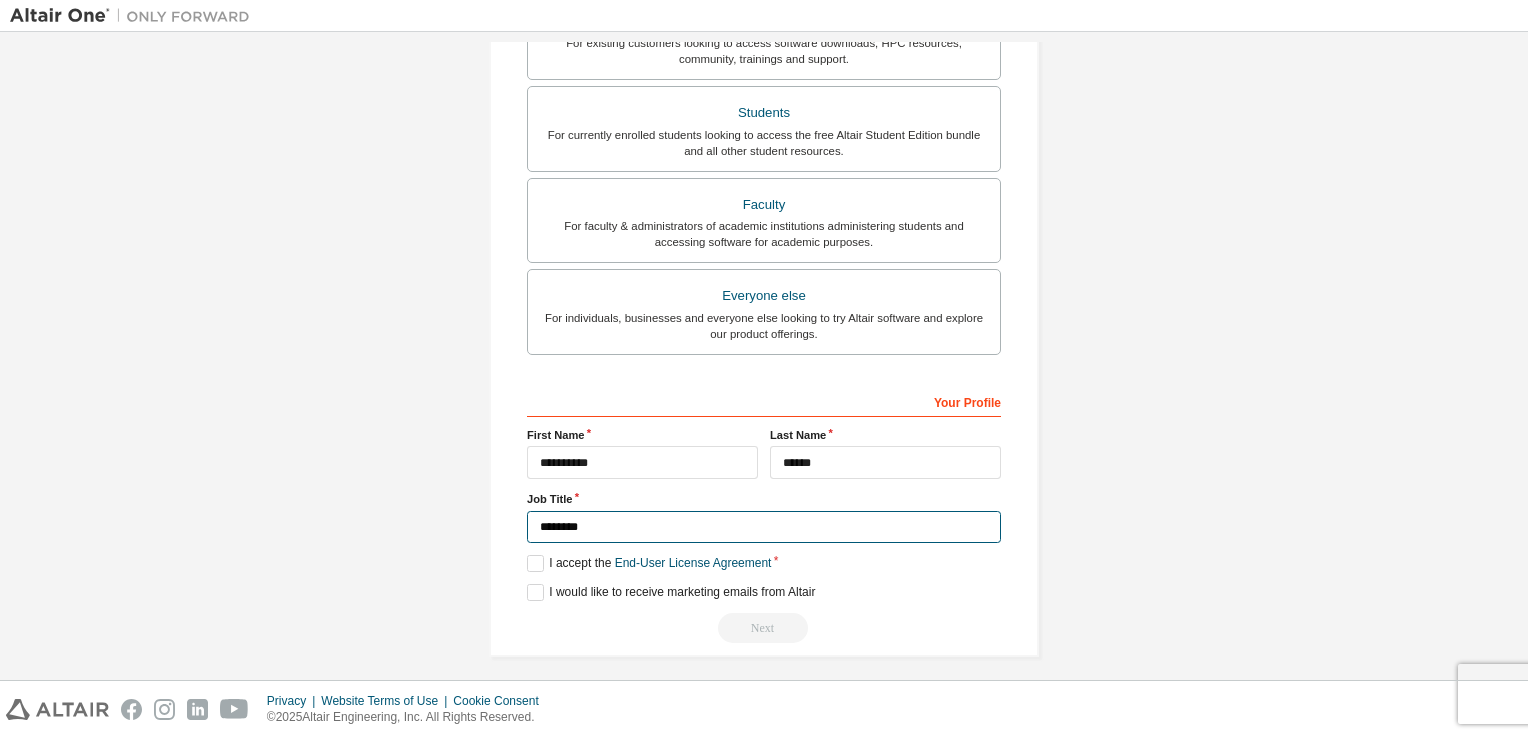 type on "*******" 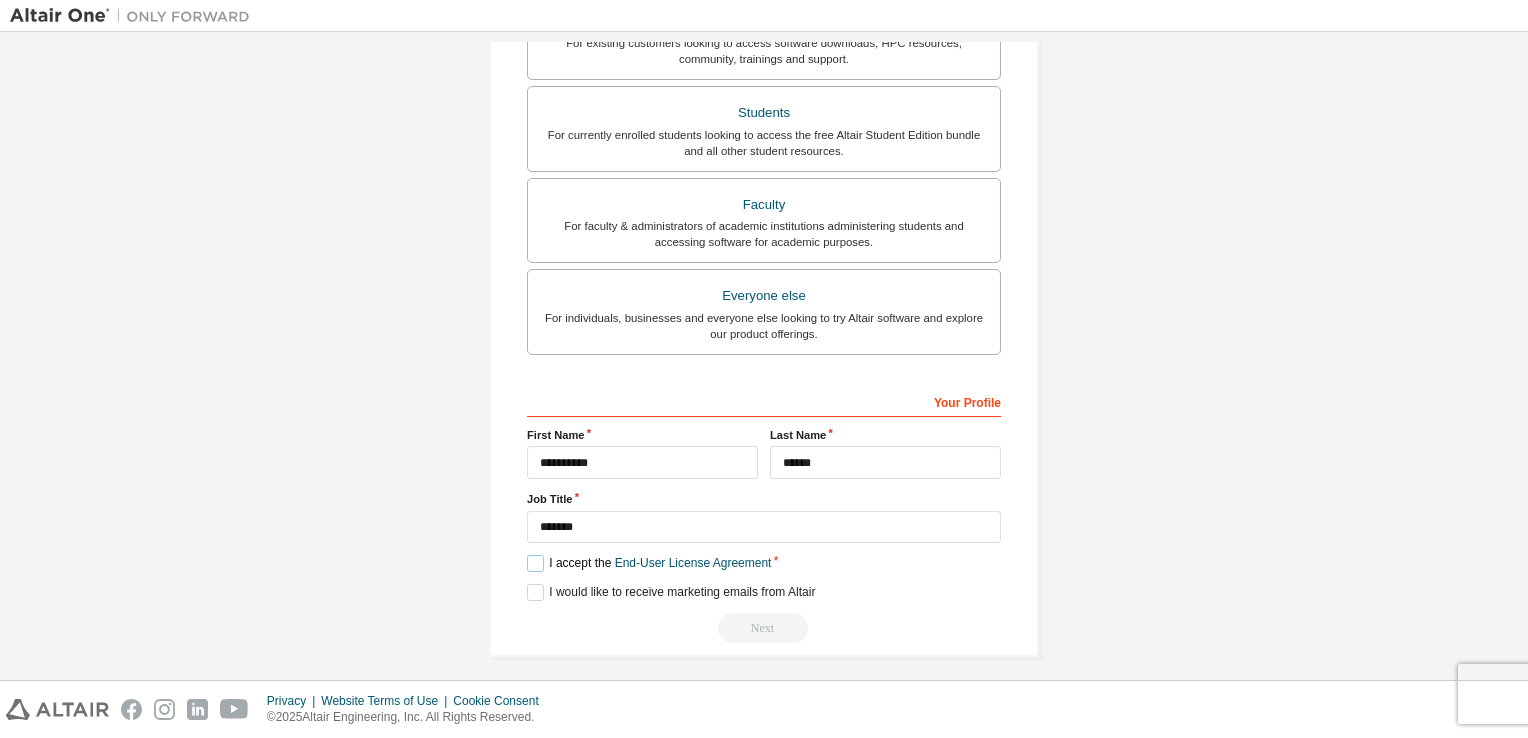 click on "I accept the    End-User License Agreement" at bounding box center [649, 563] 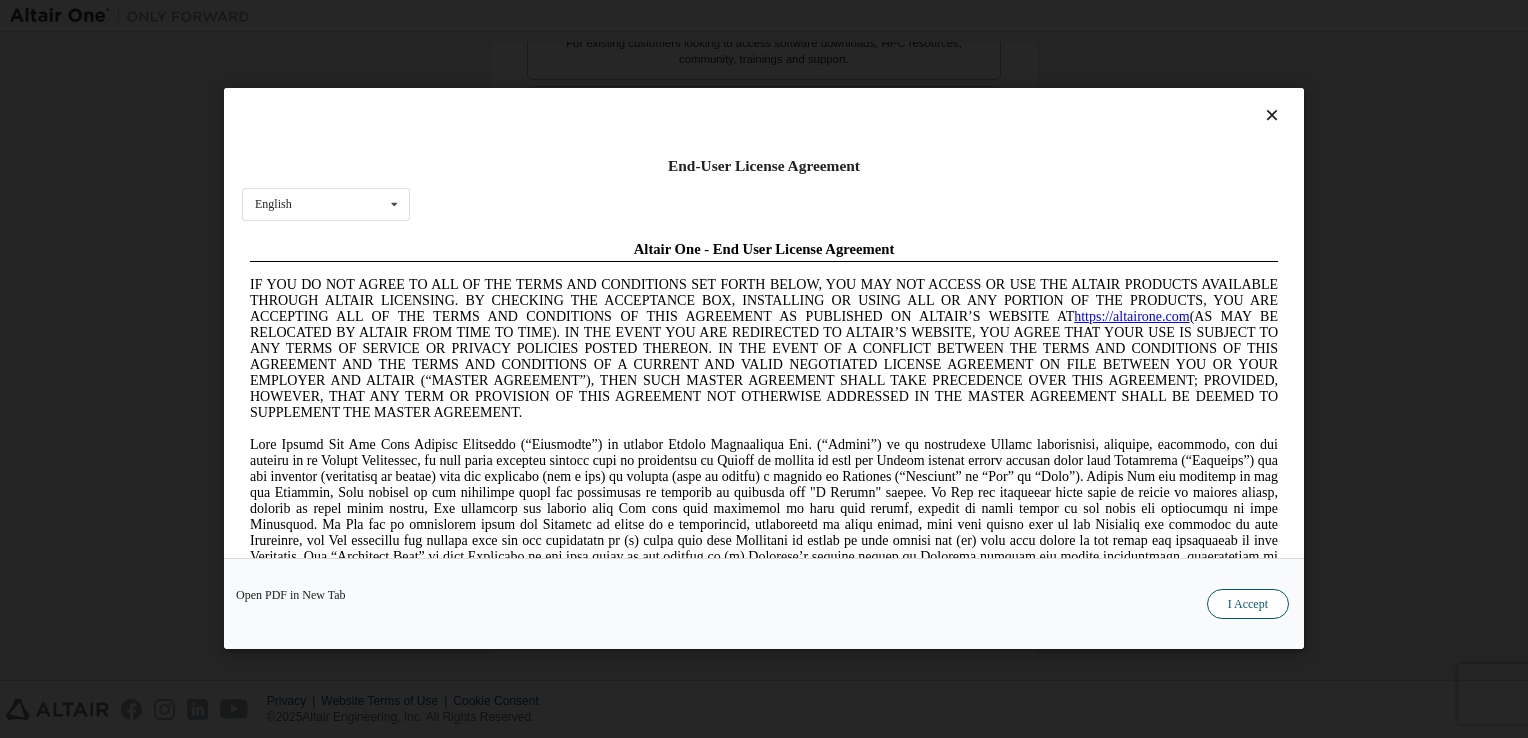 scroll, scrollTop: 0, scrollLeft: 0, axis: both 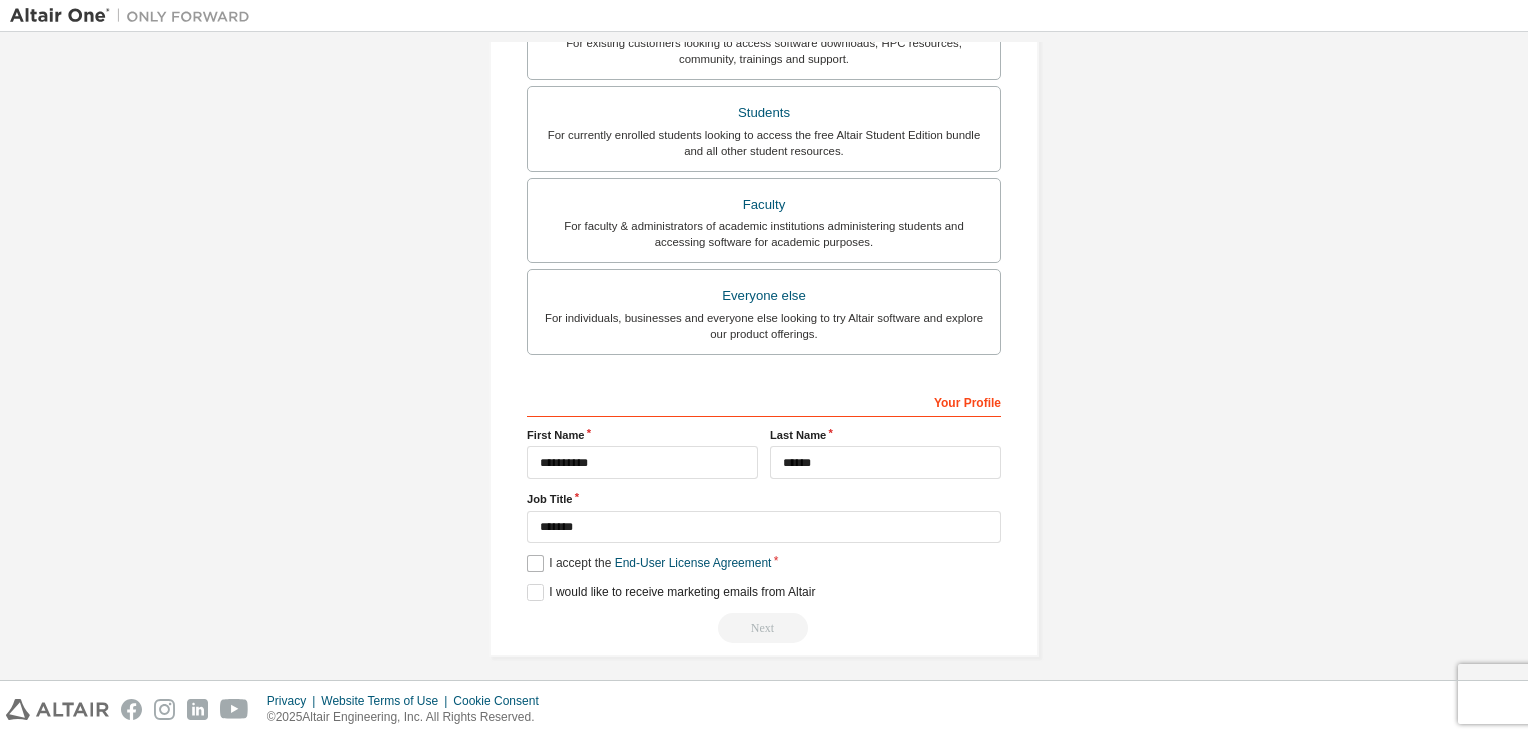 drag, startPoint x: 548, startPoint y: 547, endPoint x: 532, endPoint y: 558, distance: 19.416489 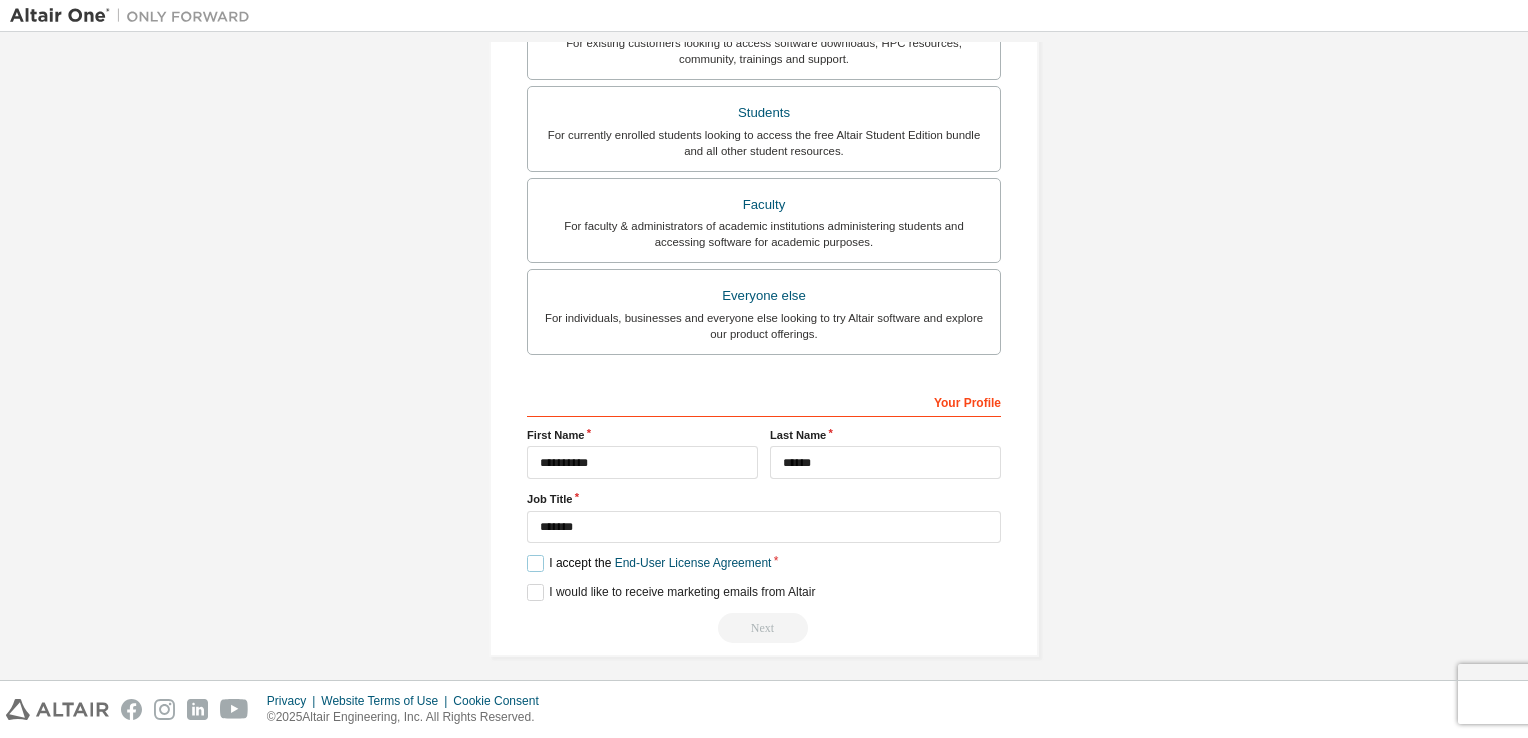 click on "I accept the    End-User License Agreement" at bounding box center [649, 563] 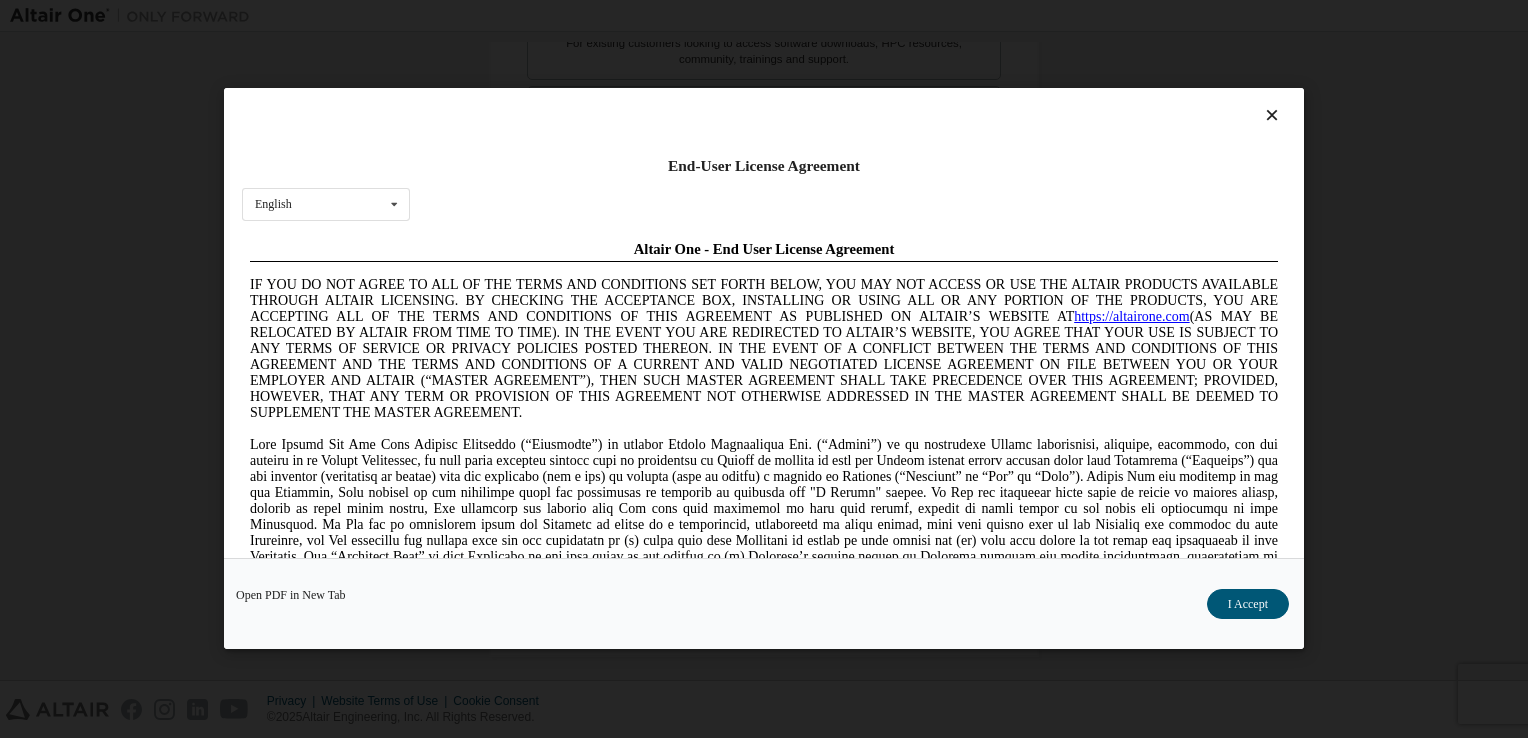 scroll, scrollTop: 0, scrollLeft: 0, axis: both 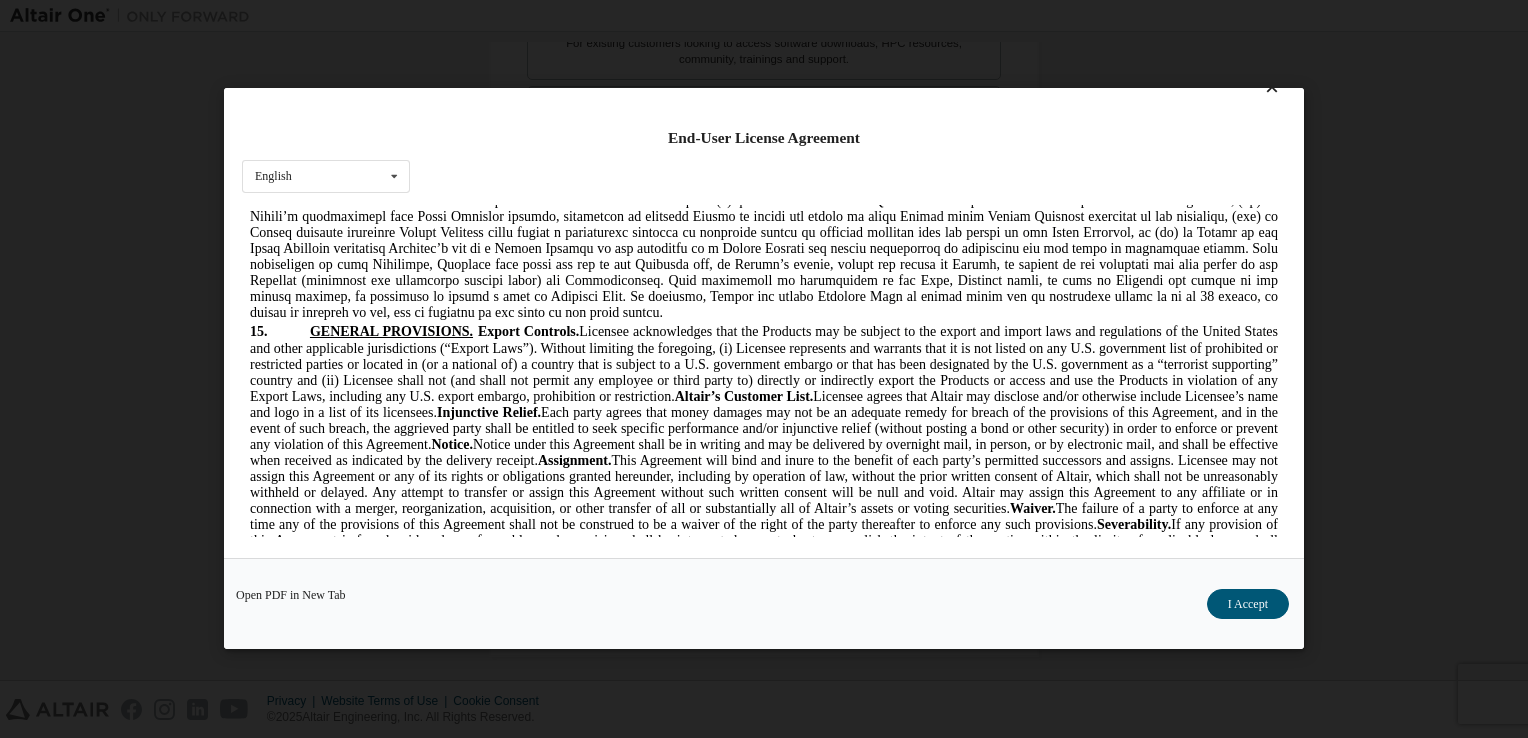 click on "Open PDF in New Tab I Accept" at bounding box center [764, 604] 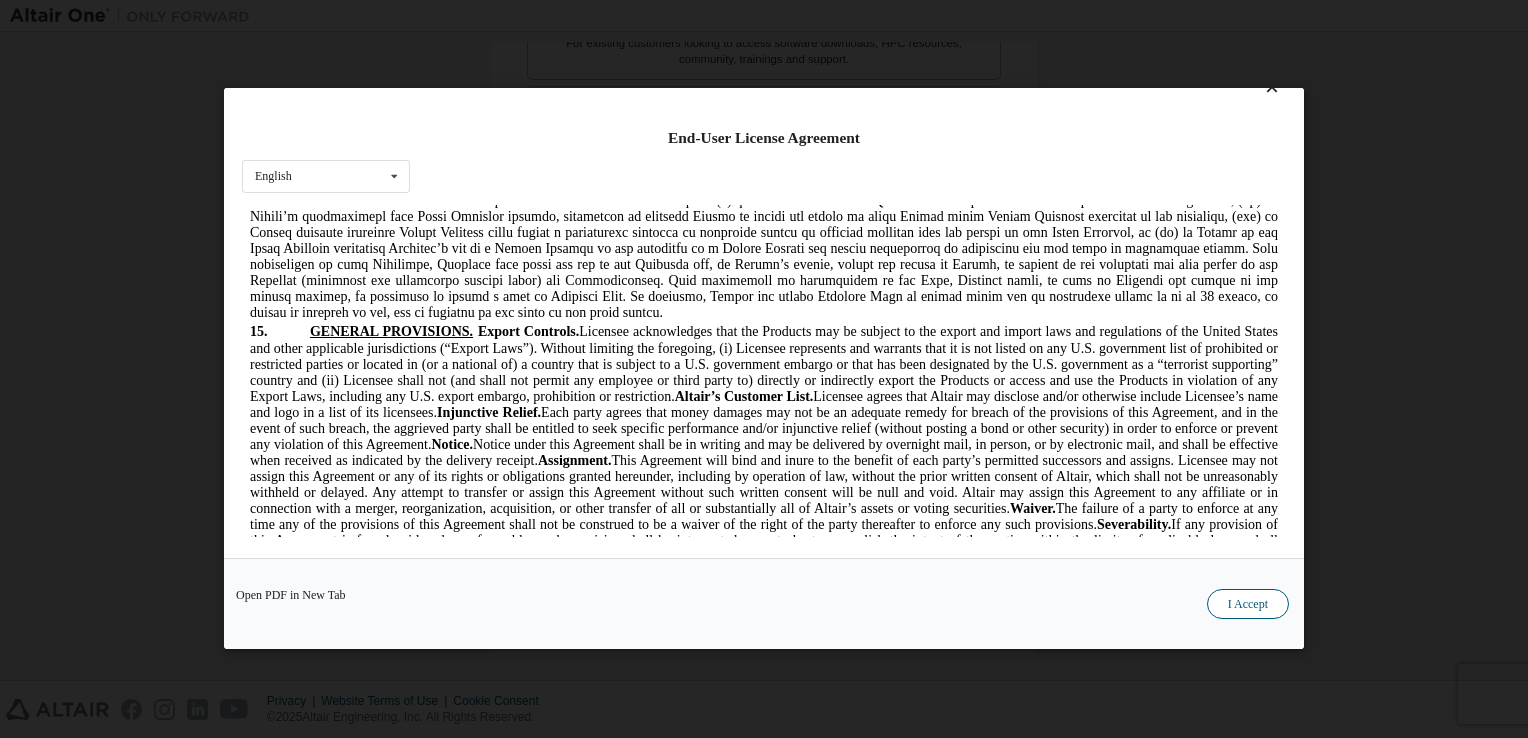 click on "I Accept" at bounding box center (1248, 605) 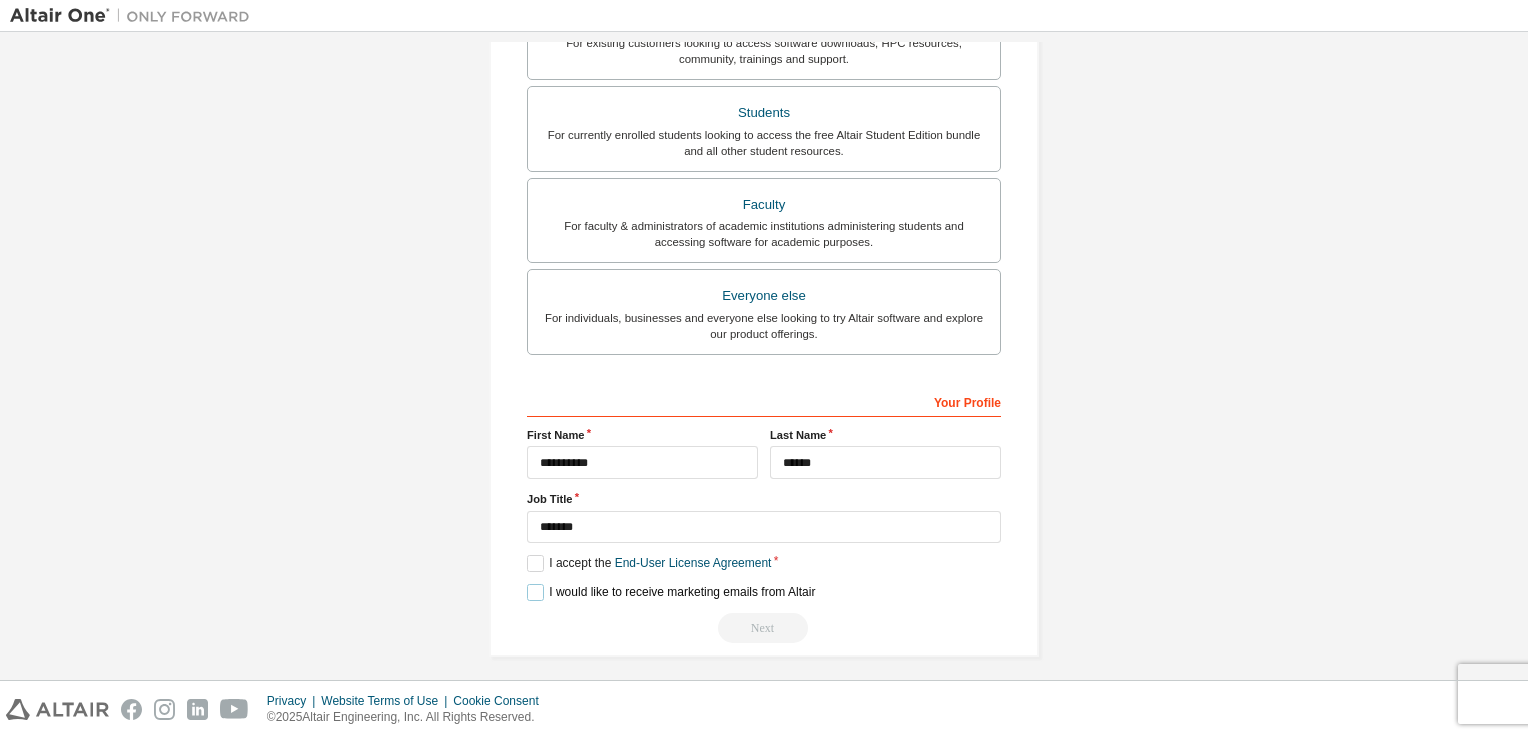 click on "I would like to receive marketing emails from Altair" at bounding box center [671, 592] 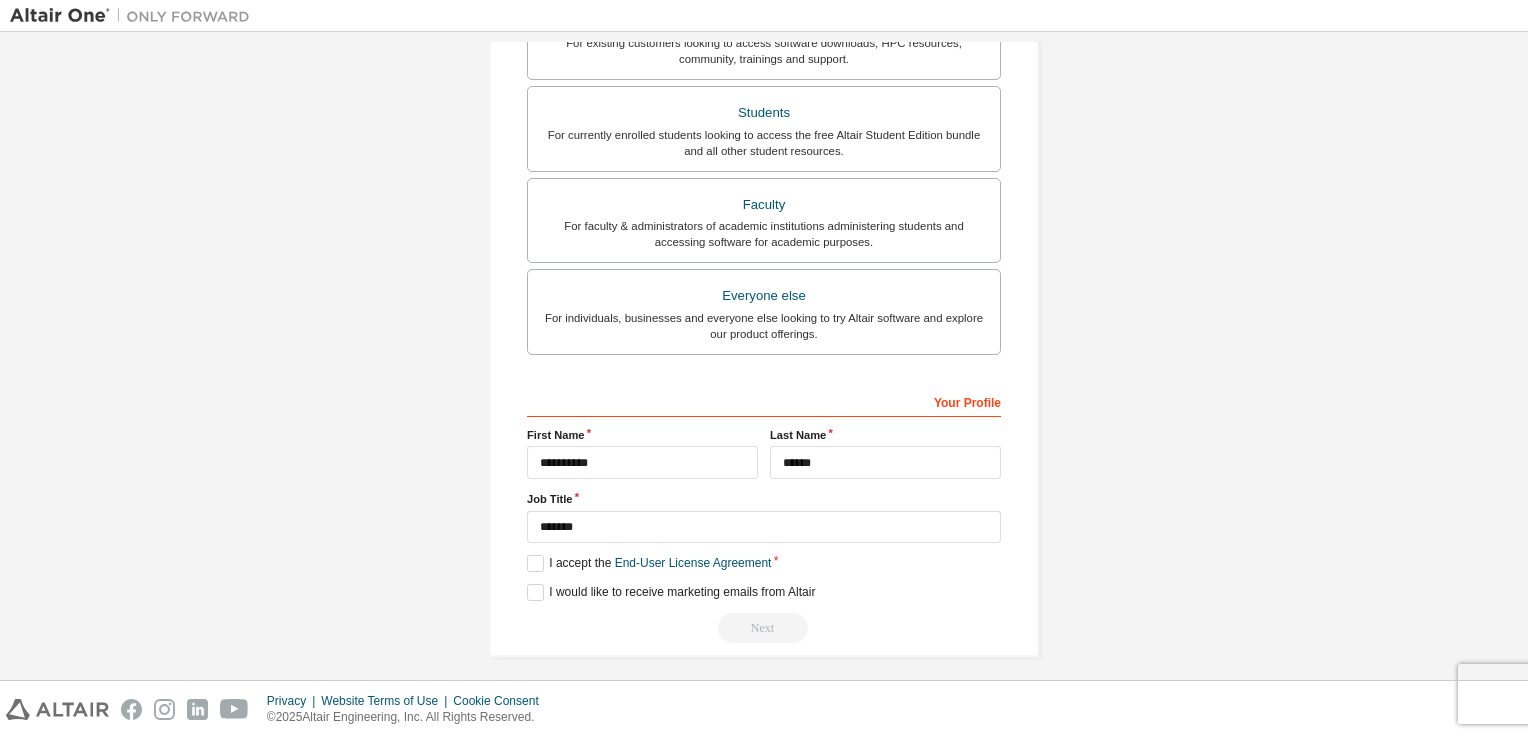 click on "Next" at bounding box center [764, 628] 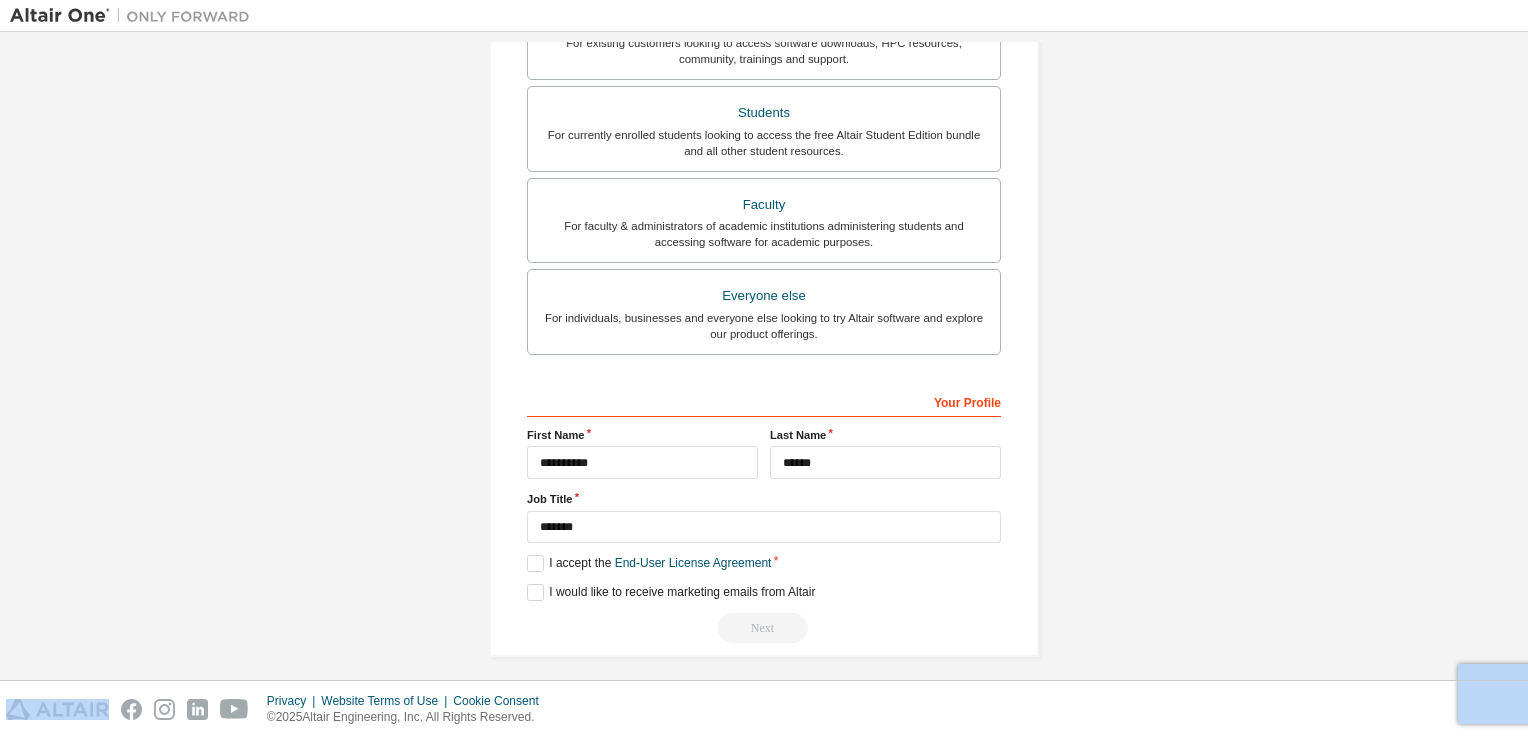 click on "Next" at bounding box center (764, 628) 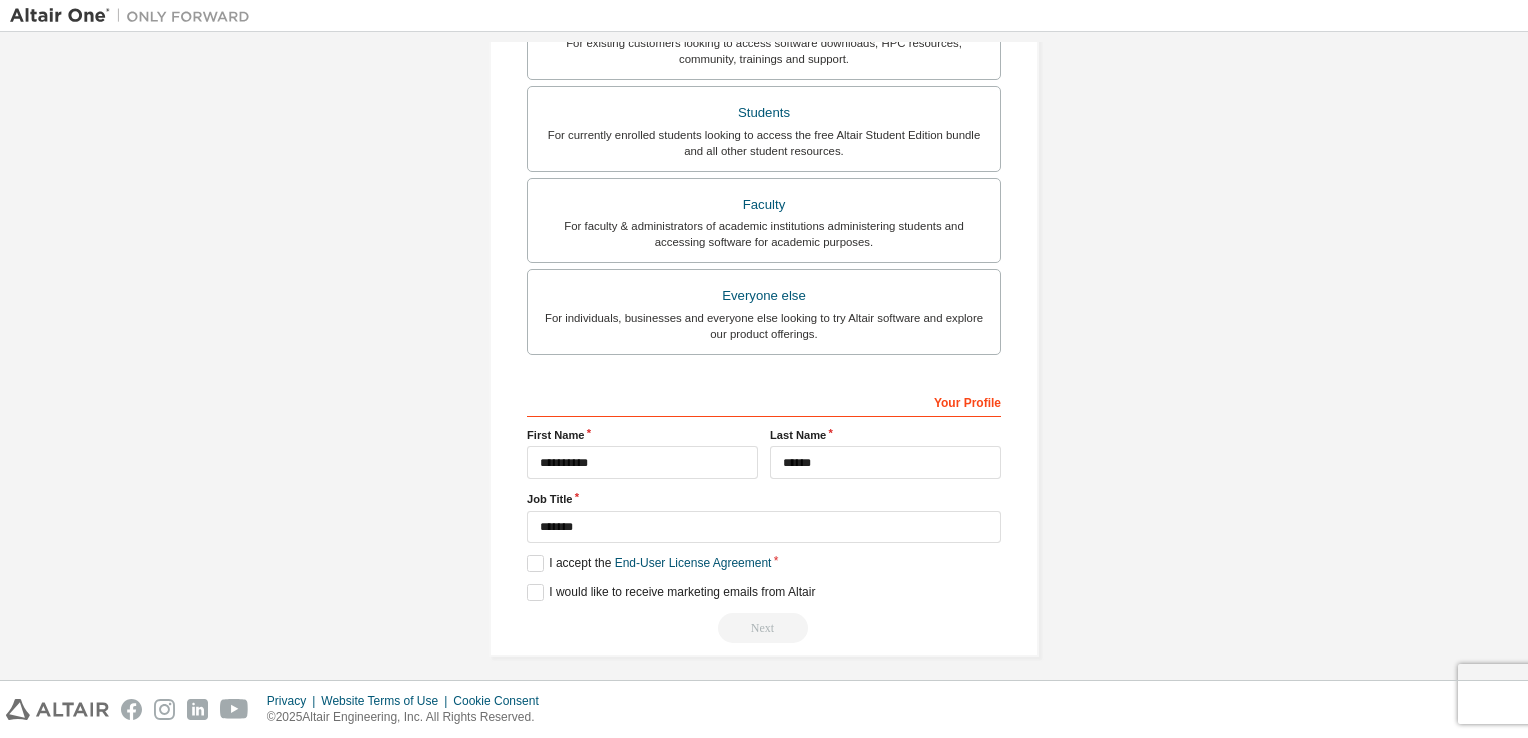 click on "Next" at bounding box center [764, 628] 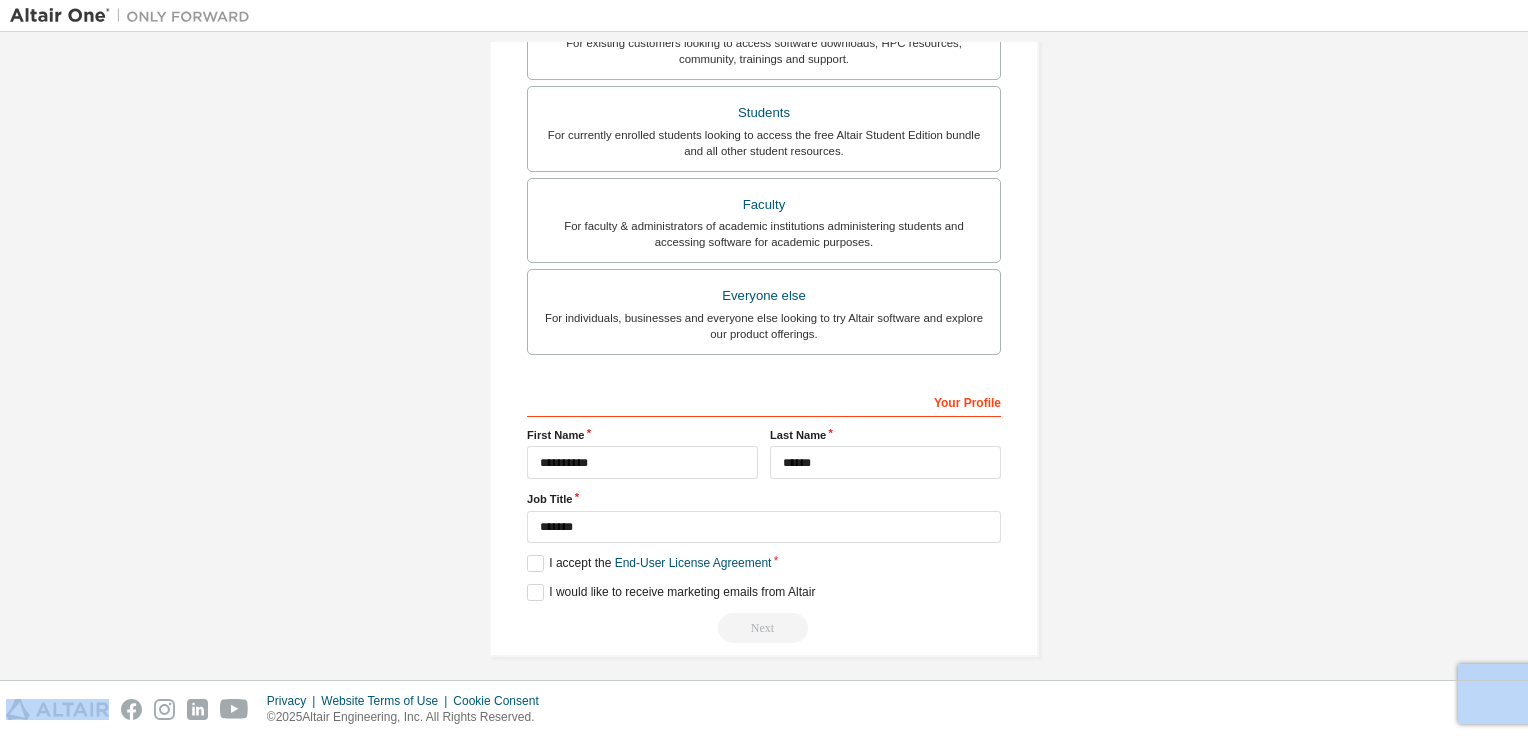click on "Next" at bounding box center [764, 628] 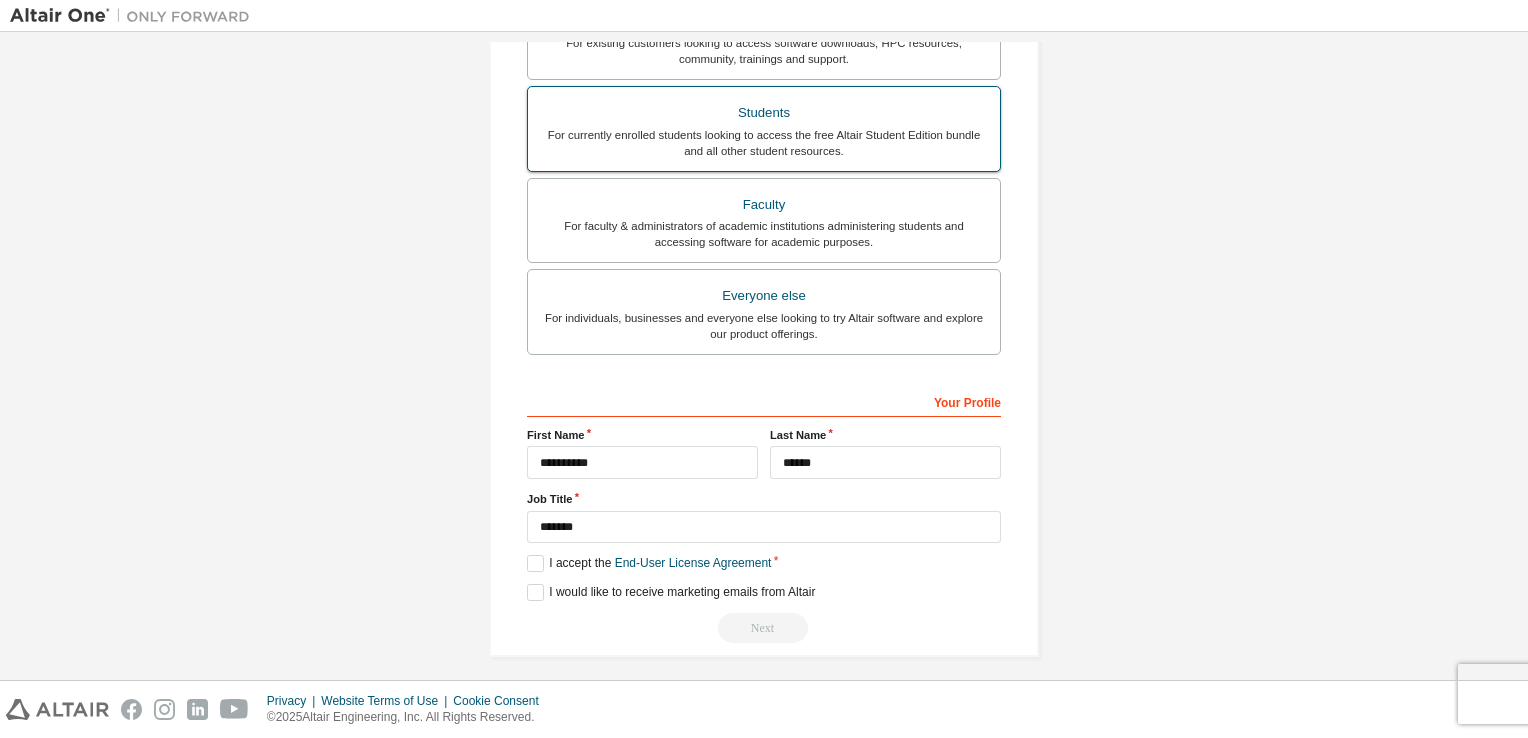 click on "For currently enrolled students looking to access the free Altair Student Edition bundle and all other student resources." at bounding box center (764, 143) 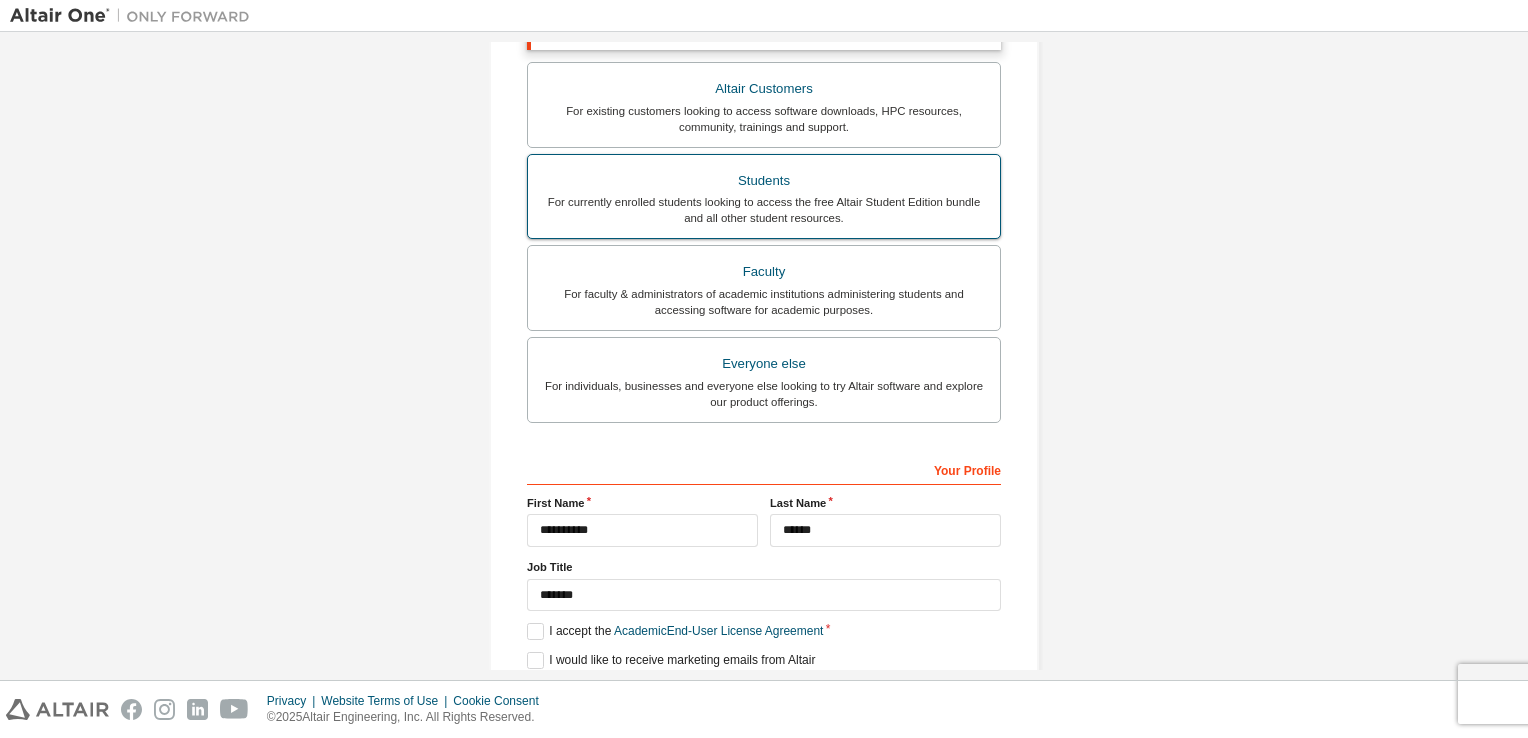 scroll, scrollTop: 488, scrollLeft: 0, axis: vertical 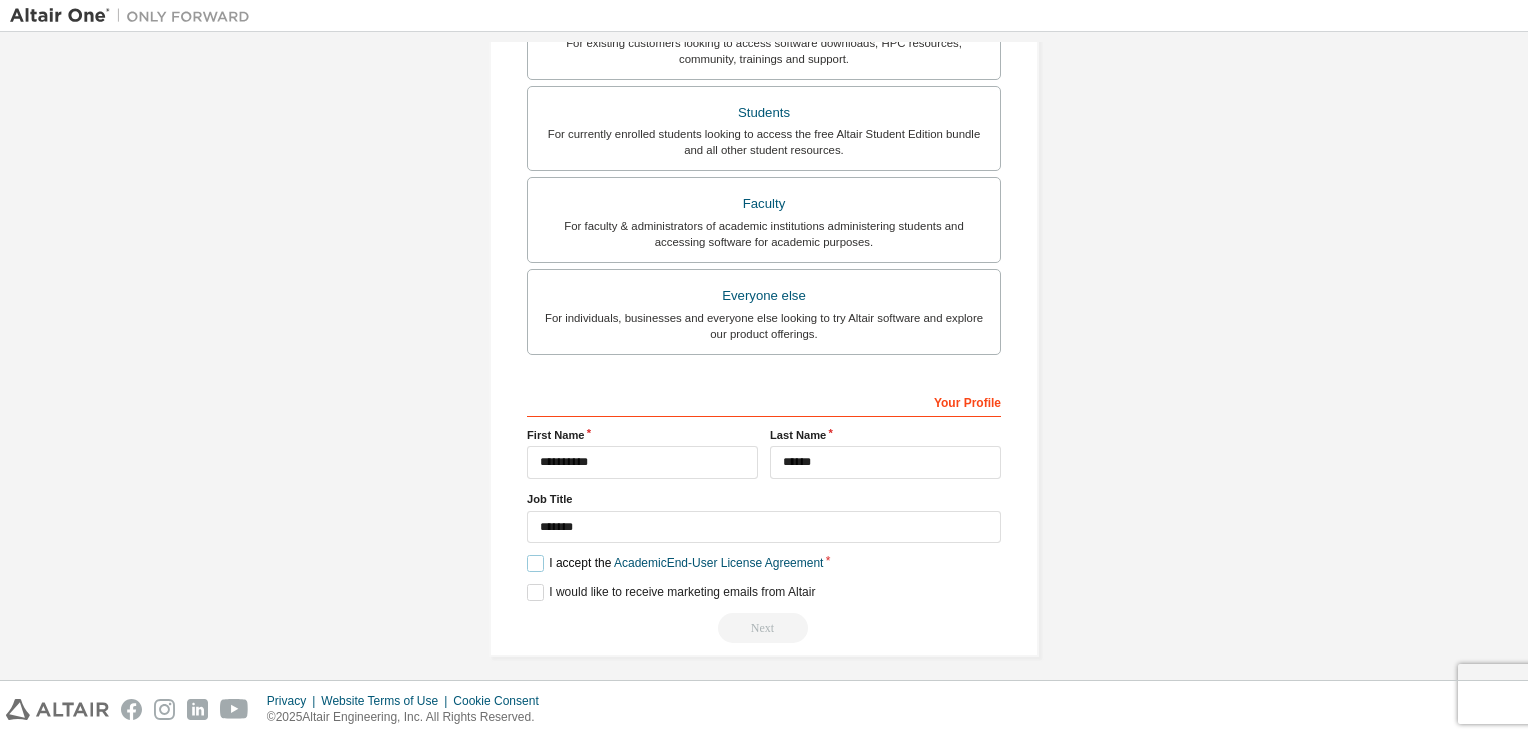 click on "I accept the   Academic   End-User License Agreement" at bounding box center [675, 563] 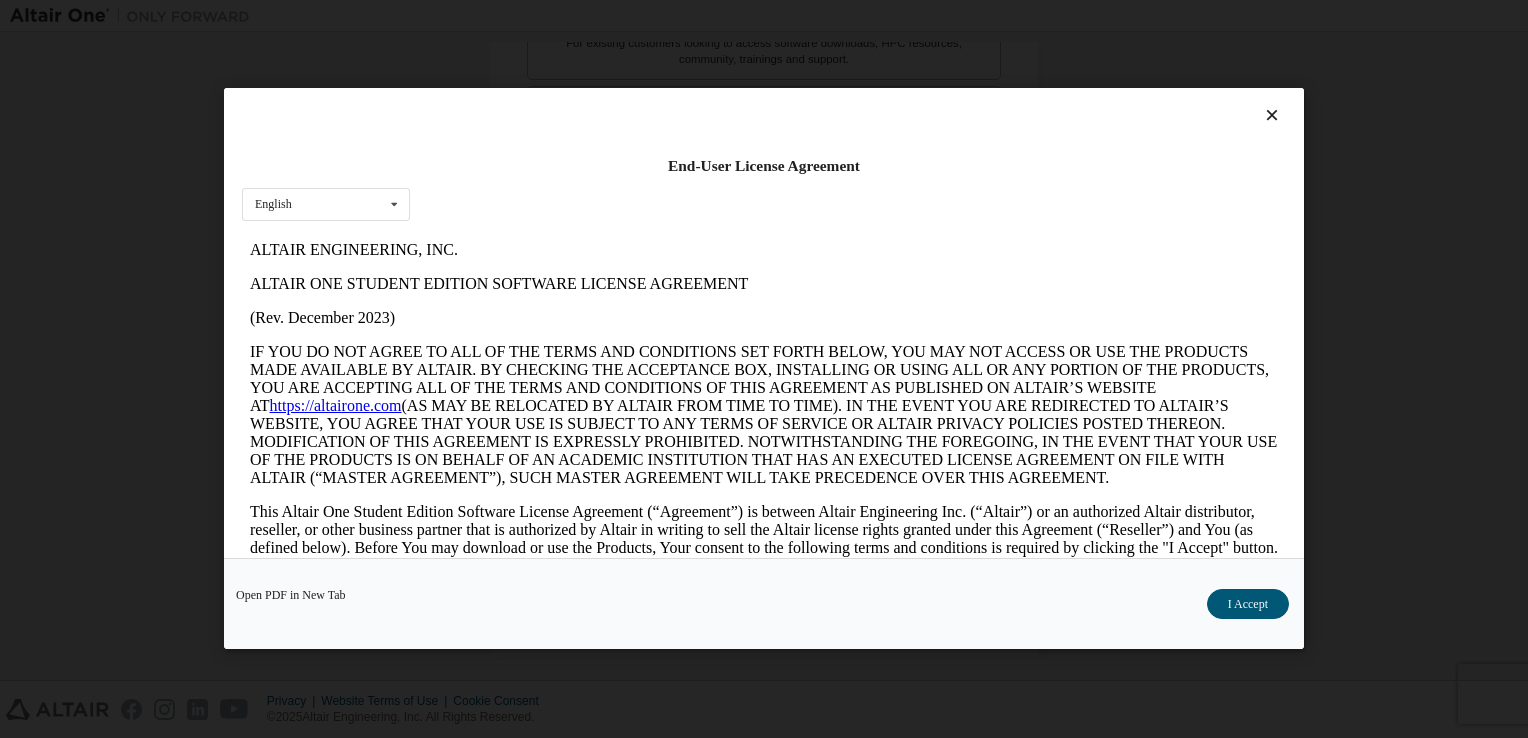 scroll, scrollTop: 0, scrollLeft: 0, axis: both 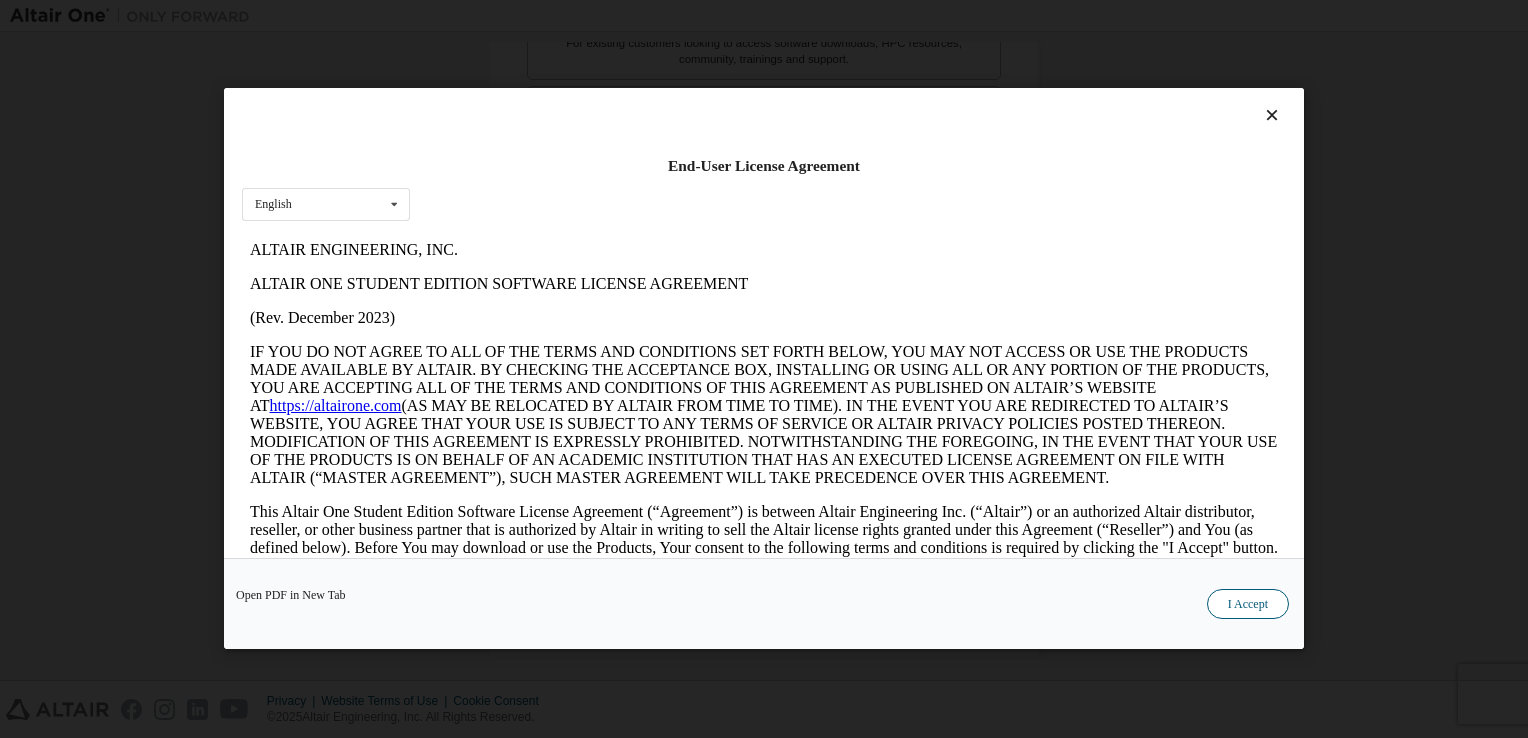 click on "I Accept" at bounding box center (1248, 605) 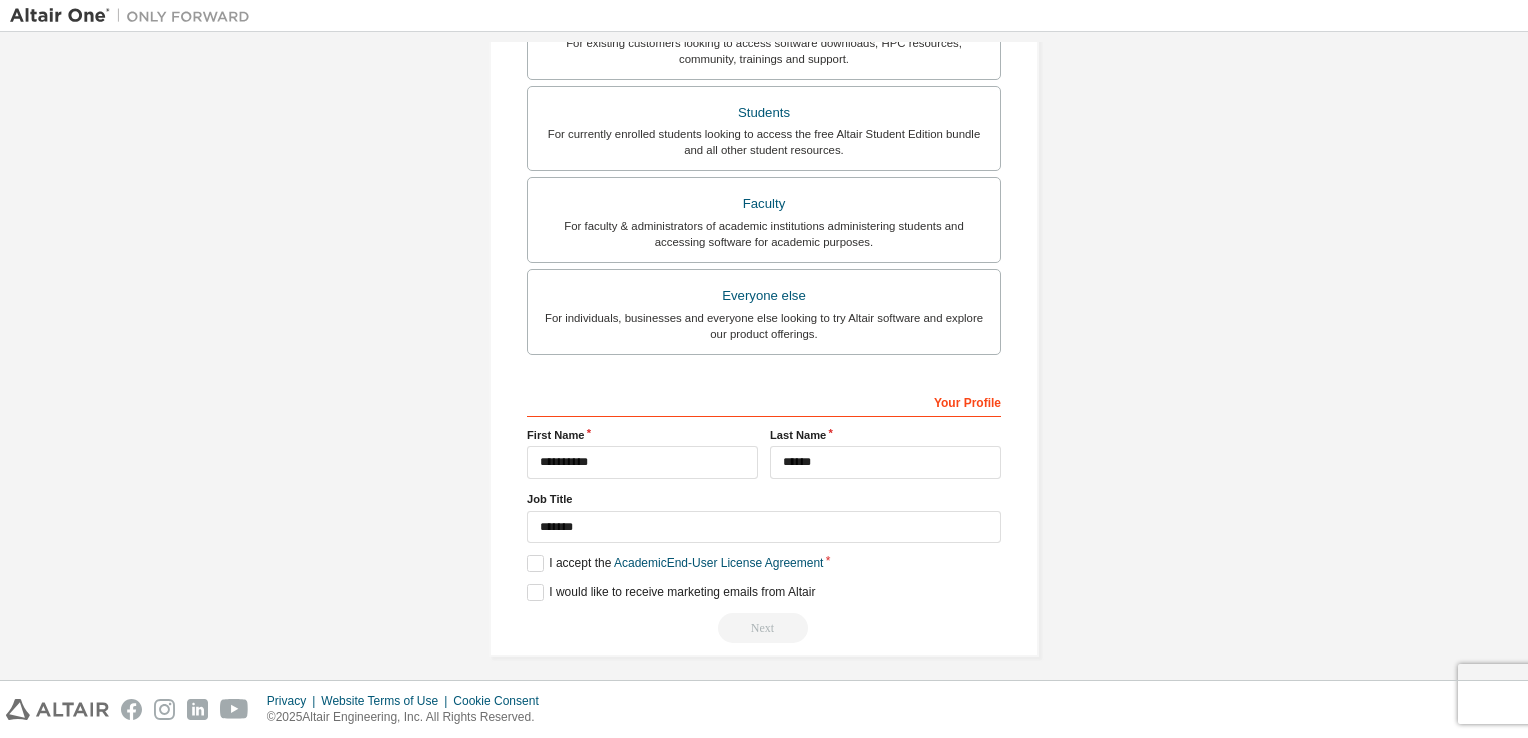 click on "Next" at bounding box center [764, 628] 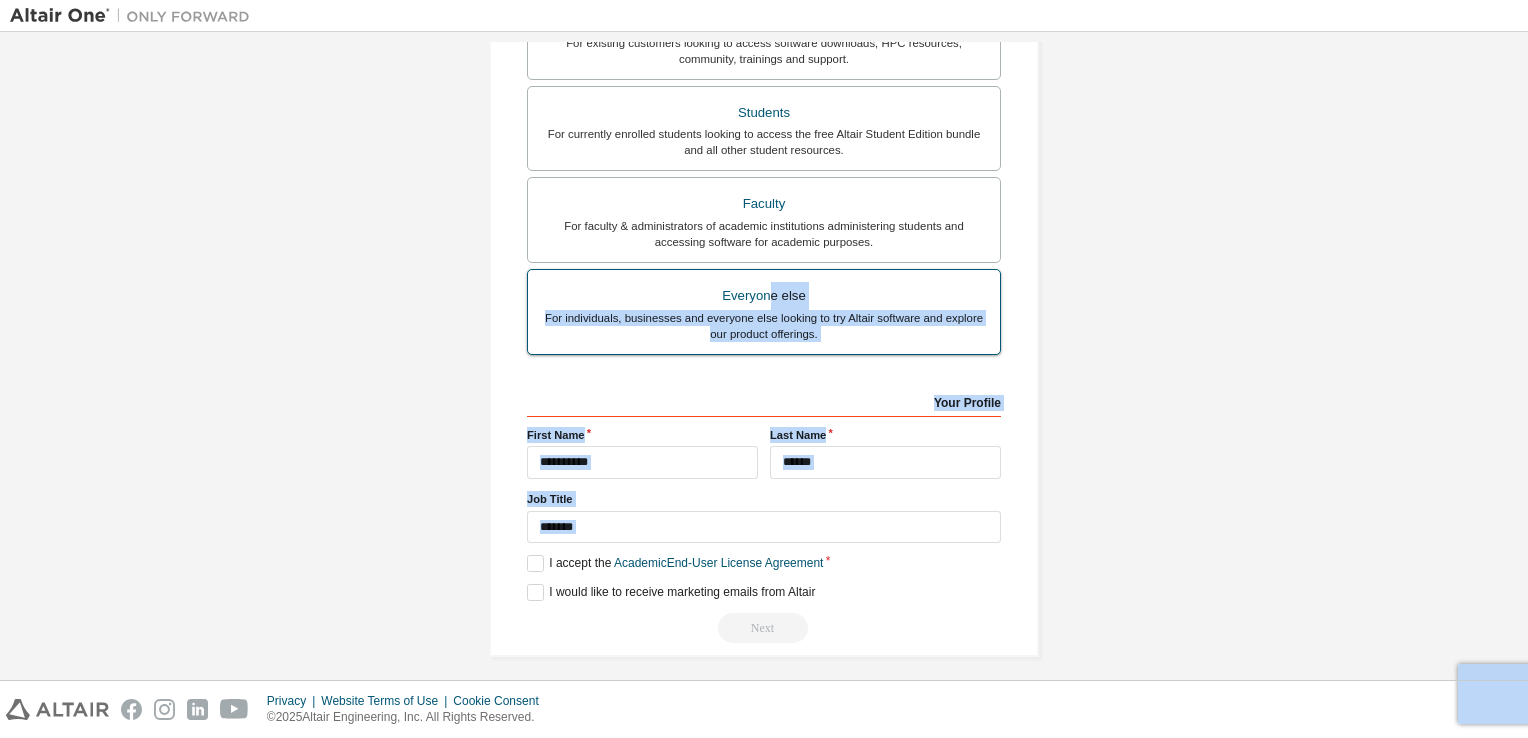 drag, startPoint x: 769, startPoint y: 624, endPoint x: 764, endPoint y: 309, distance: 315.03967 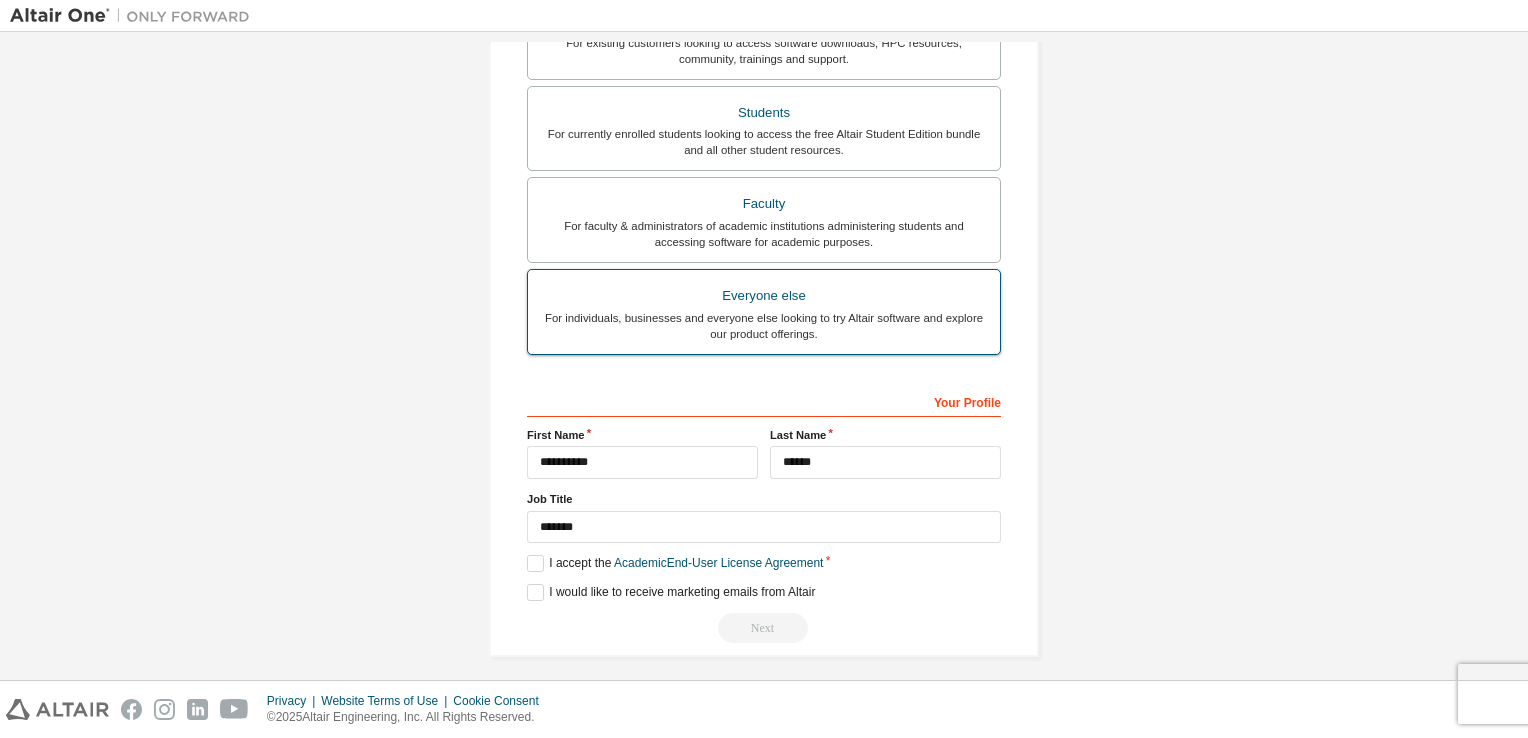 click on "For individuals, businesses and everyone else looking to try Altair software and explore our product offerings." at bounding box center (764, 326) 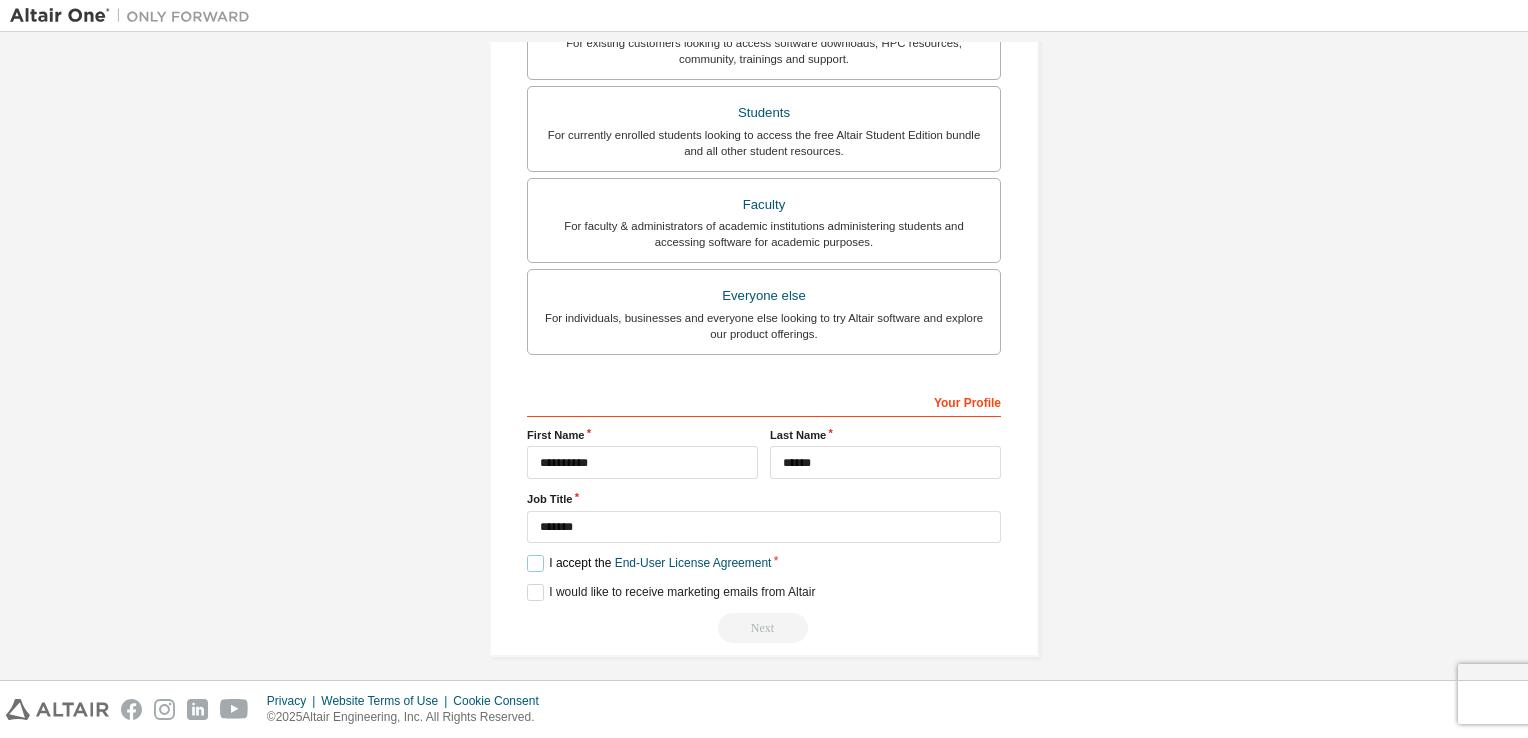 click on "I accept the    End-User License Agreement" at bounding box center [649, 563] 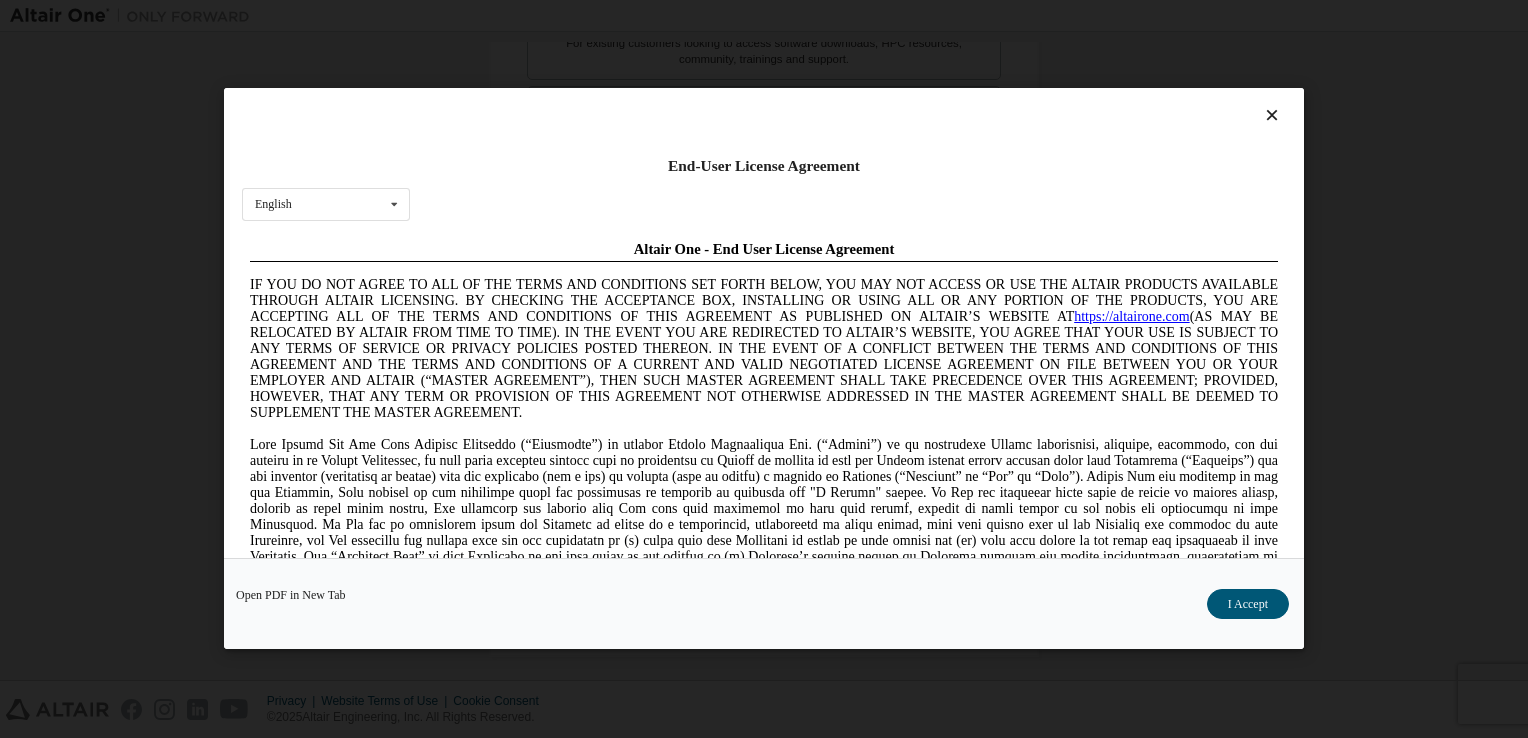 scroll, scrollTop: 0, scrollLeft: 0, axis: both 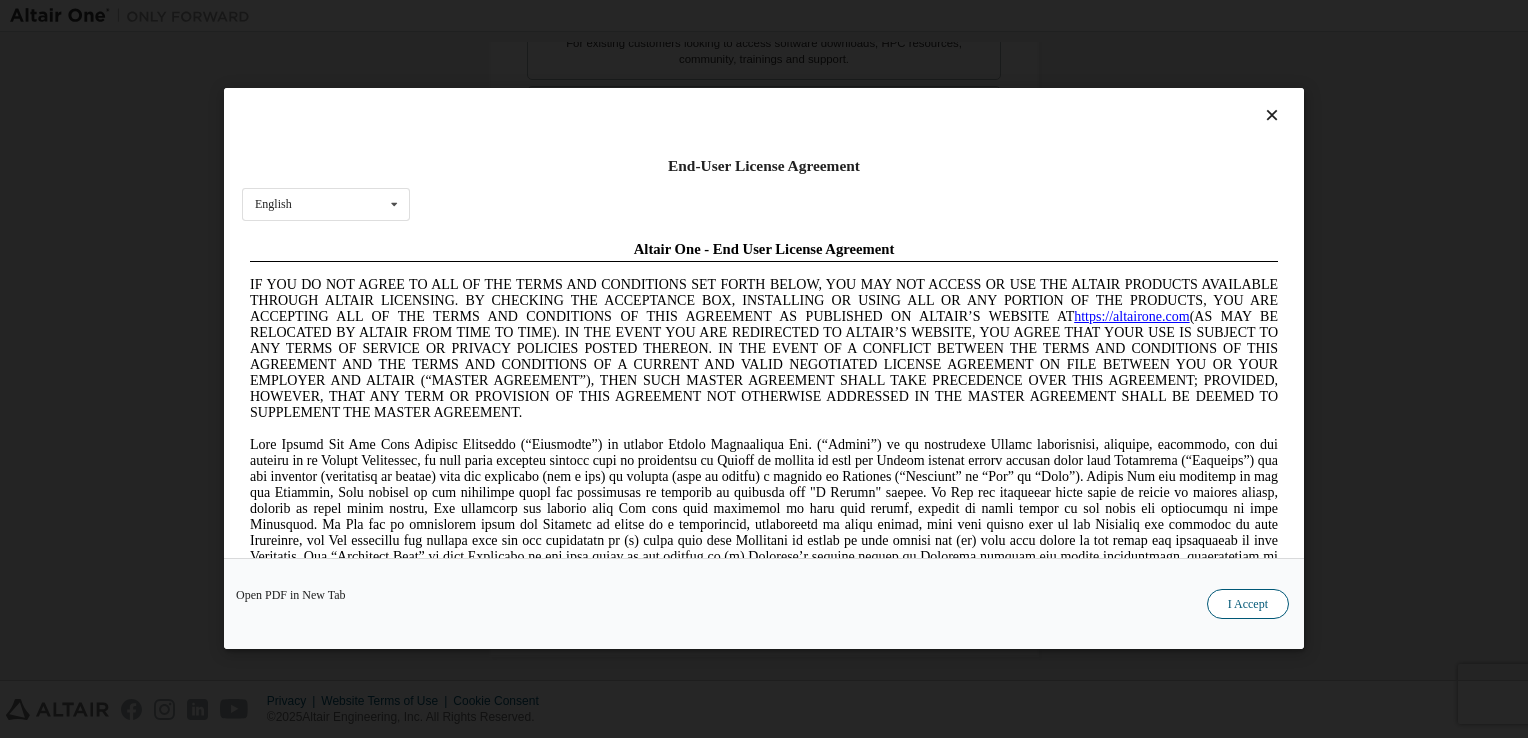 click on "I Accept" at bounding box center (1248, 605) 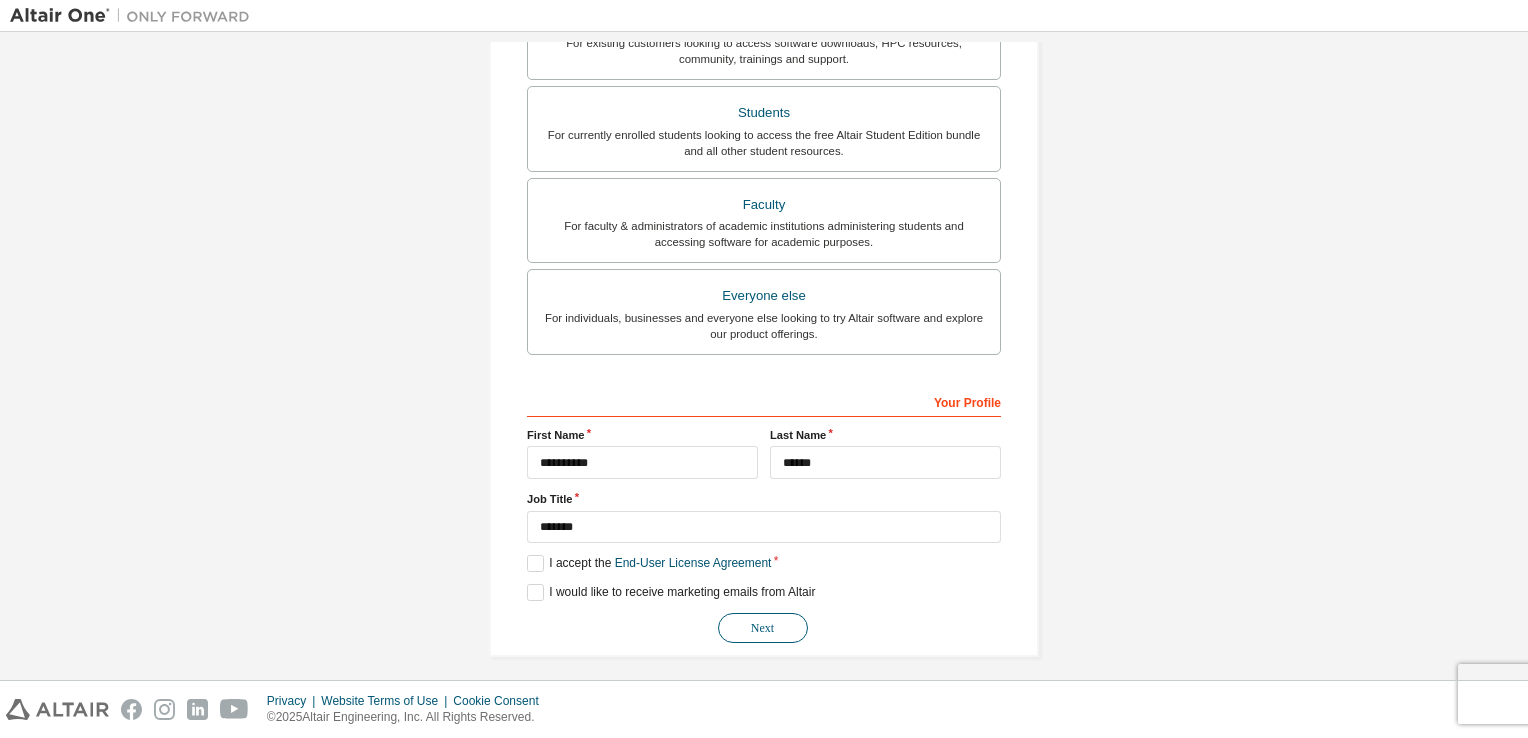 click on "Next" at bounding box center [763, 628] 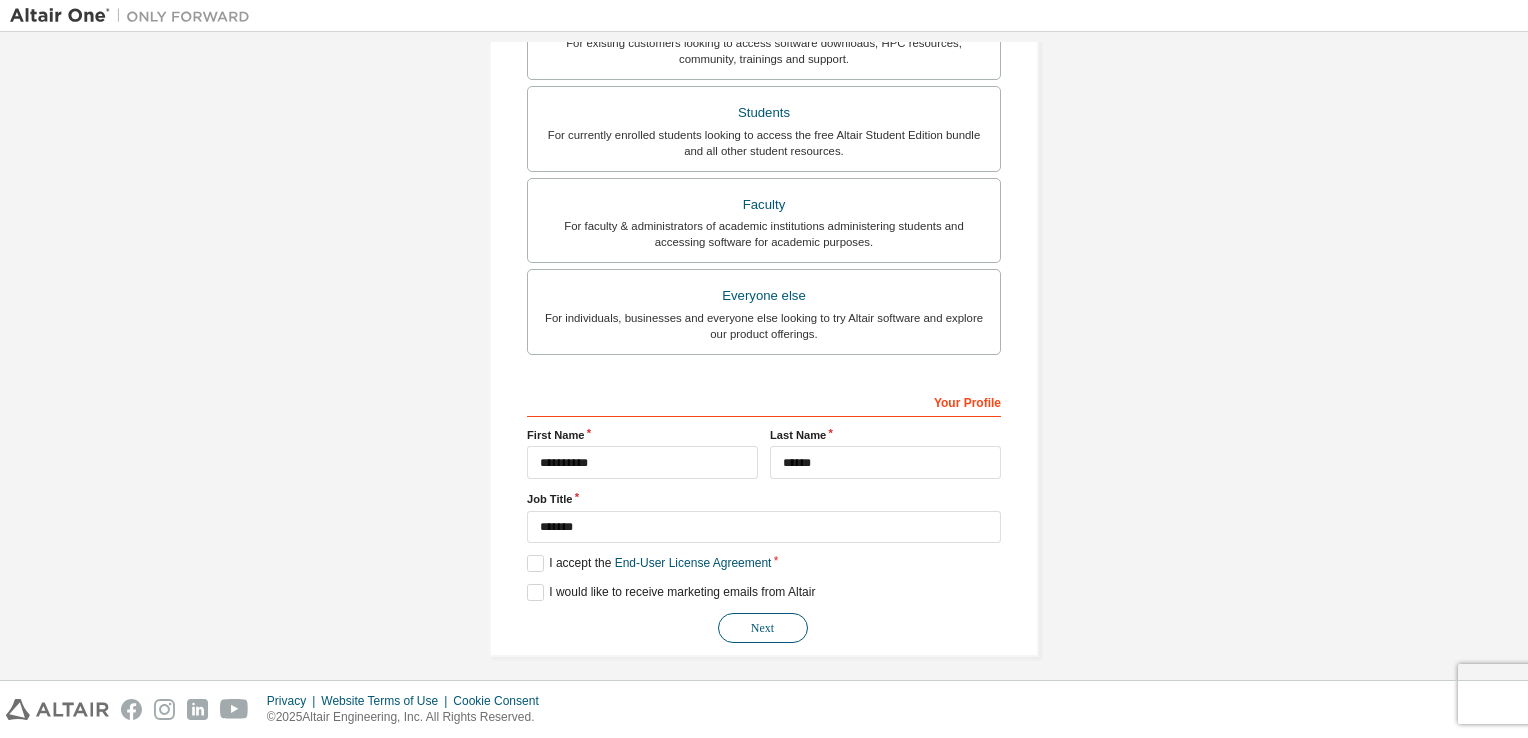 click on "Next" at bounding box center (763, 628) 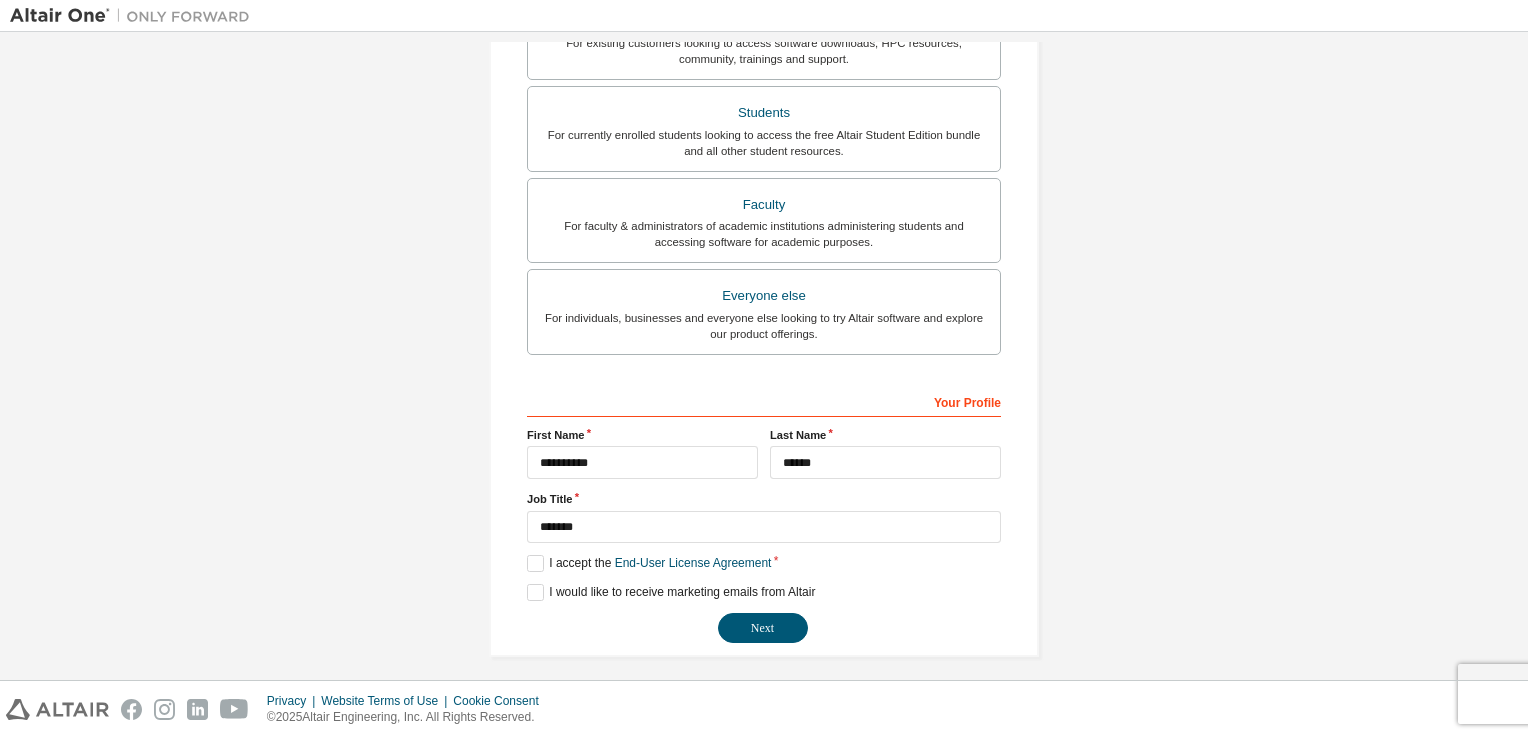 drag, startPoint x: 1507, startPoint y: 478, endPoint x: 1508, endPoint y: 539, distance: 61.008198 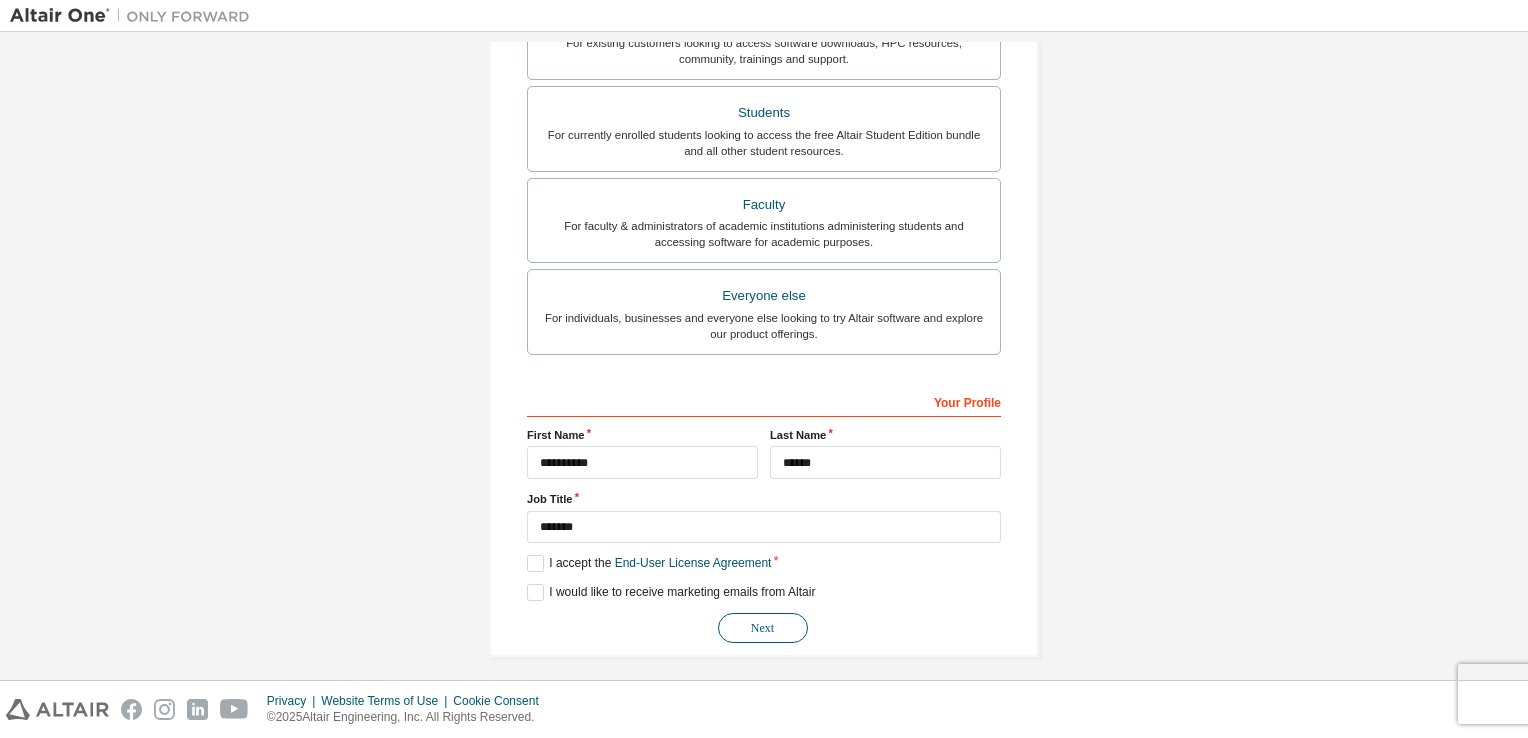 click on "Next" at bounding box center (763, 628) 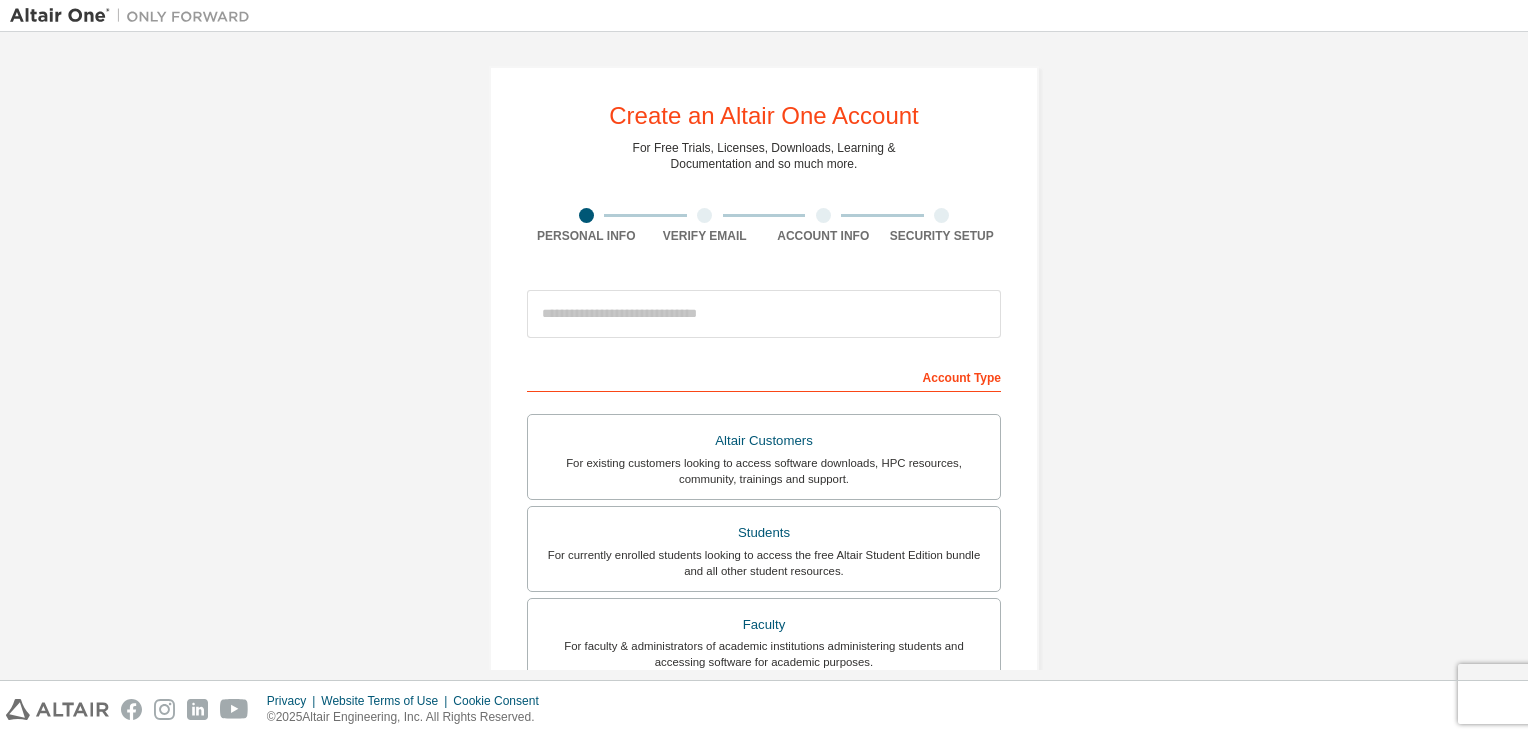 click at bounding box center (764, 314) 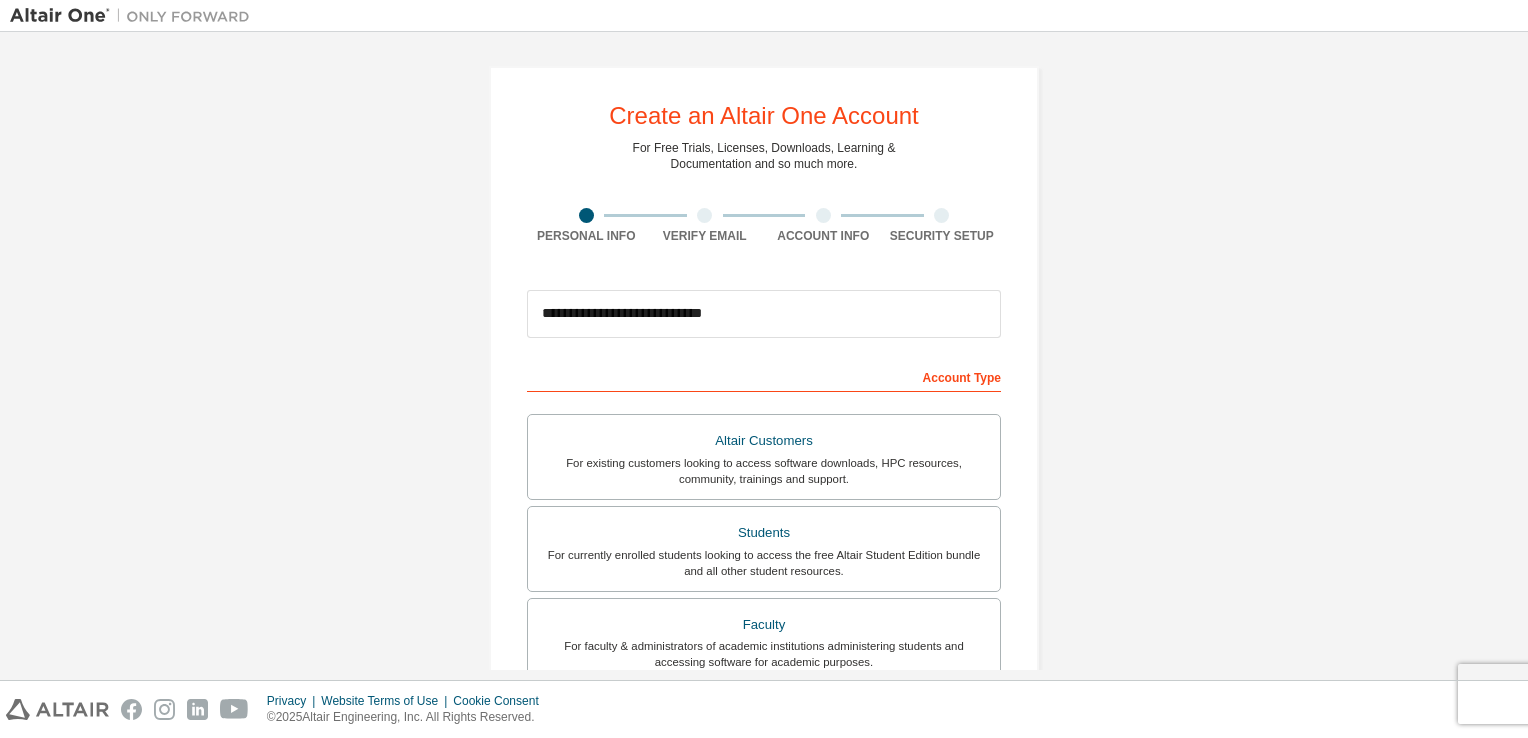 type on "*********" 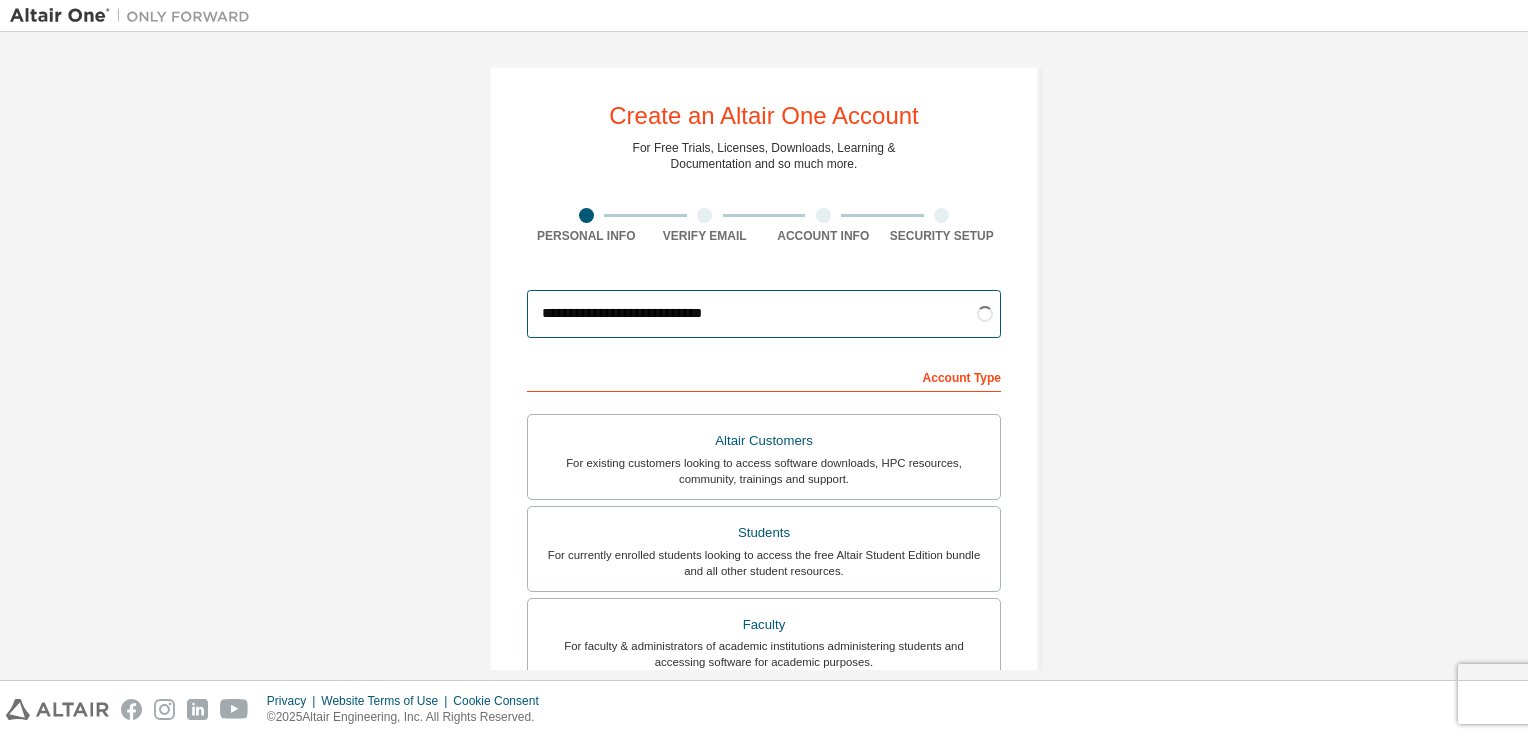 click on "**********" at bounding box center (764, 314) 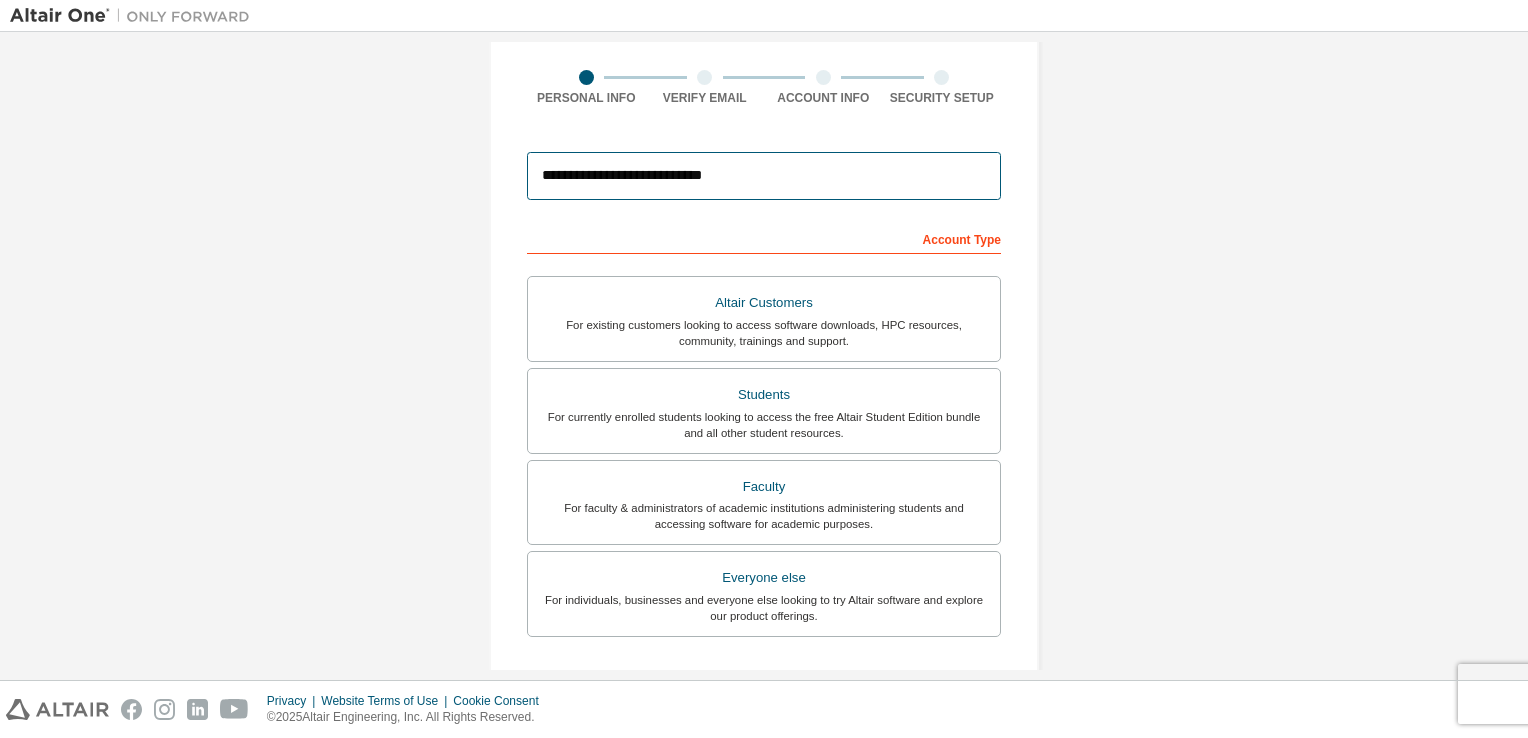scroll, scrollTop: 191, scrollLeft: 0, axis: vertical 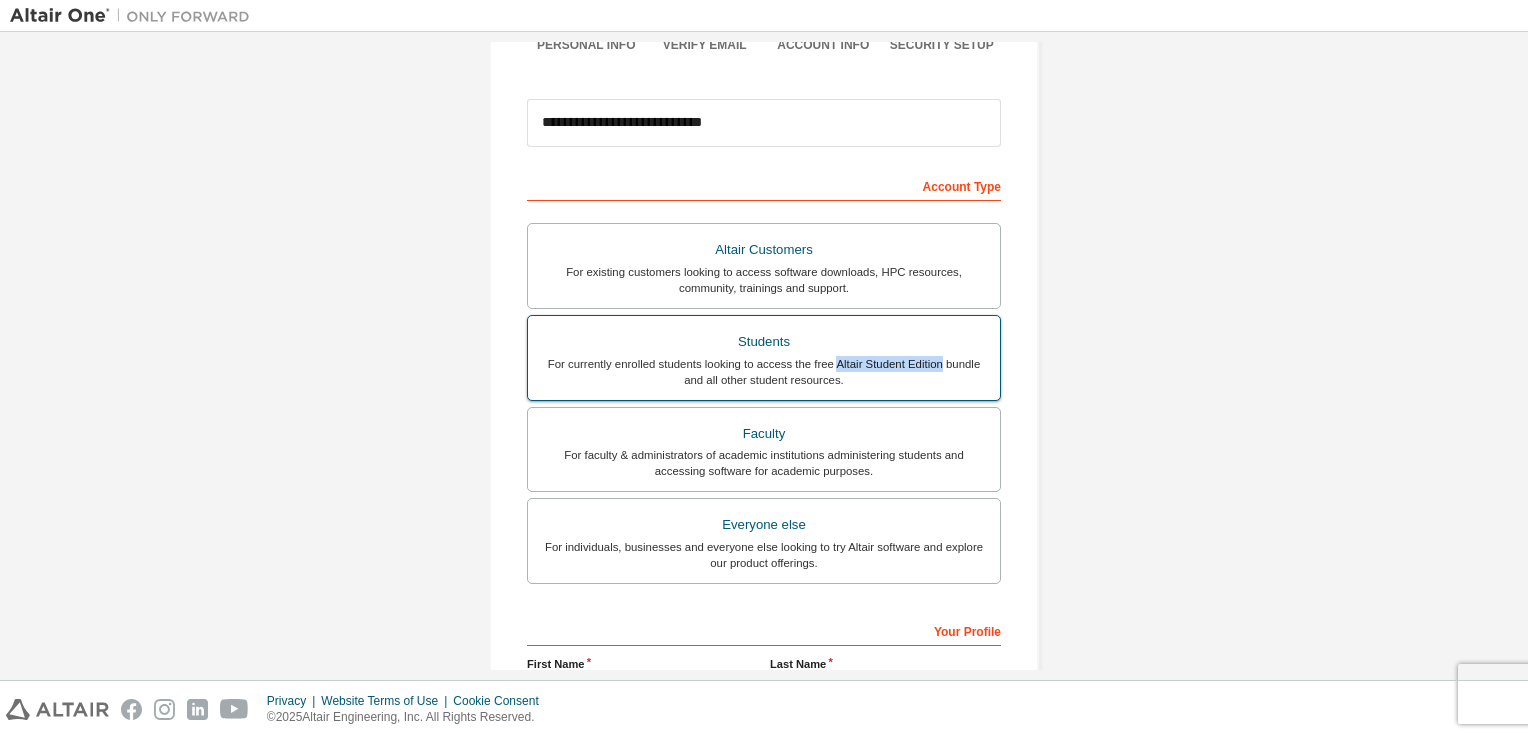 drag, startPoint x: 938, startPoint y: 357, endPoint x: 829, endPoint y: 362, distance: 109.11462 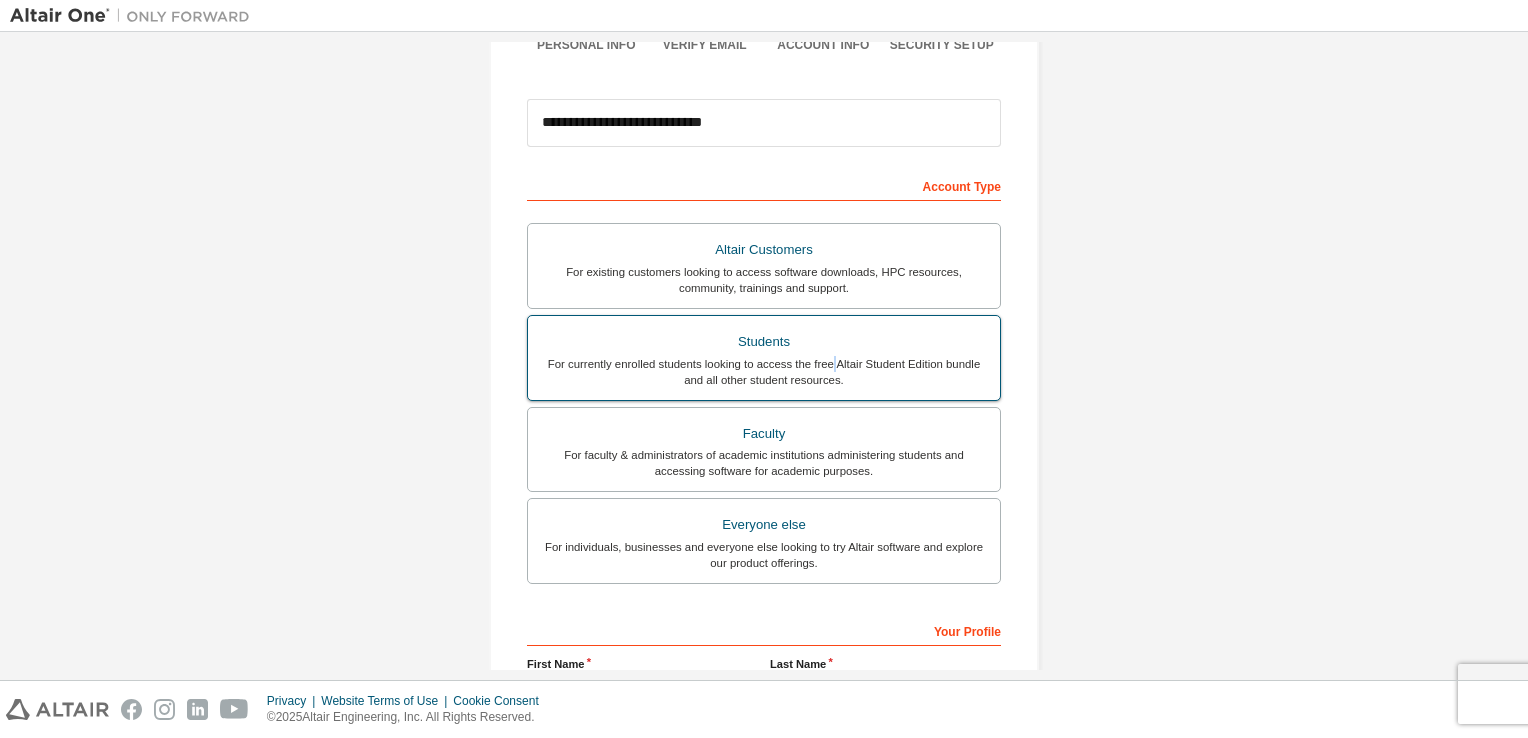 click on "For currently enrolled students looking to access the free Altair Student Edition bundle and all other student resources." at bounding box center [764, 372] 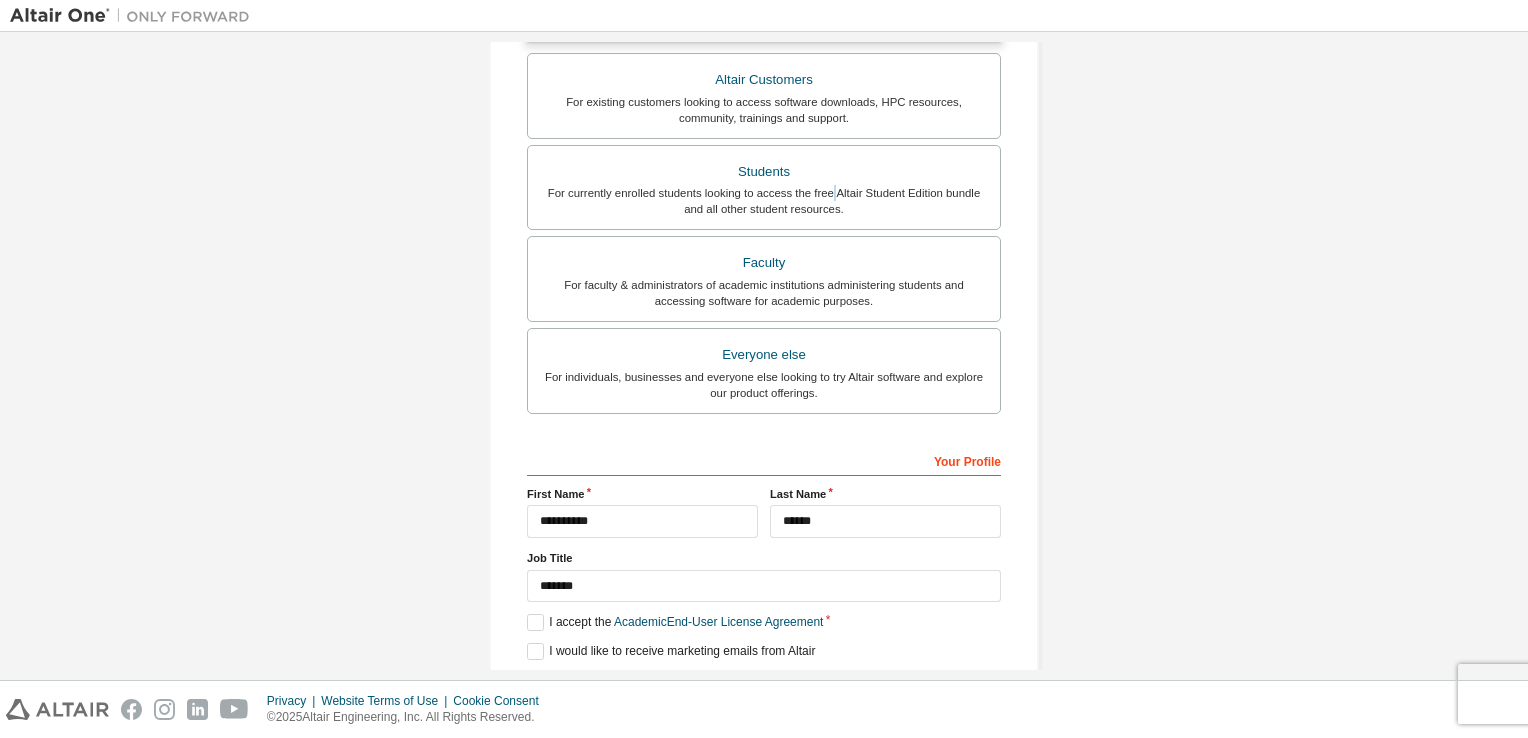 scroll, scrollTop: 436, scrollLeft: 0, axis: vertical 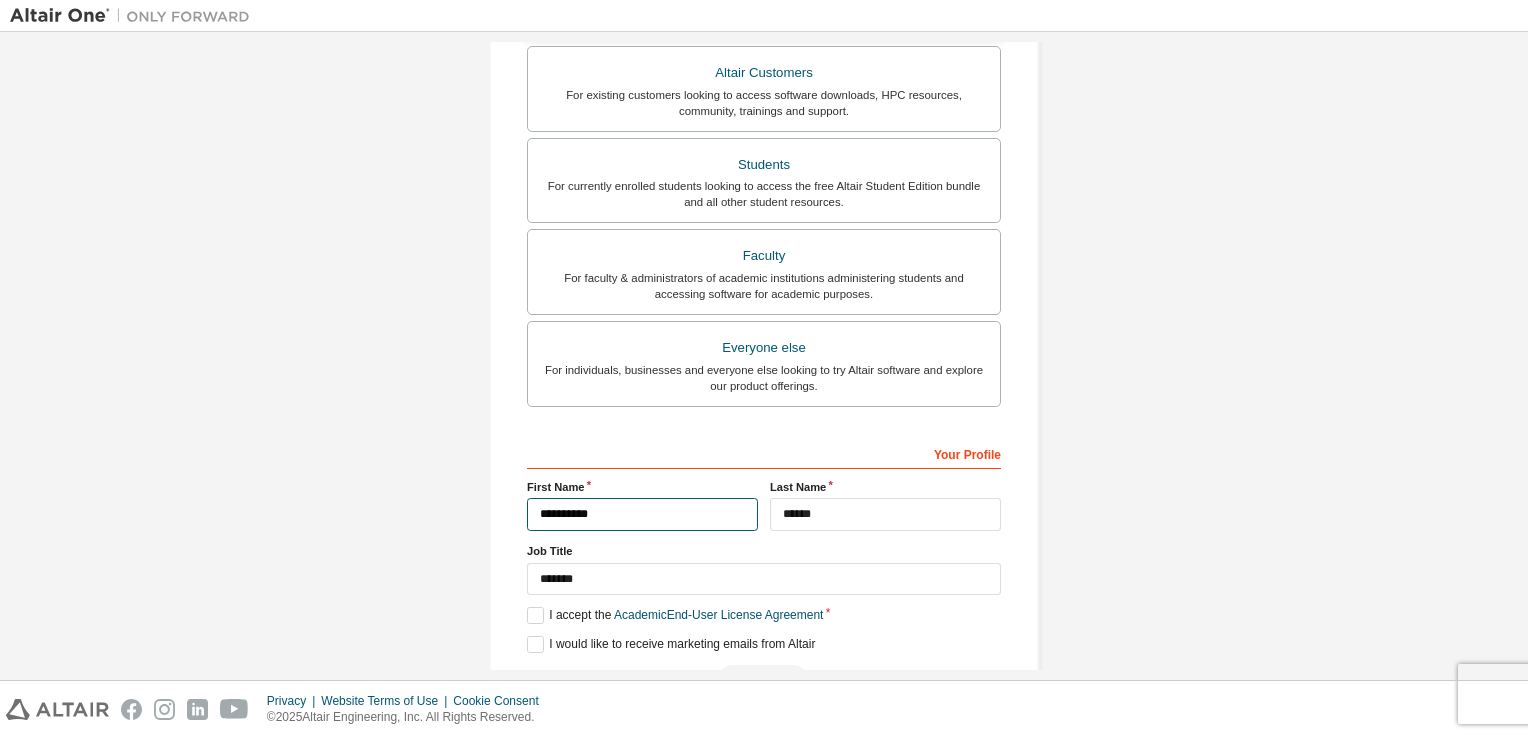 click on "*********" at bounding box center (642, 514) 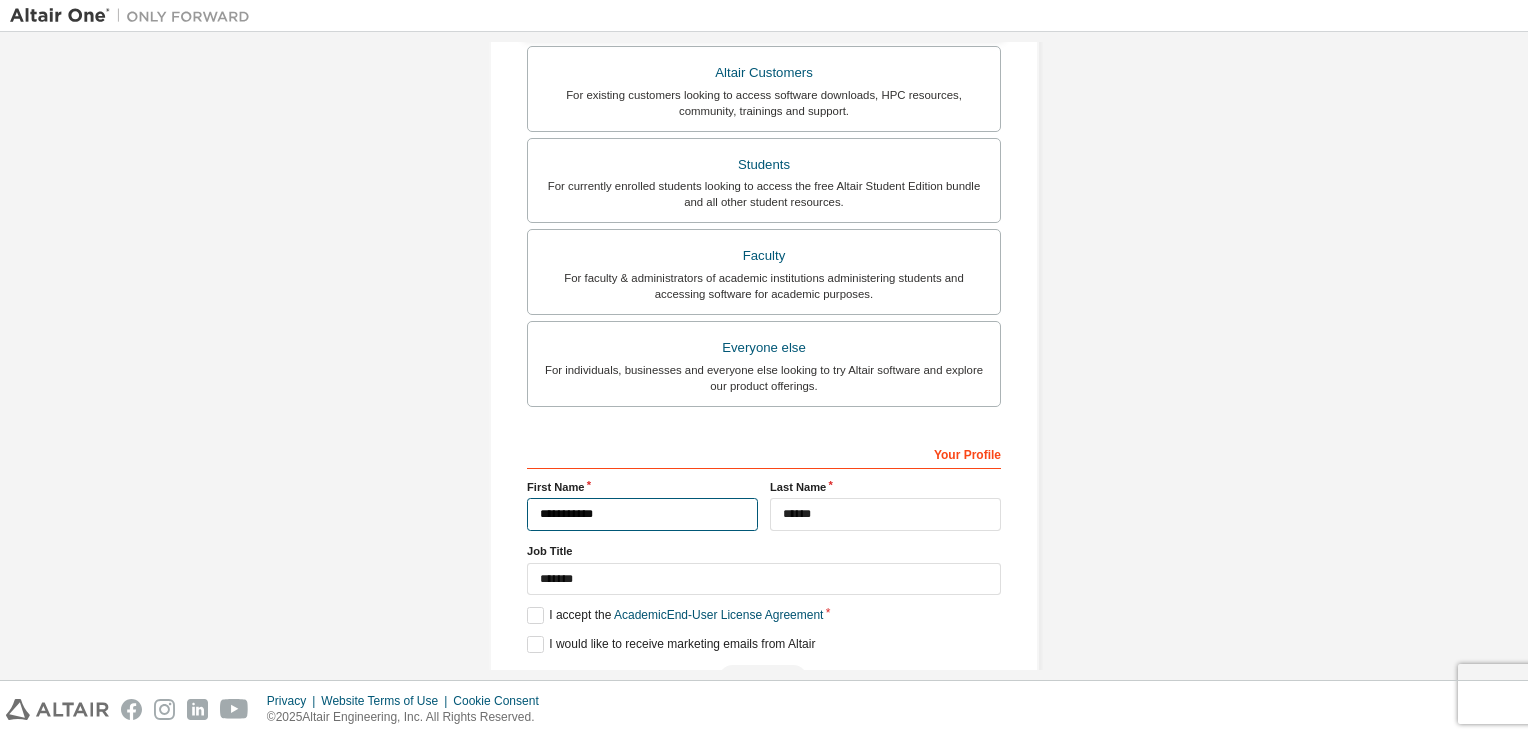 type on "*********" 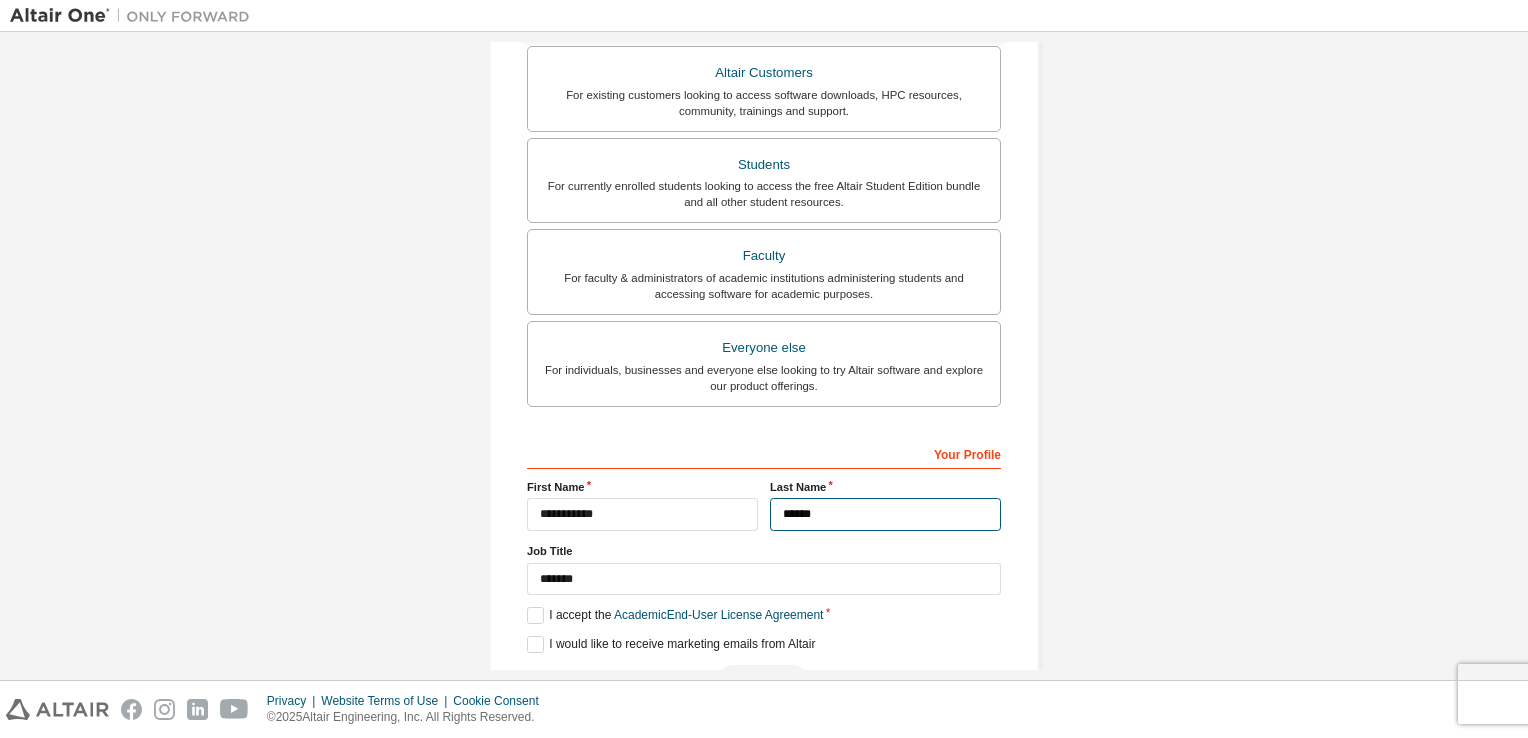 click on "******" at bounding box center (885, 514) 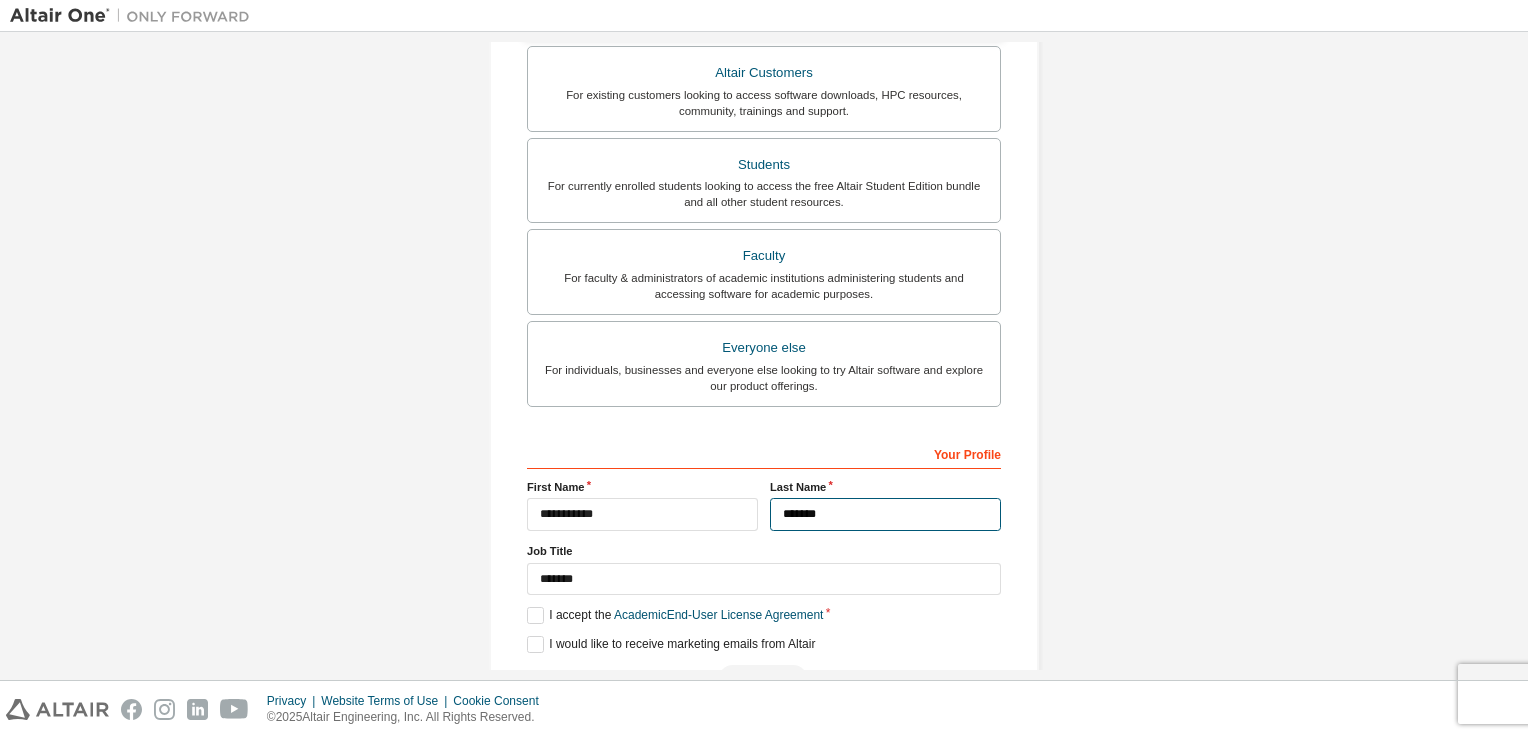 type on "******" 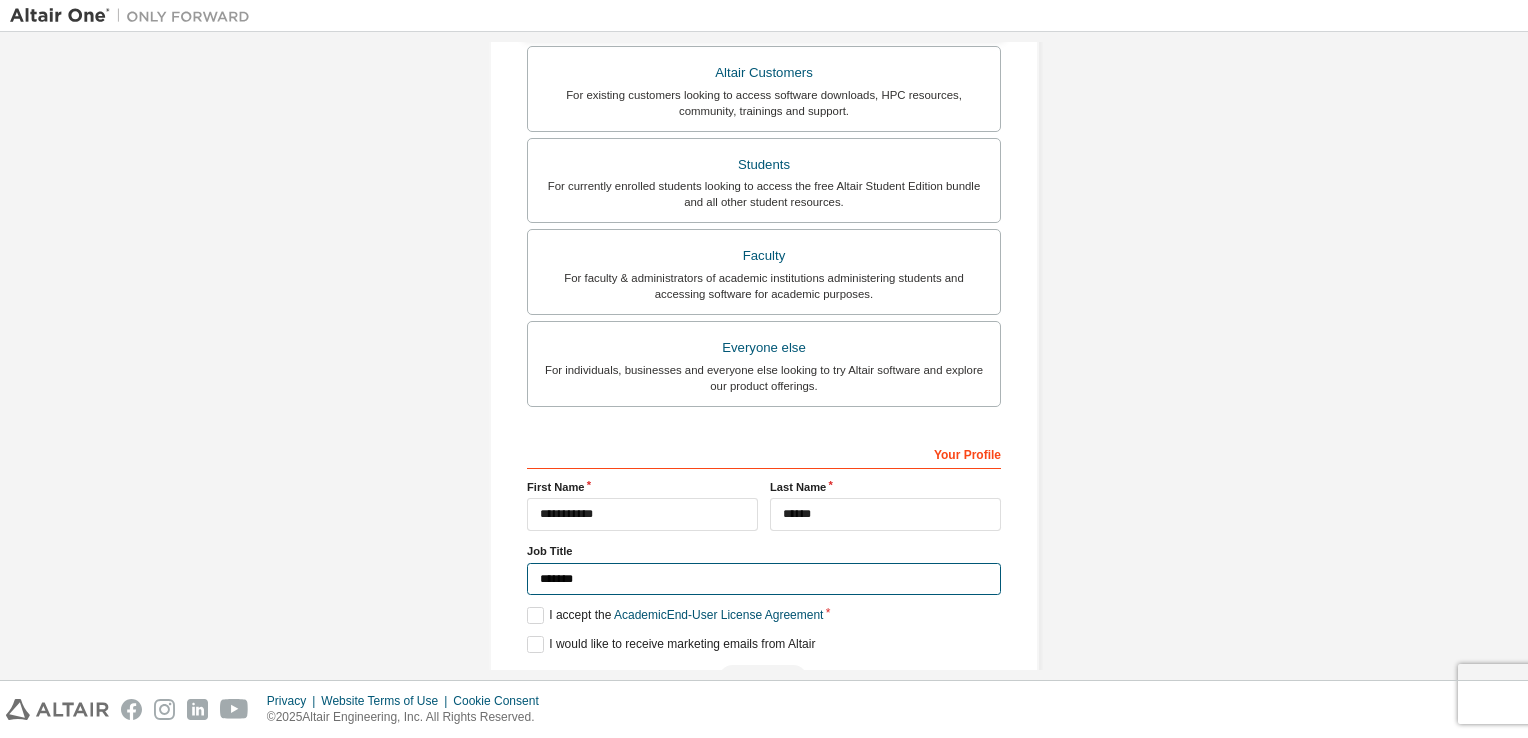 click on "*******" at bounding box center [764, 579] 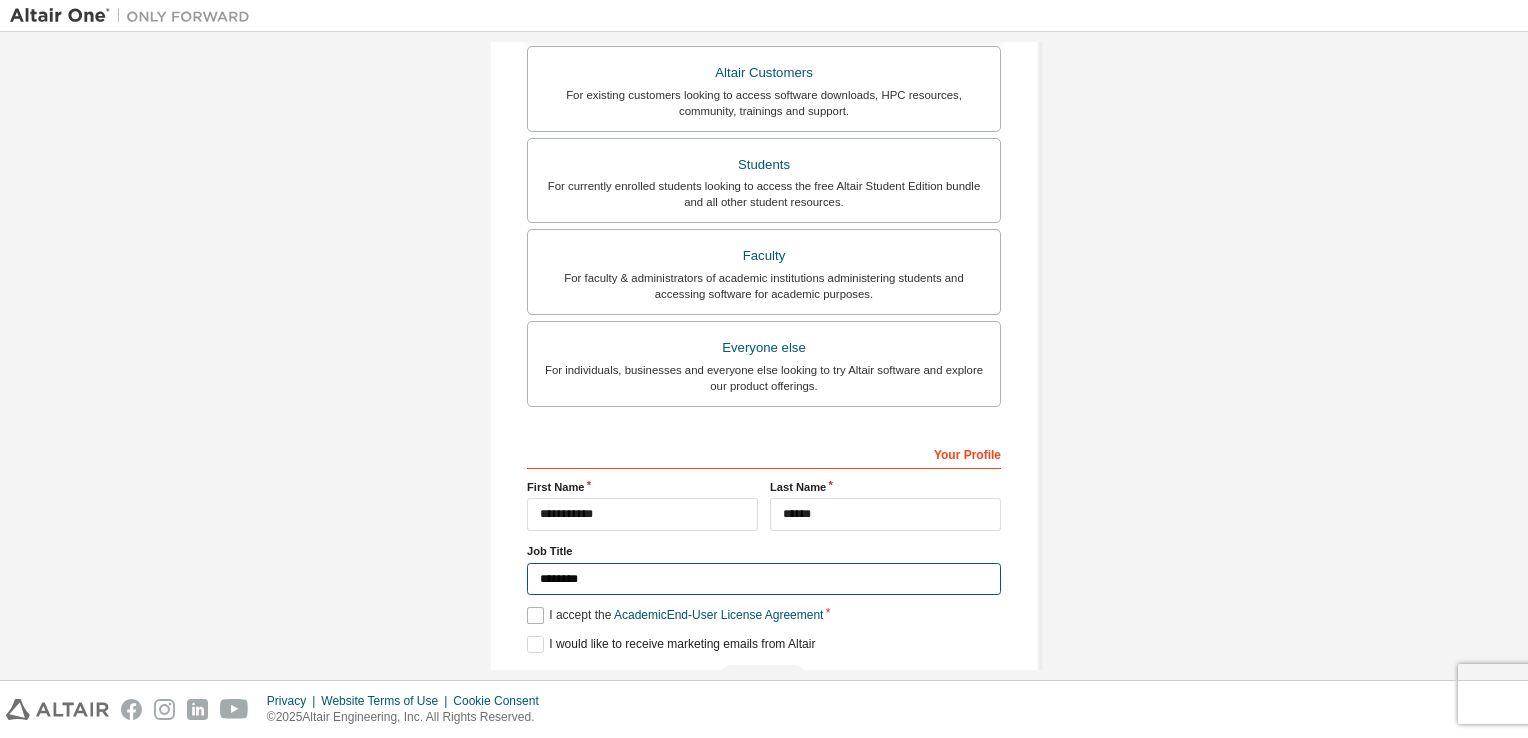 type on "*******" 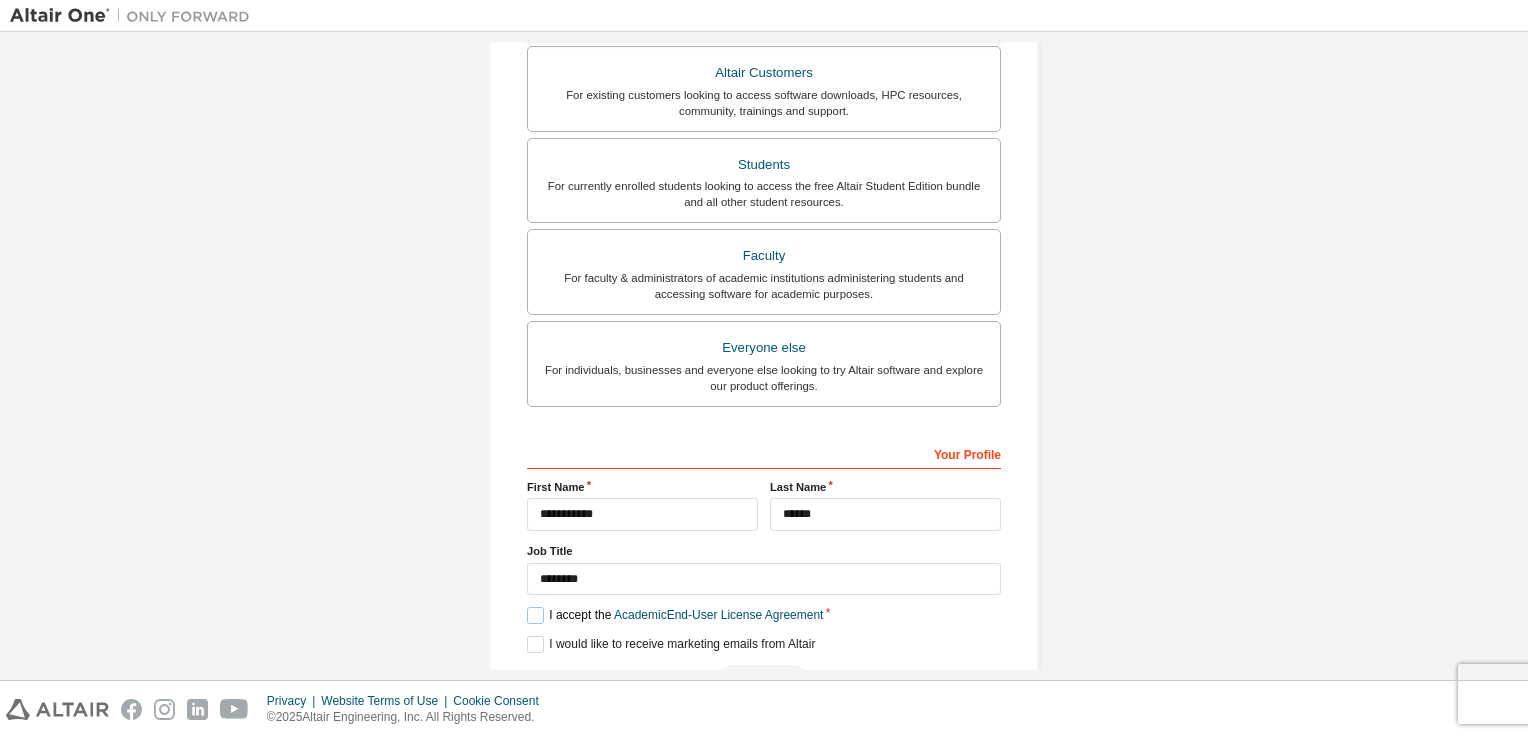 click on "I accept the   Academic   End-User License Agreement" at bounding box center (675, 615) 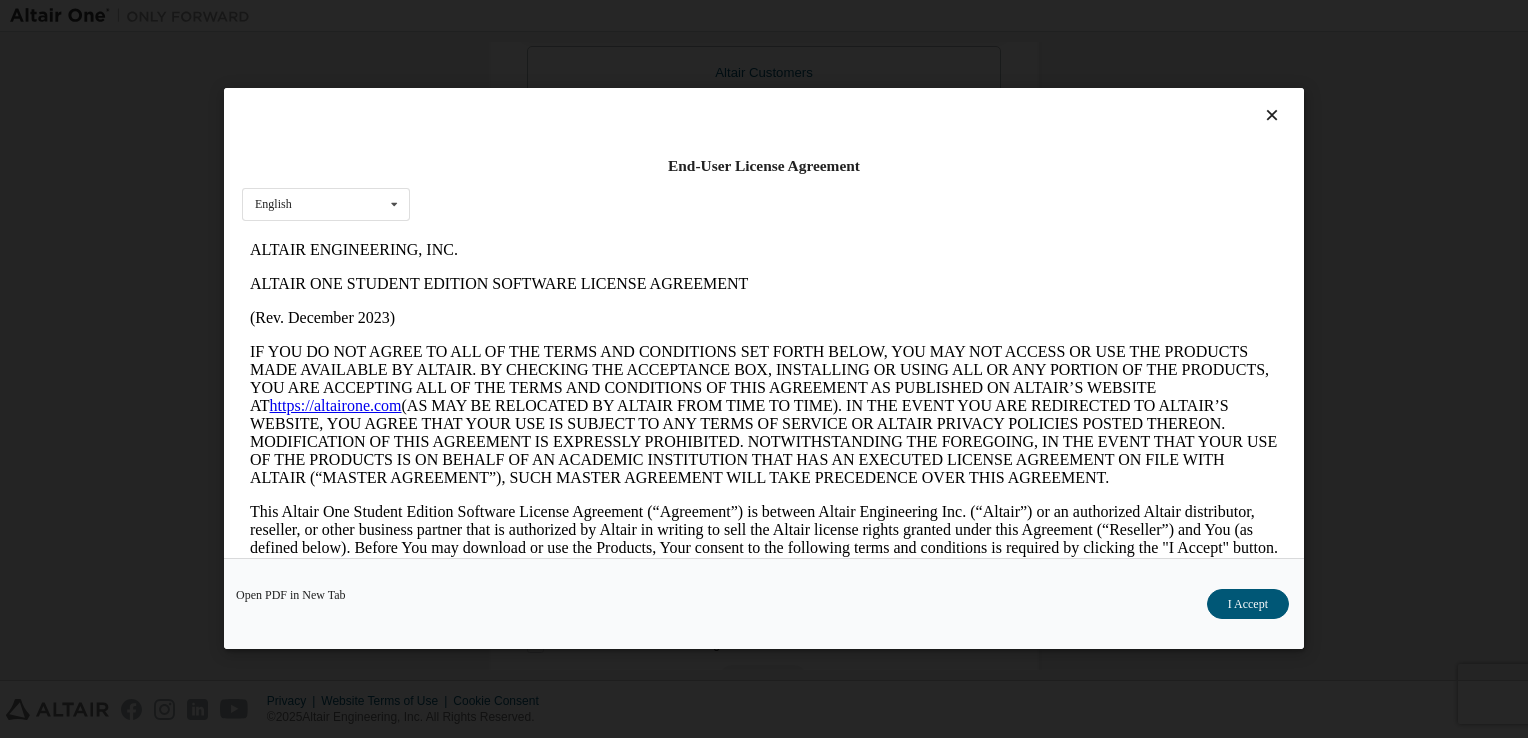 scroll, scrollTop: 0, scrollLeft: 0, axis: both 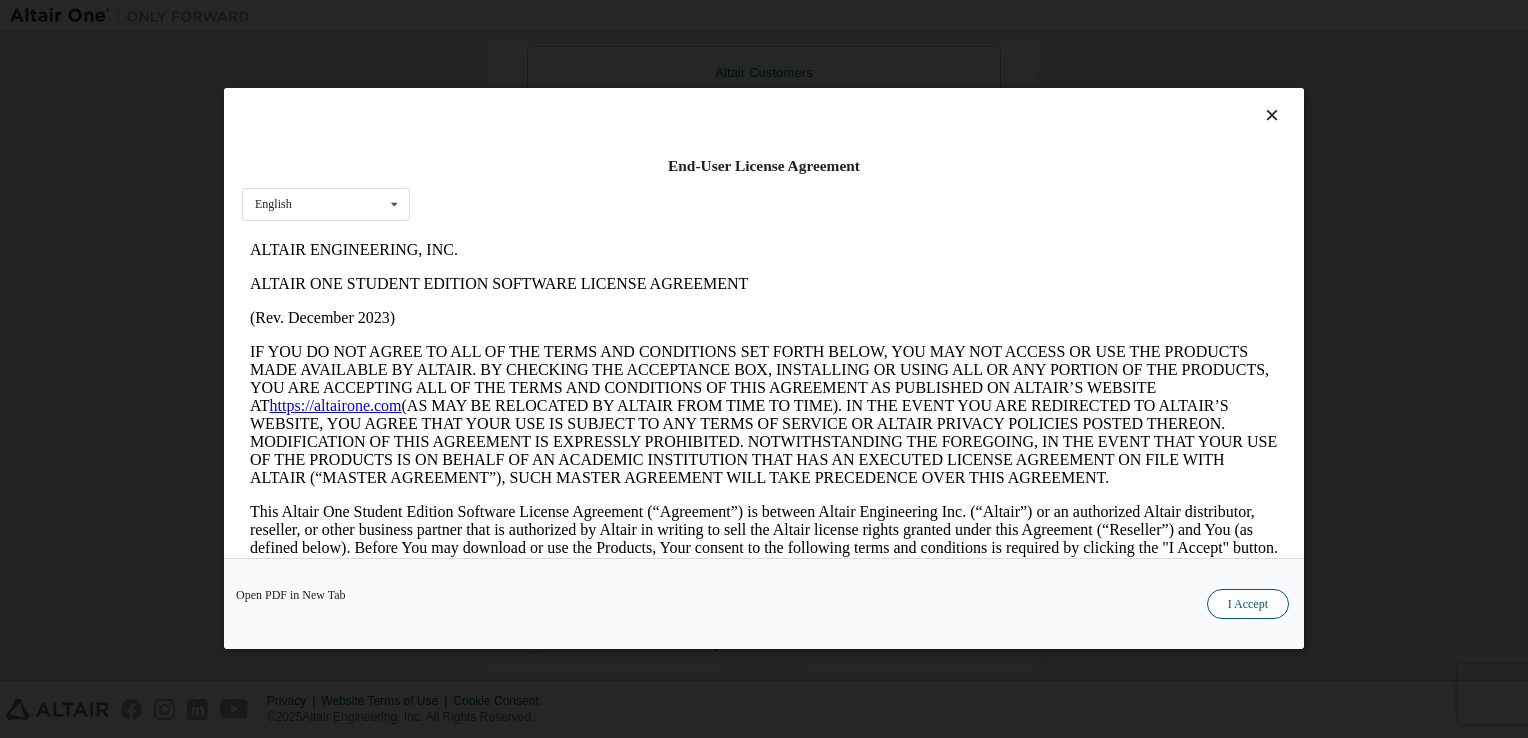 click on "I Accept" at bounding box center [1248, 605] 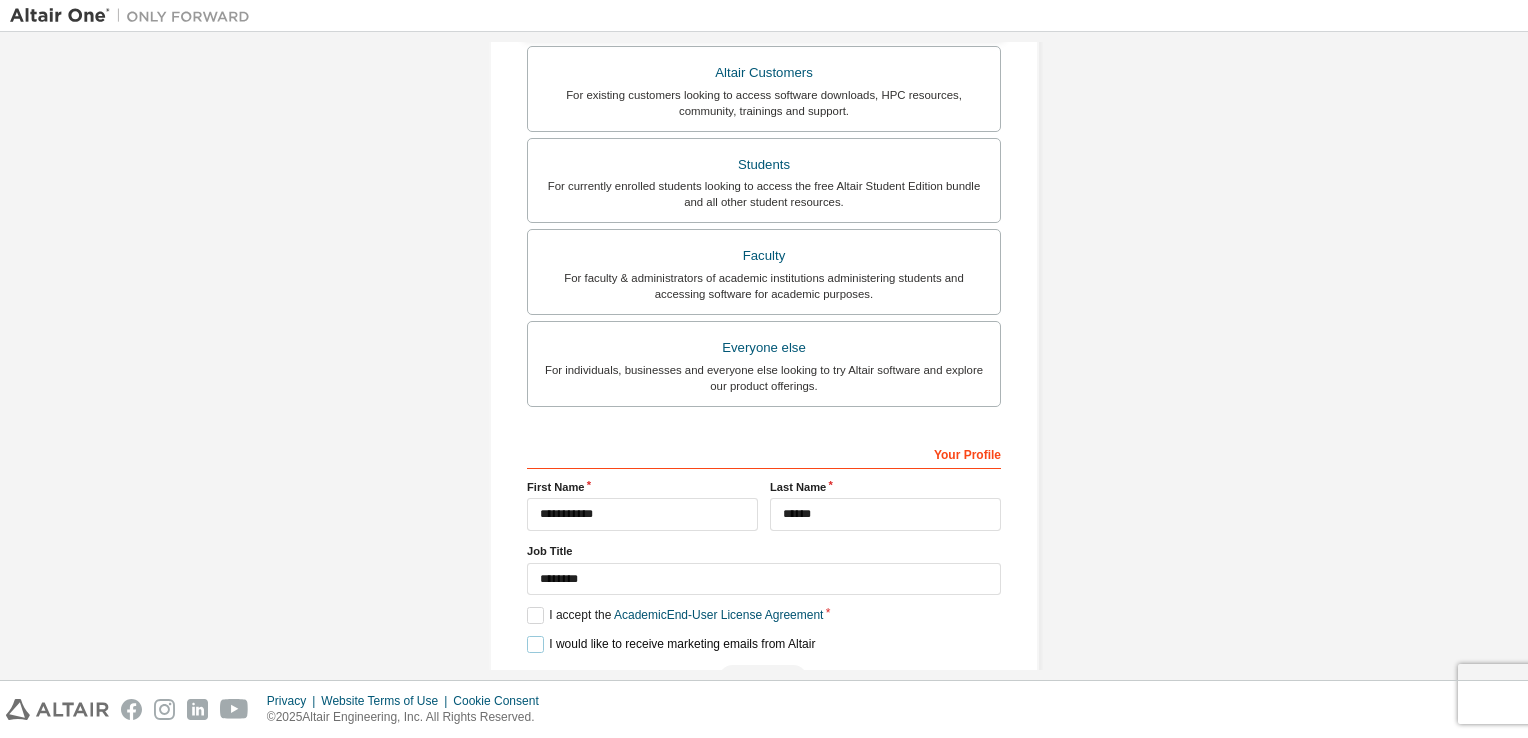 click on "I would like to receive marketing emails from Altair" at bounding box center [671, 644] 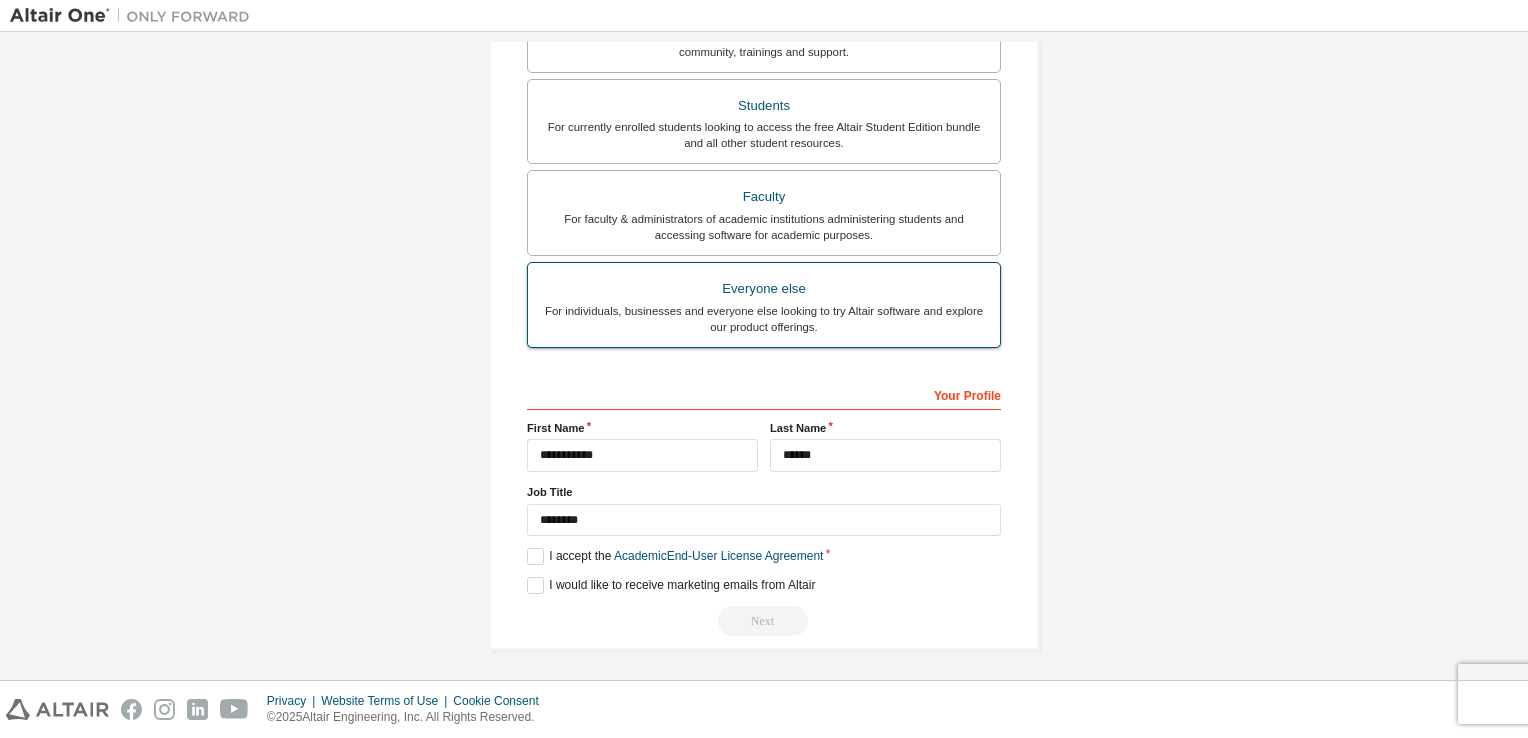 click on "Everyone else" at bounding box center (764, 289) 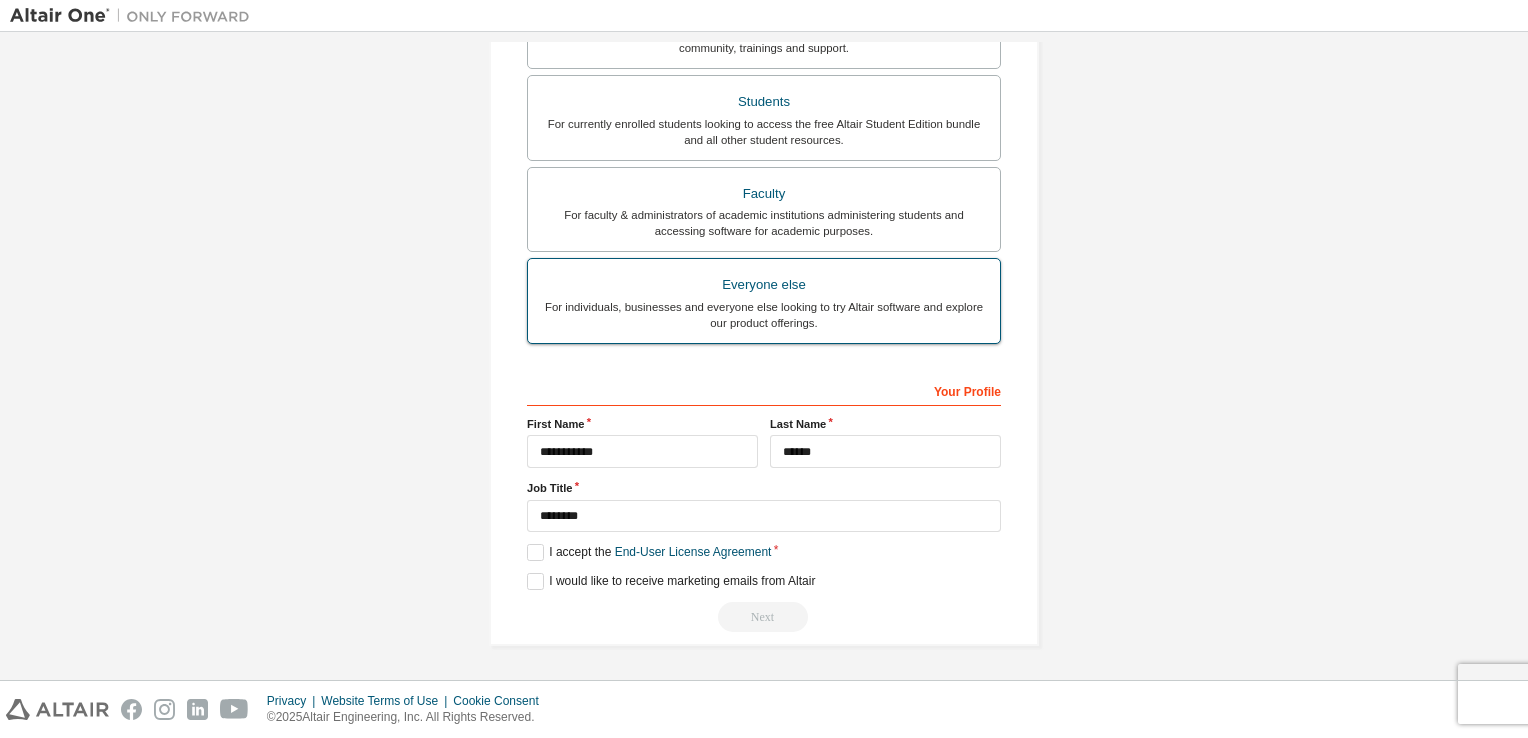 scroll, scrollTop: 426, scrollLeft: 0, axis: vertical 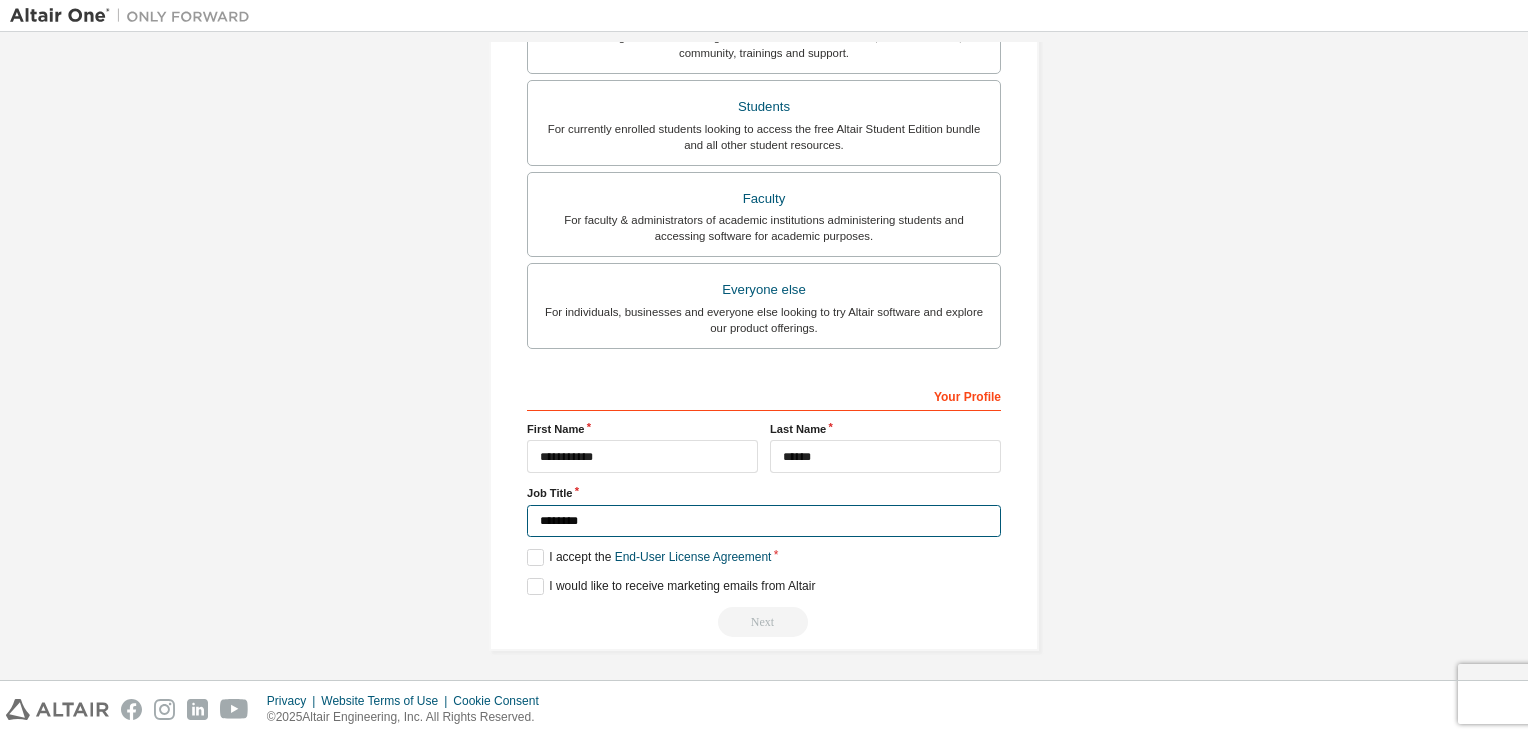 click on "*******" at bounding box center (764, 521) 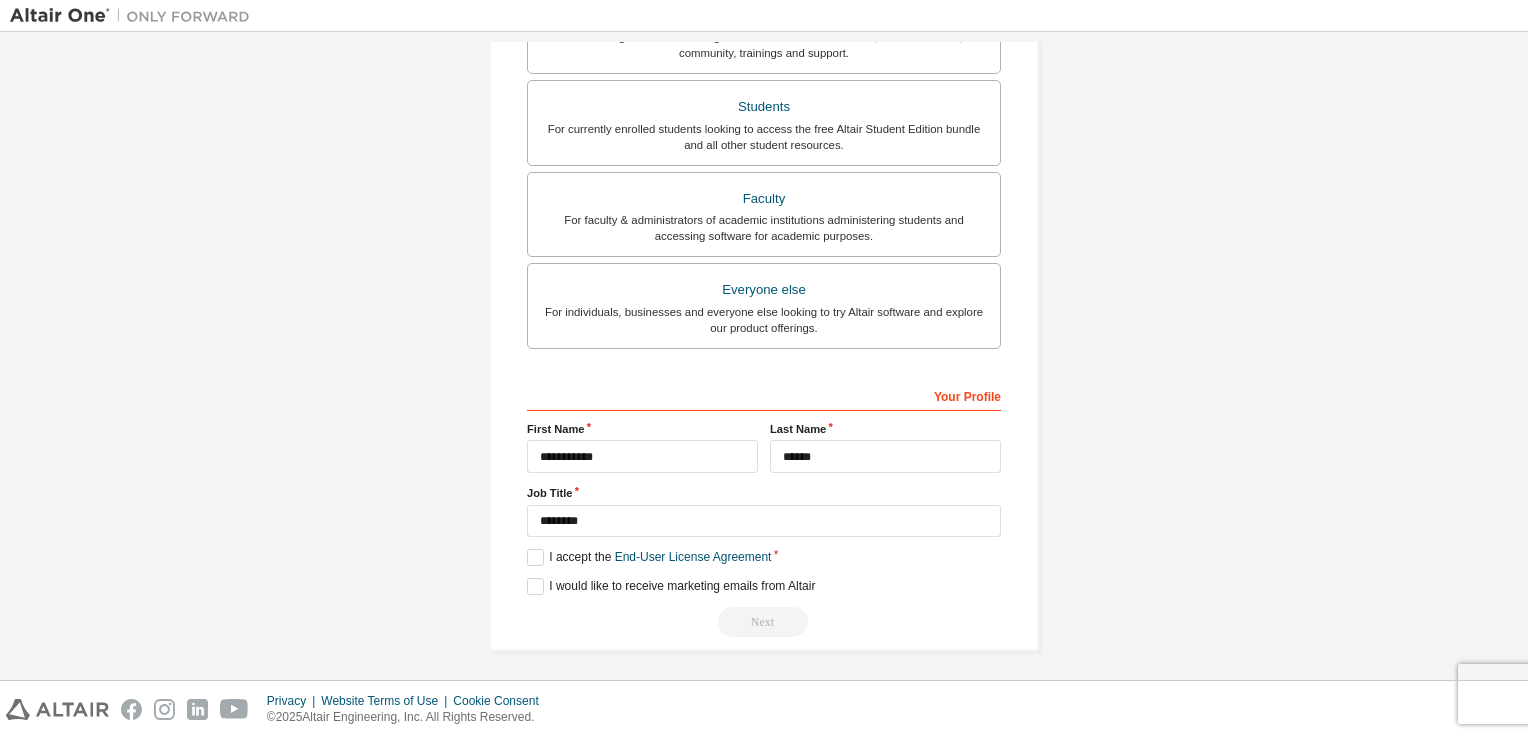 click on "**********" at bounding box center (764, 508) 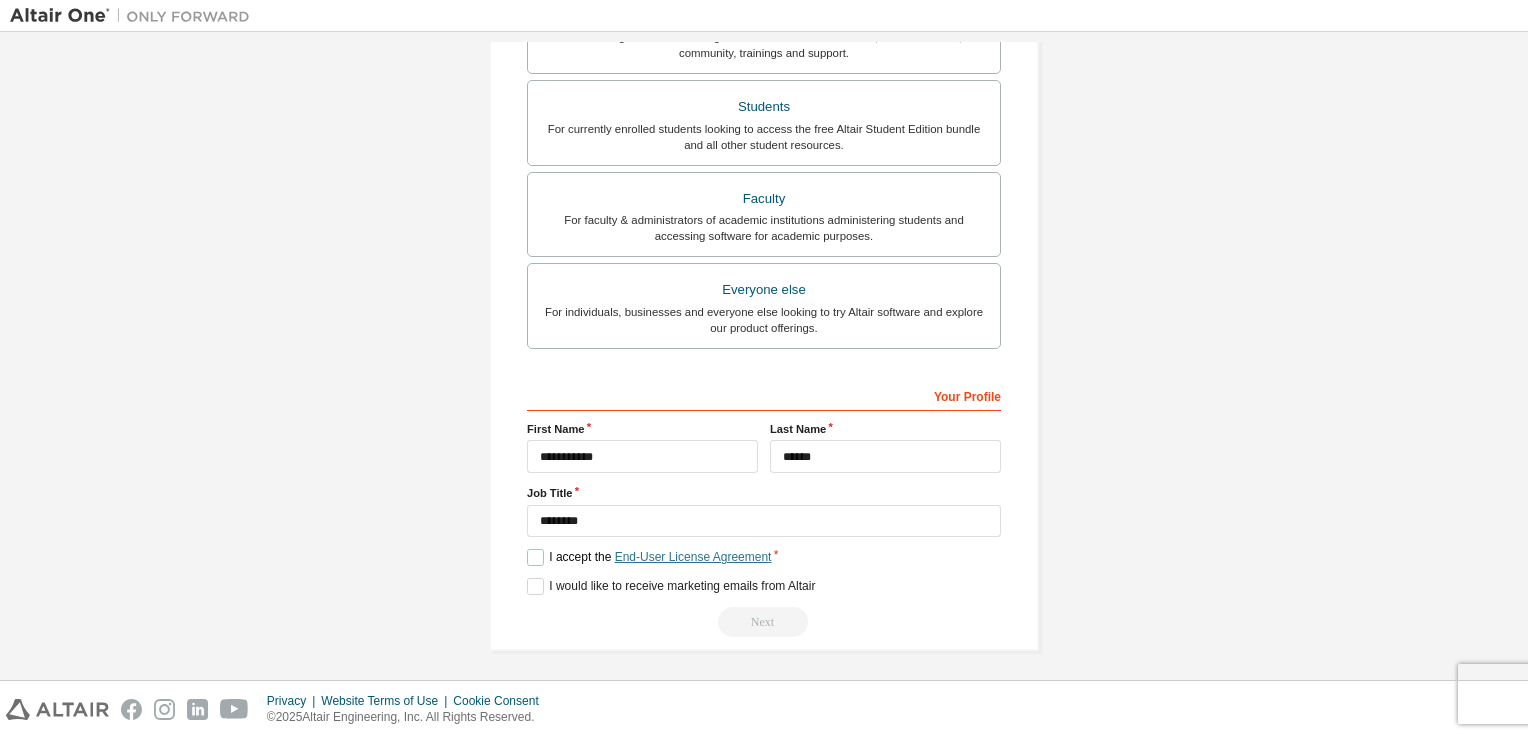 click on "End-User License Agreement" at bounding box center [693, 557] 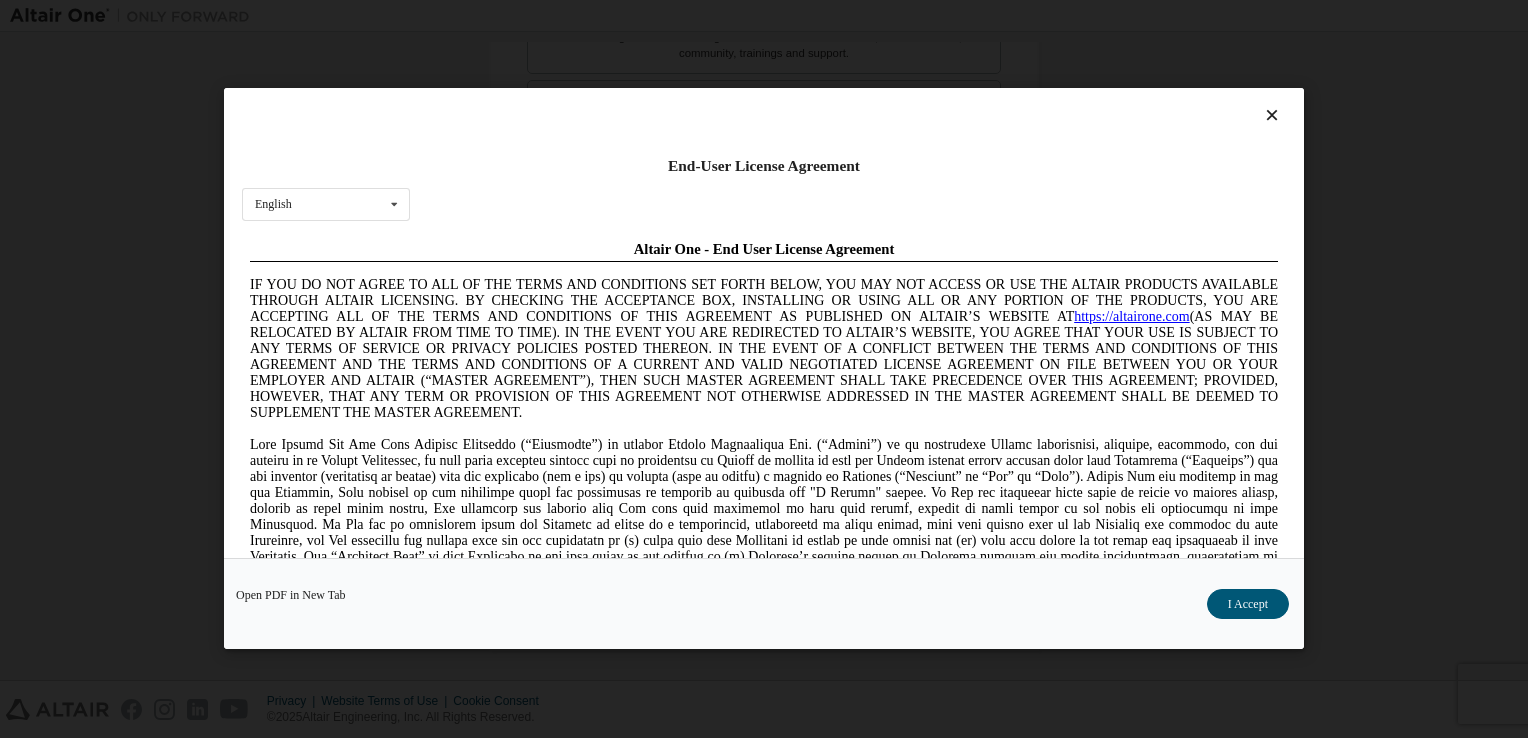 scroll, scrollTop: 0, scrollLeft: 0, axis: both 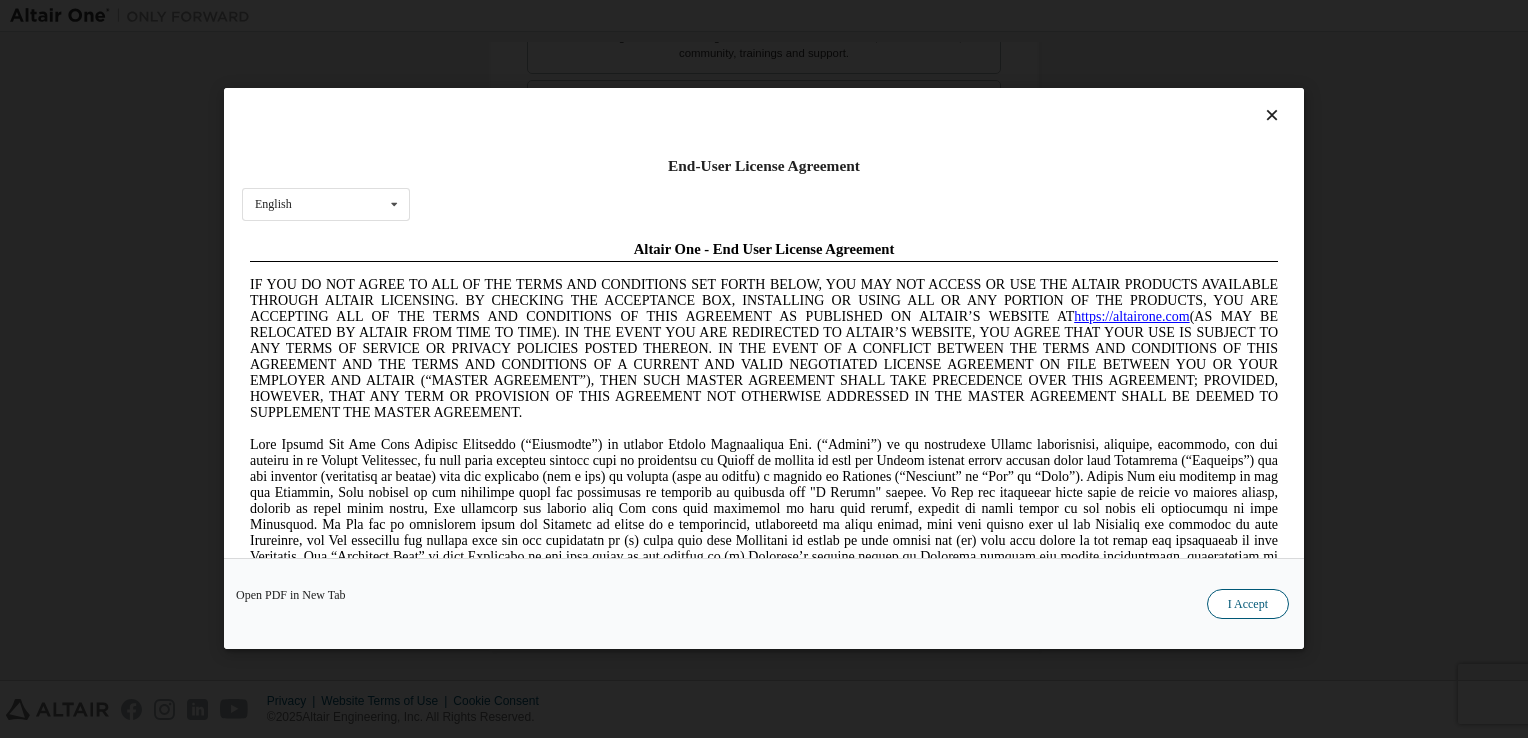 click on "I Accept" at bounding box center [1248, 605] 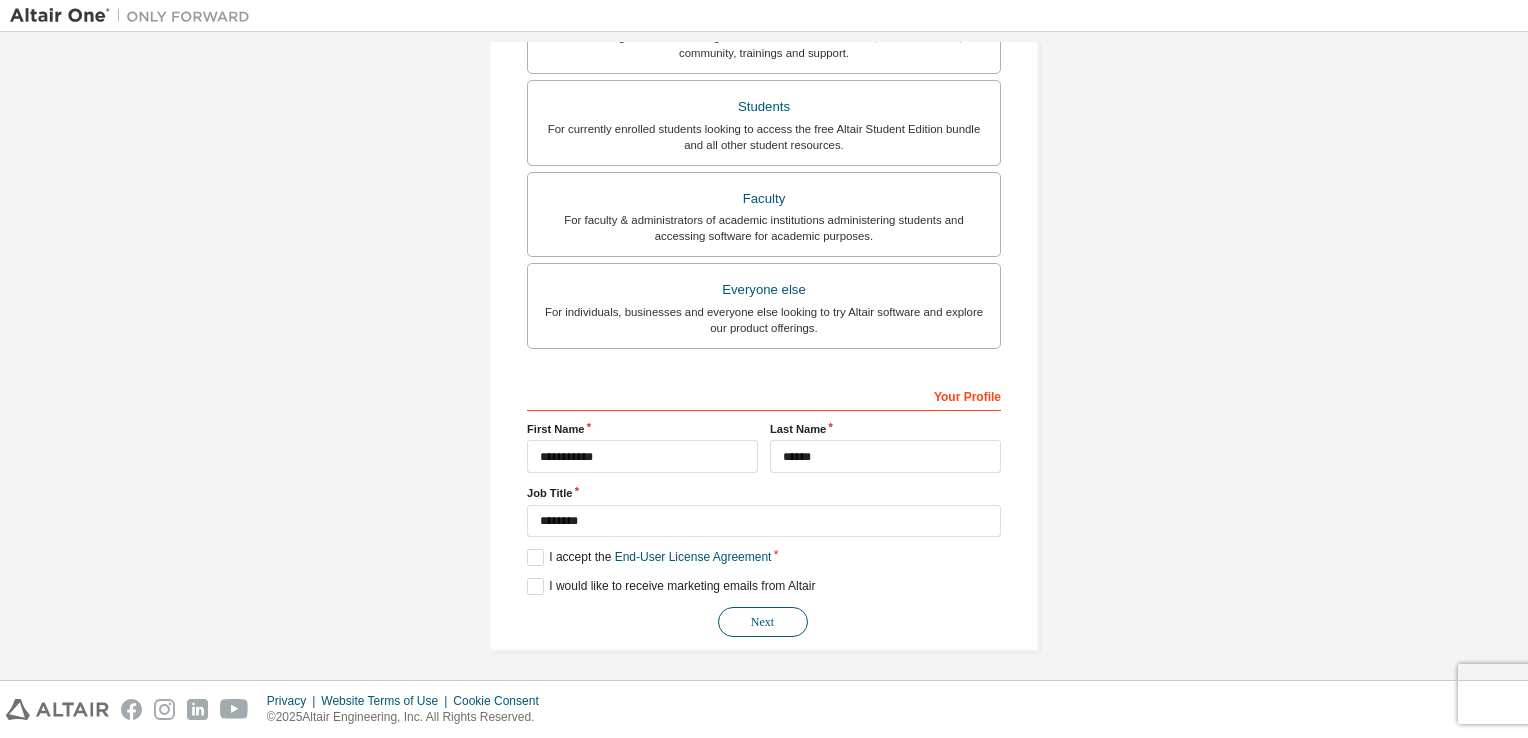 click on "Next" at bounding box center [763, 622] 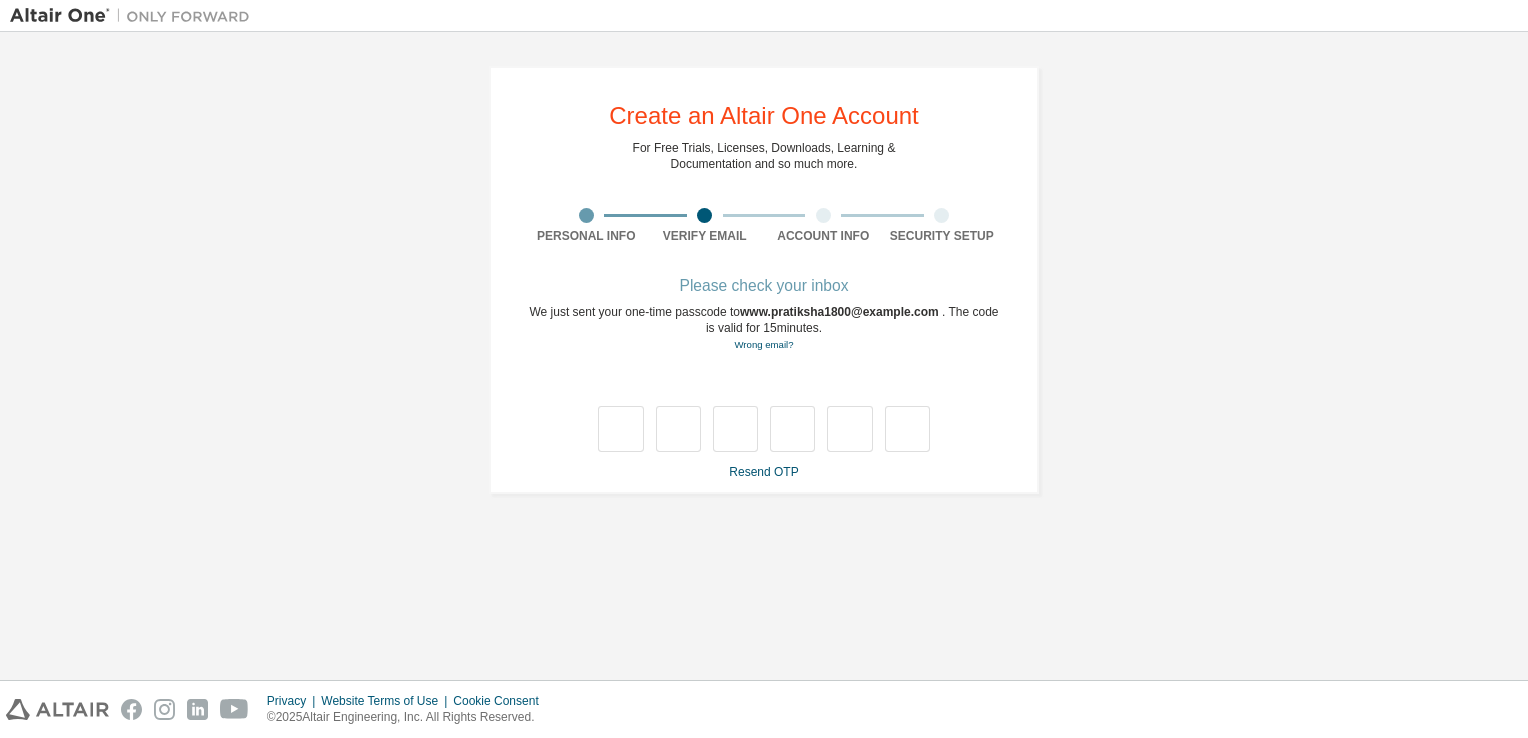 scroll, scrollTop: 0, scrollLeft: 0, axis: both 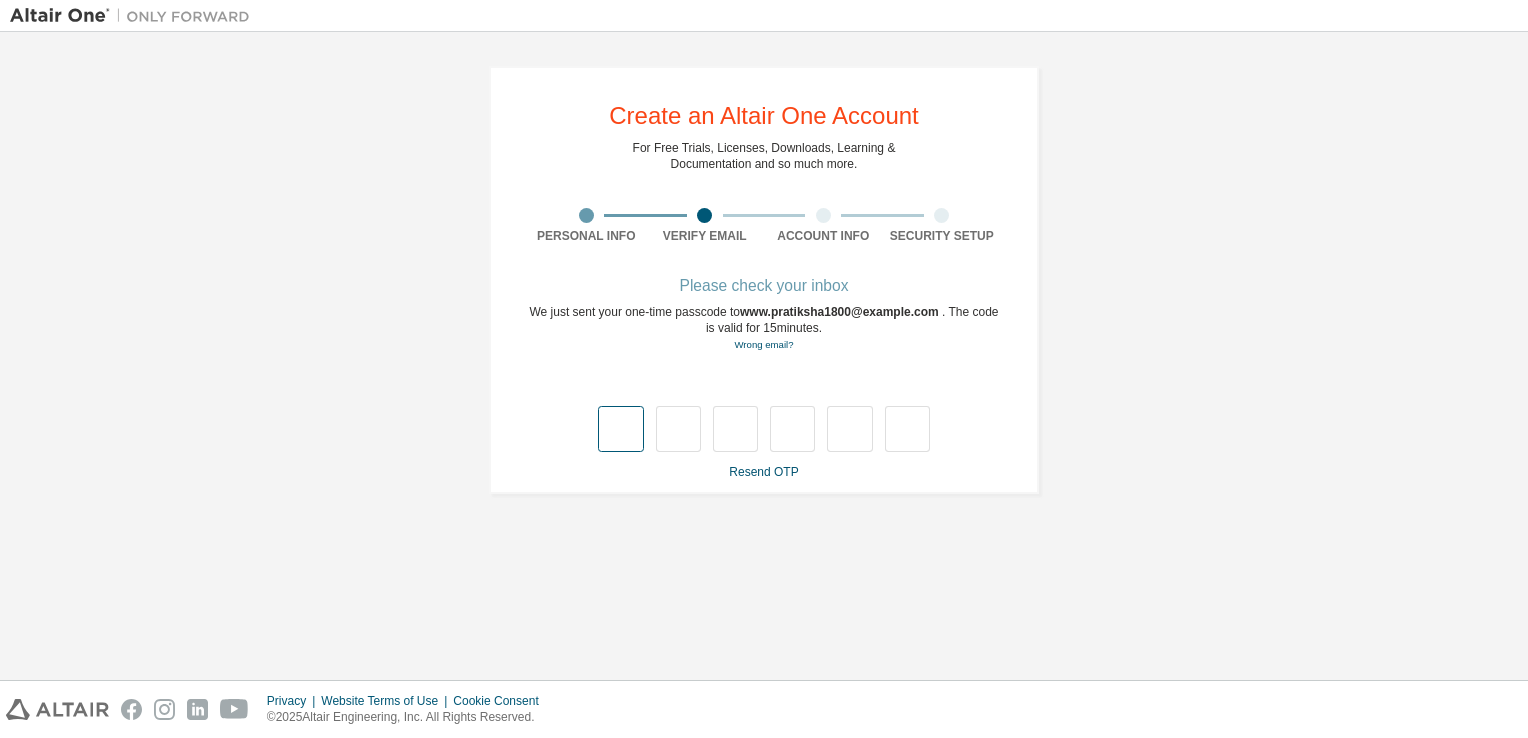 click at bounding box center [620, 429] 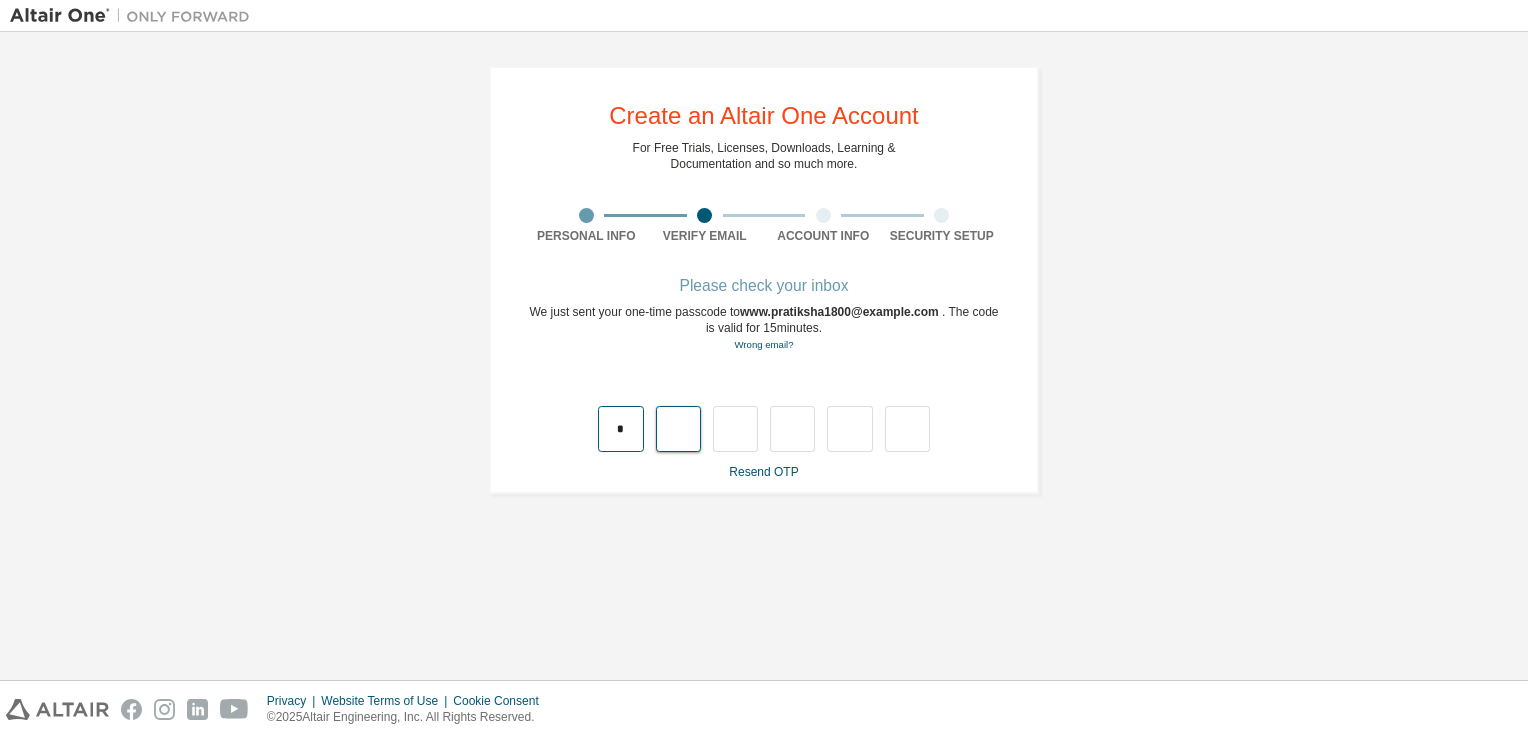 type on "*" 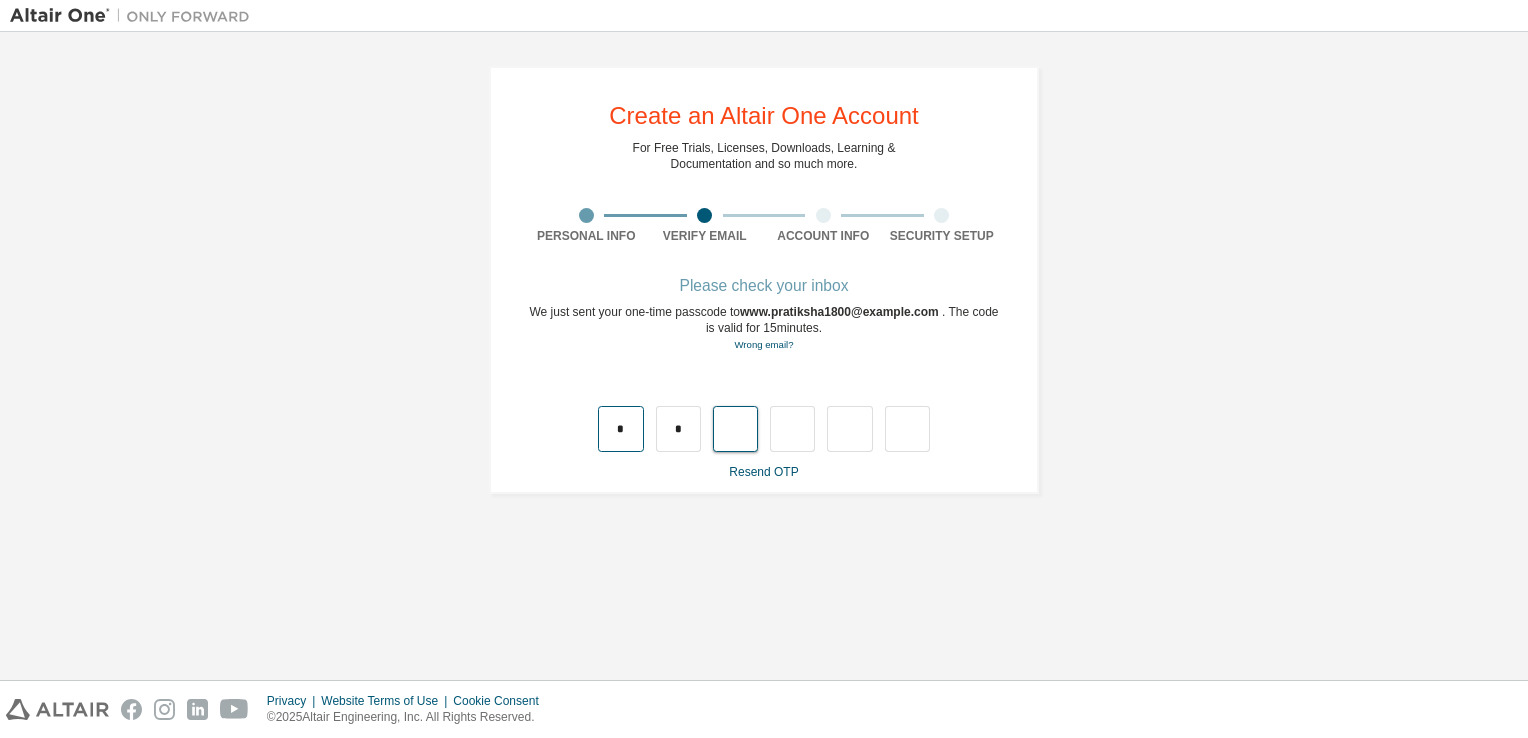 type on "*" 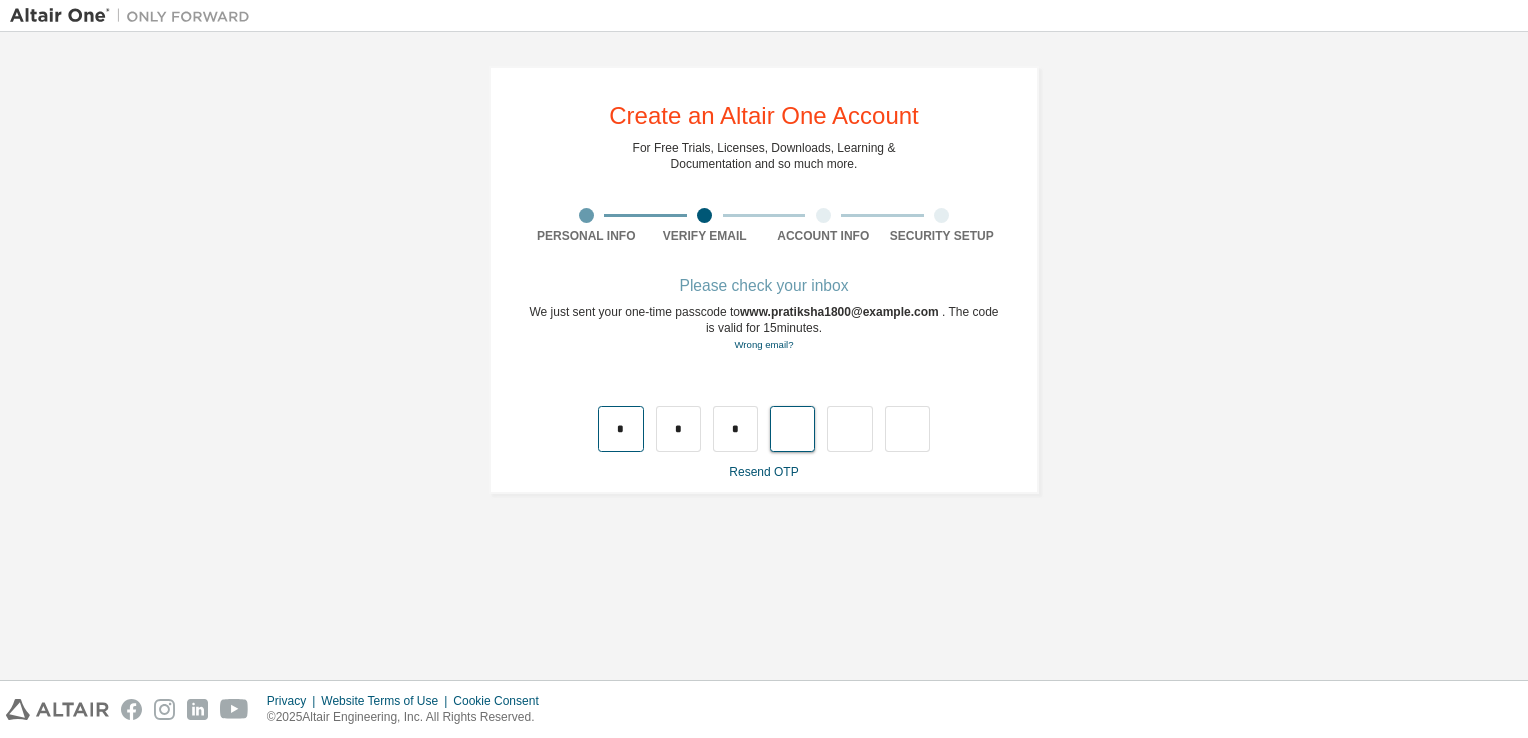 type on "*" 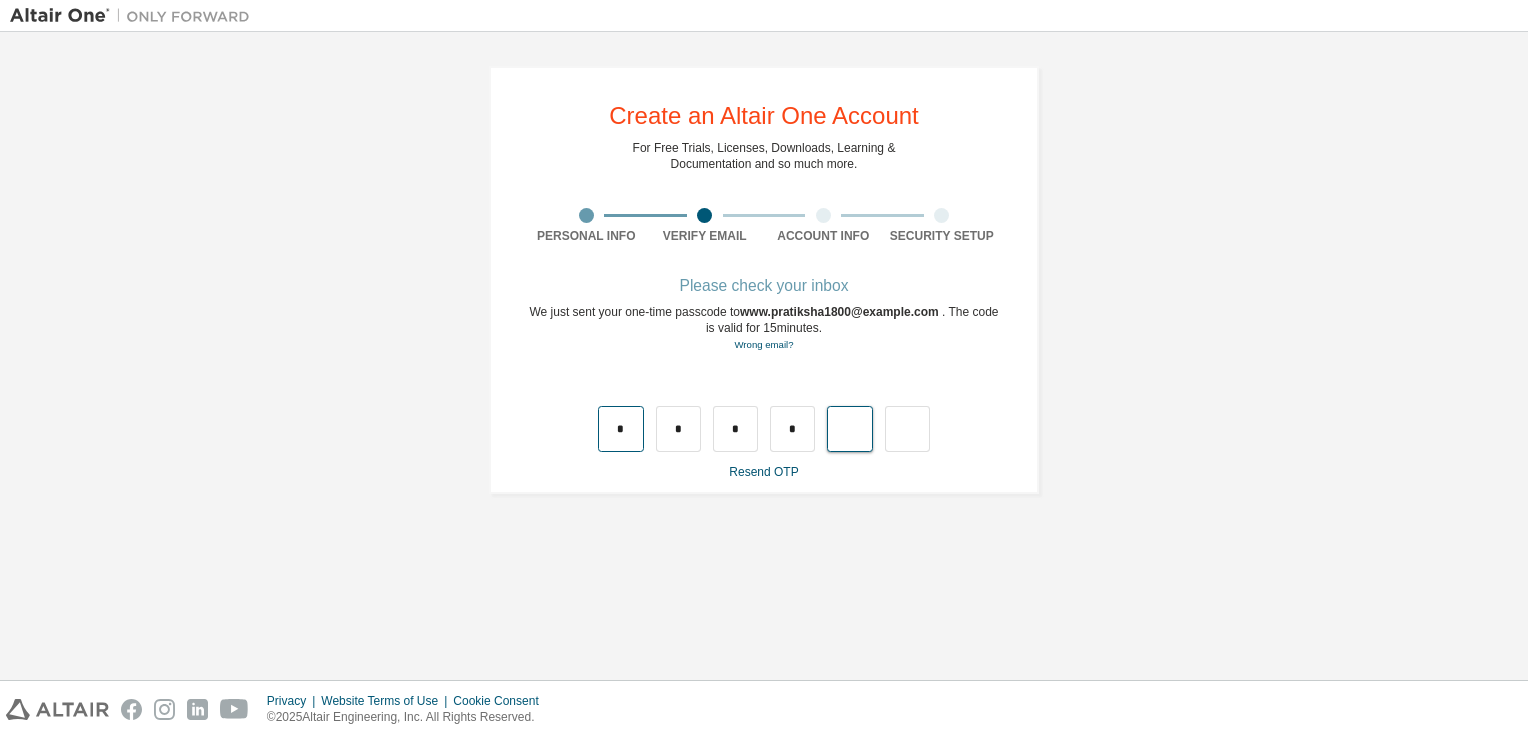 type on "*" 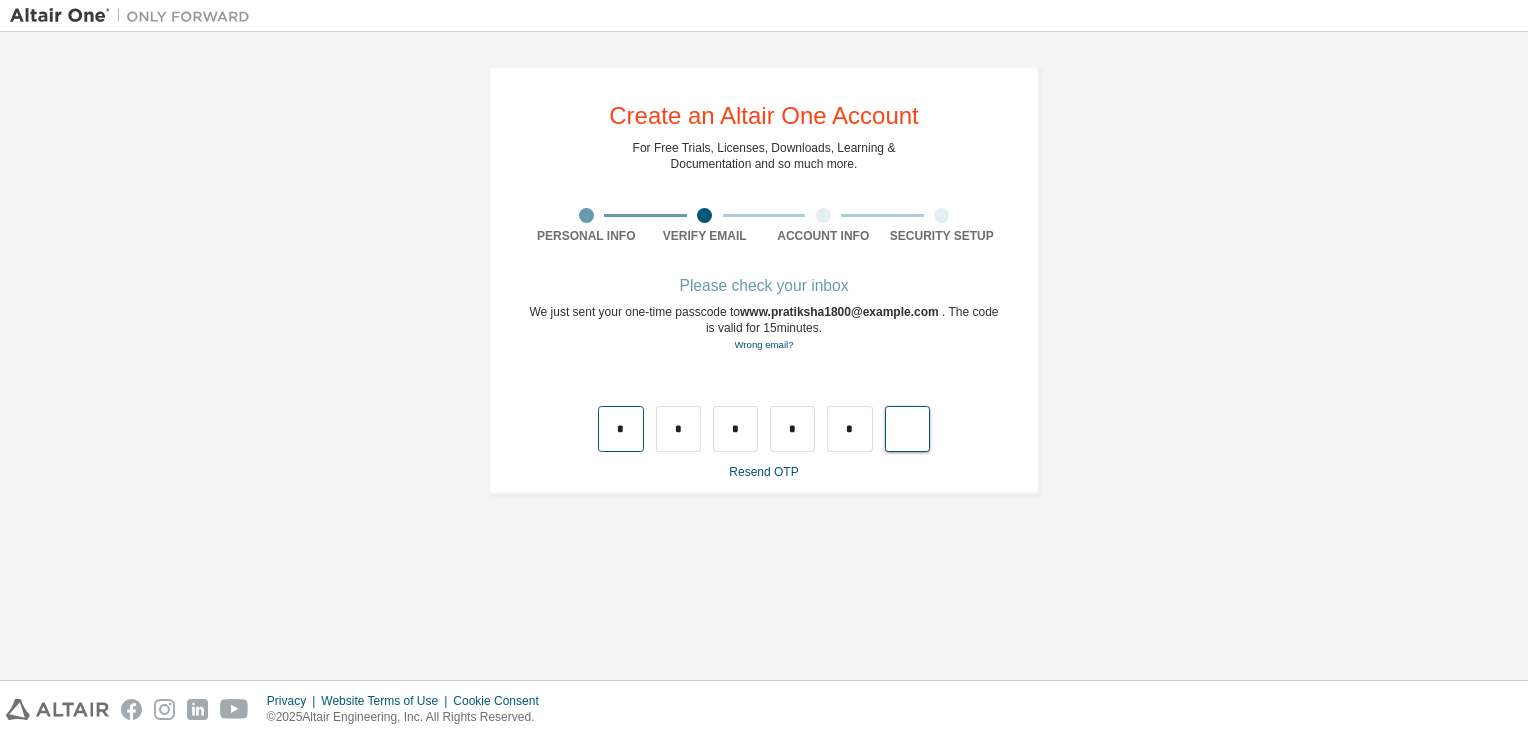 type on "*" 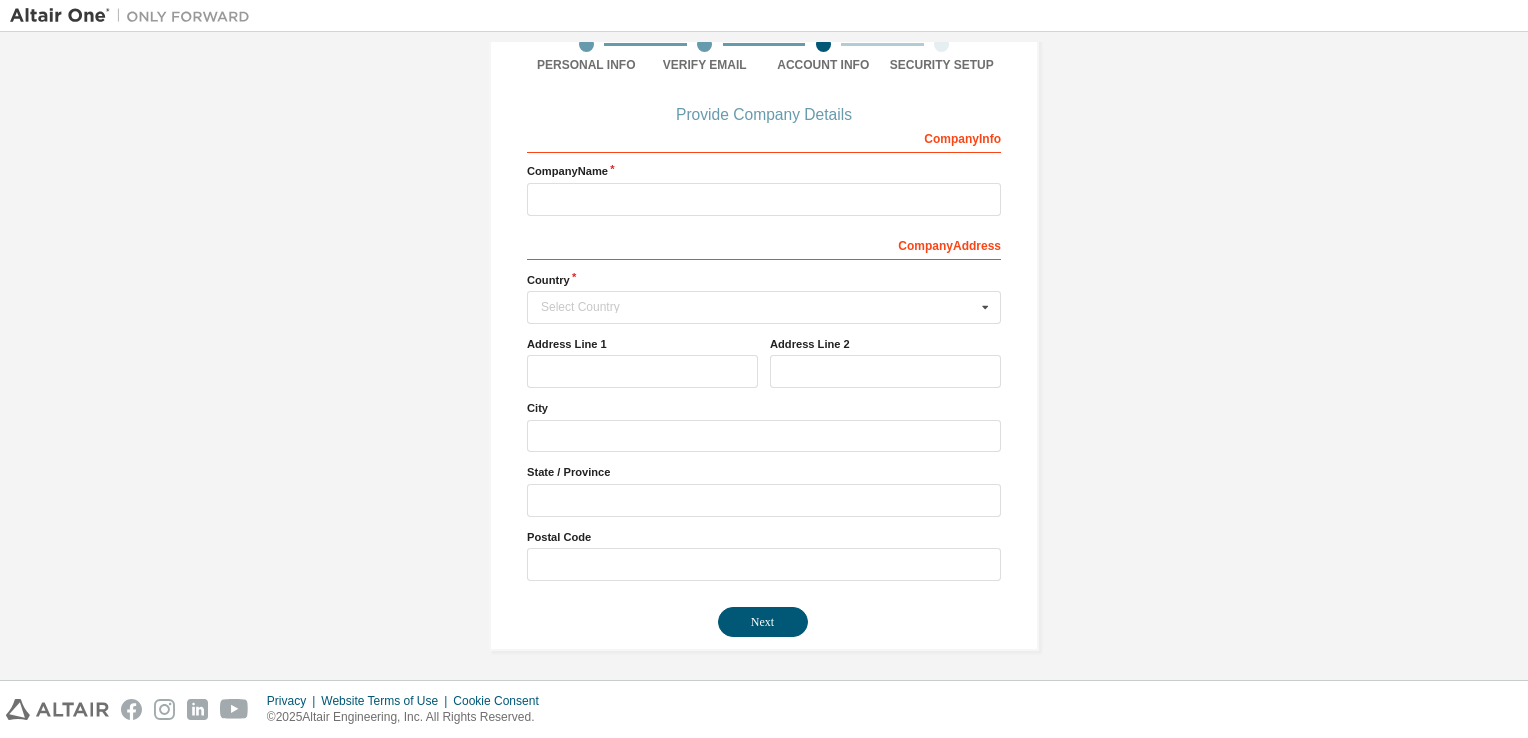 scroll, scrollTop: 0, scrollLeft: 0, axis: both 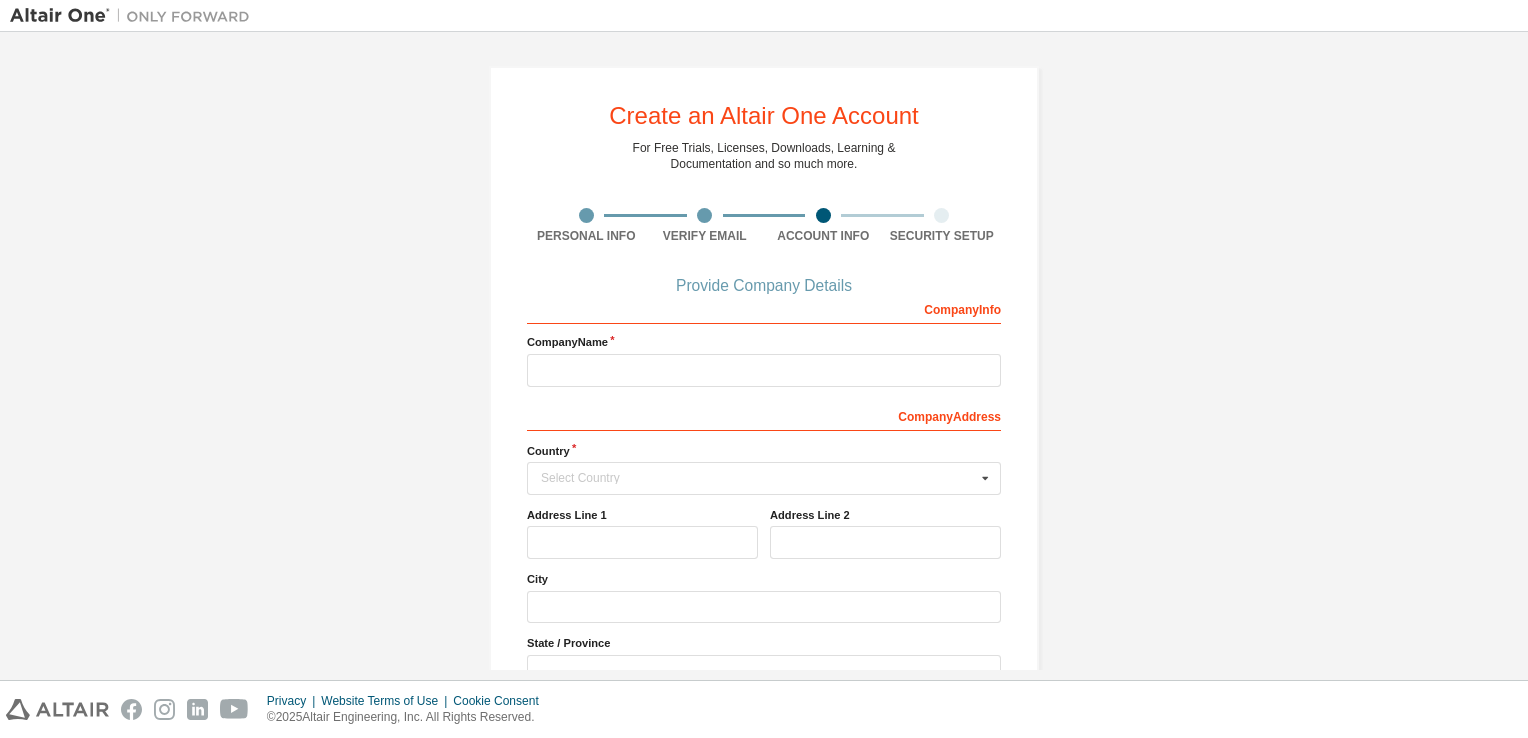 click on "Company  Name" at bounding box center (764, 342) 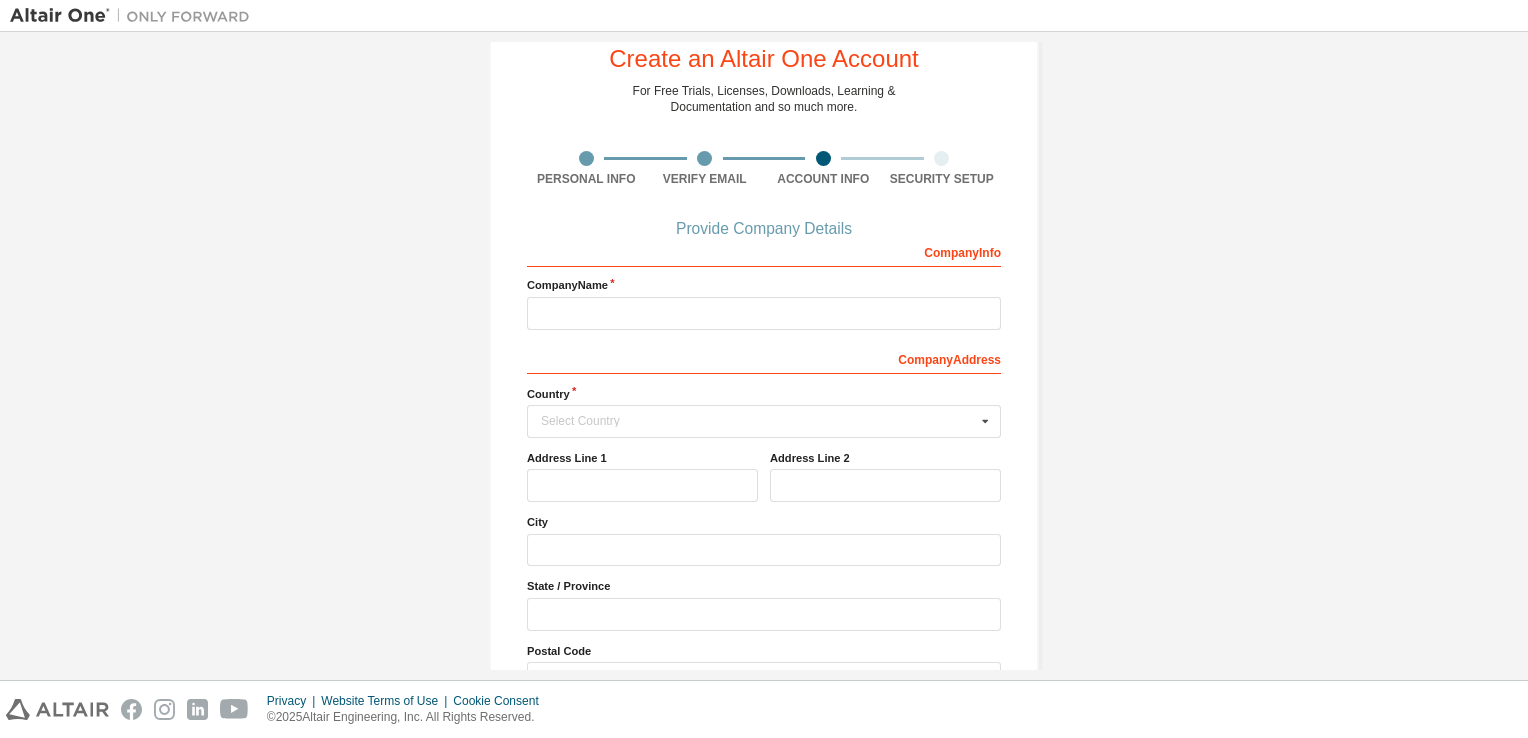 scroll, scrollTop: 54, scrollLeft: 0, axis: vertical 